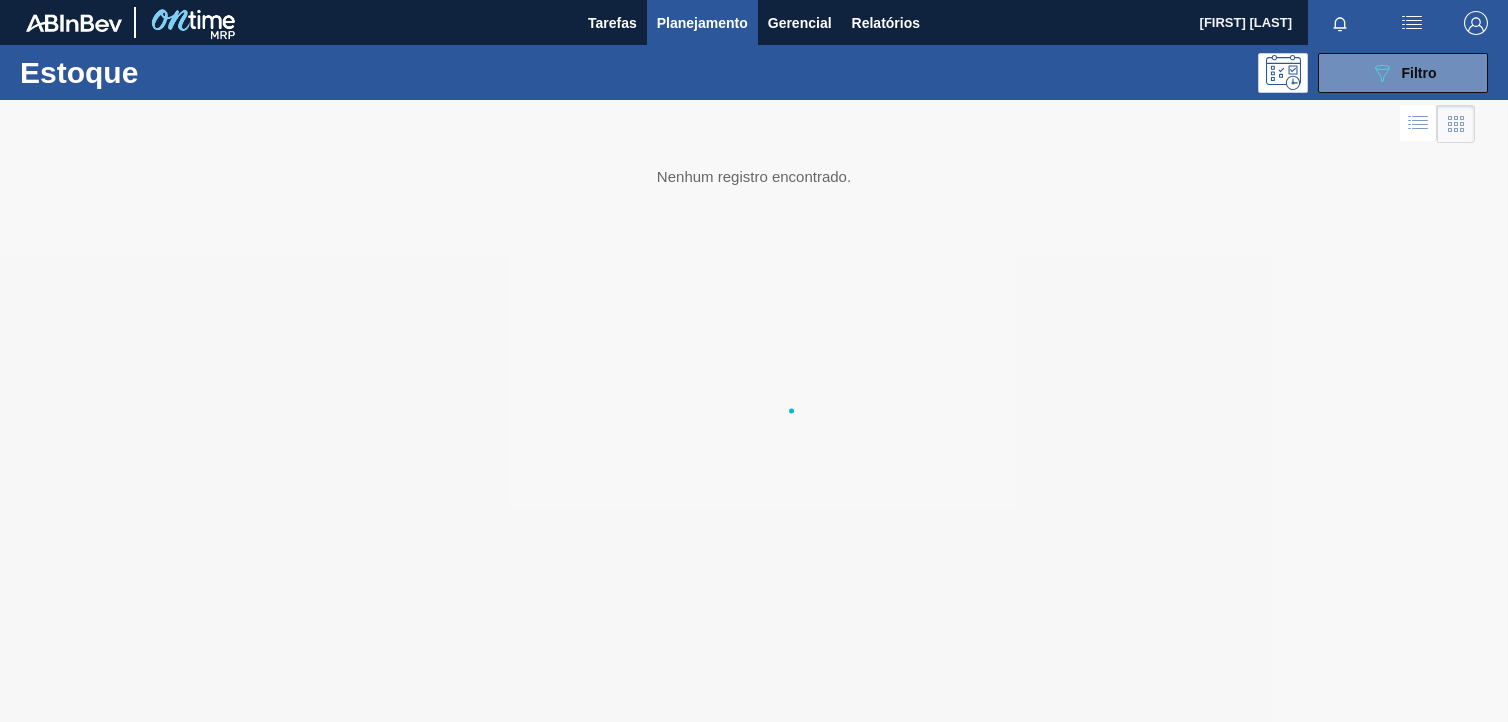 scroll, scrollTop: 0, scrollLeft: 0, axis: both 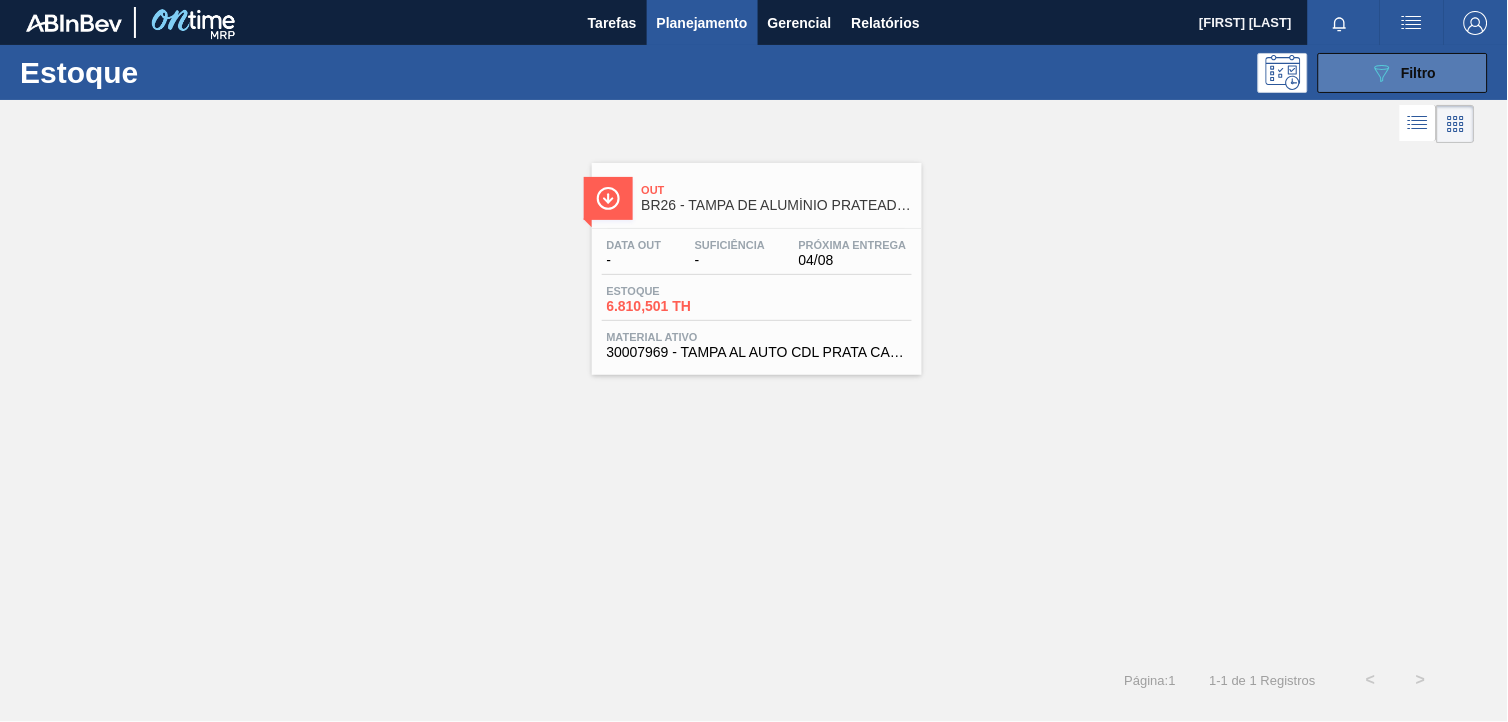click on "Filtro" at bounding box center (1419, 73) 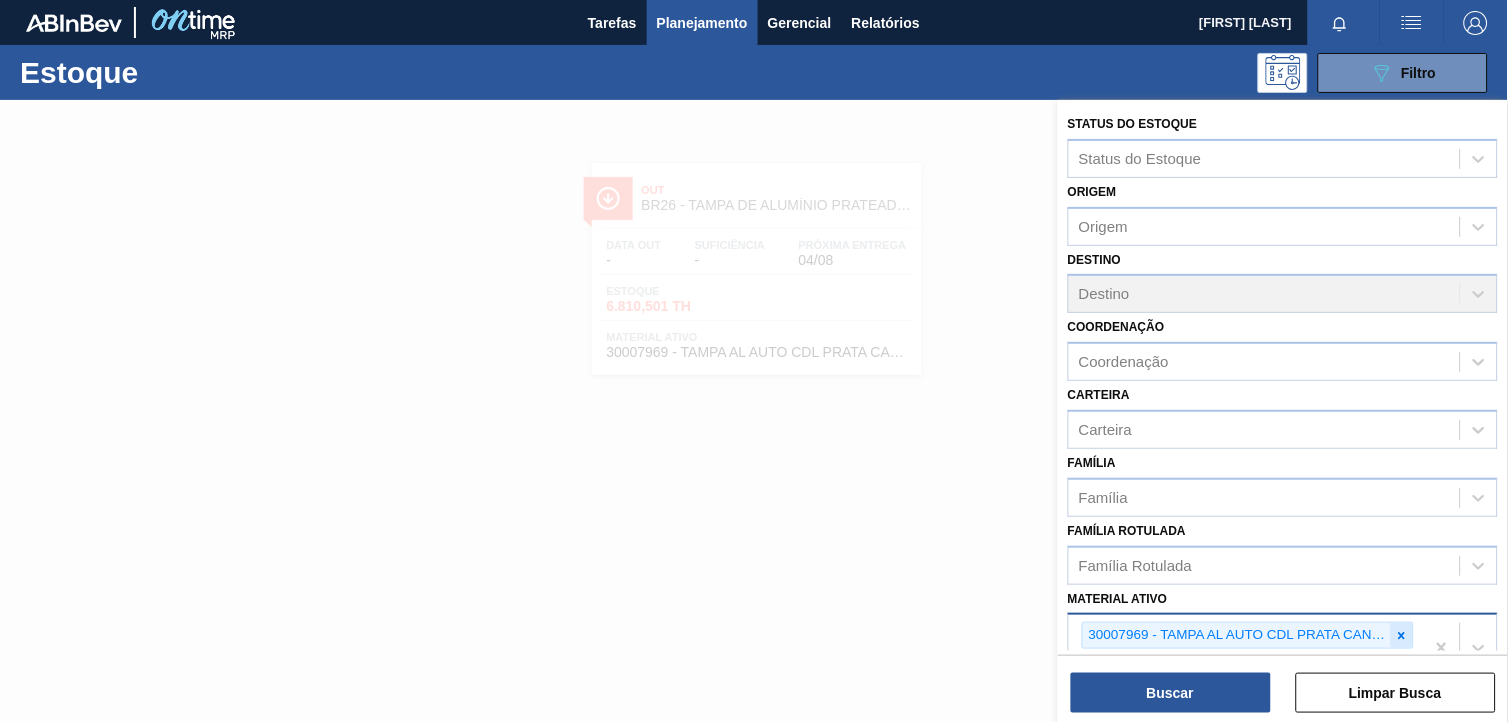 click 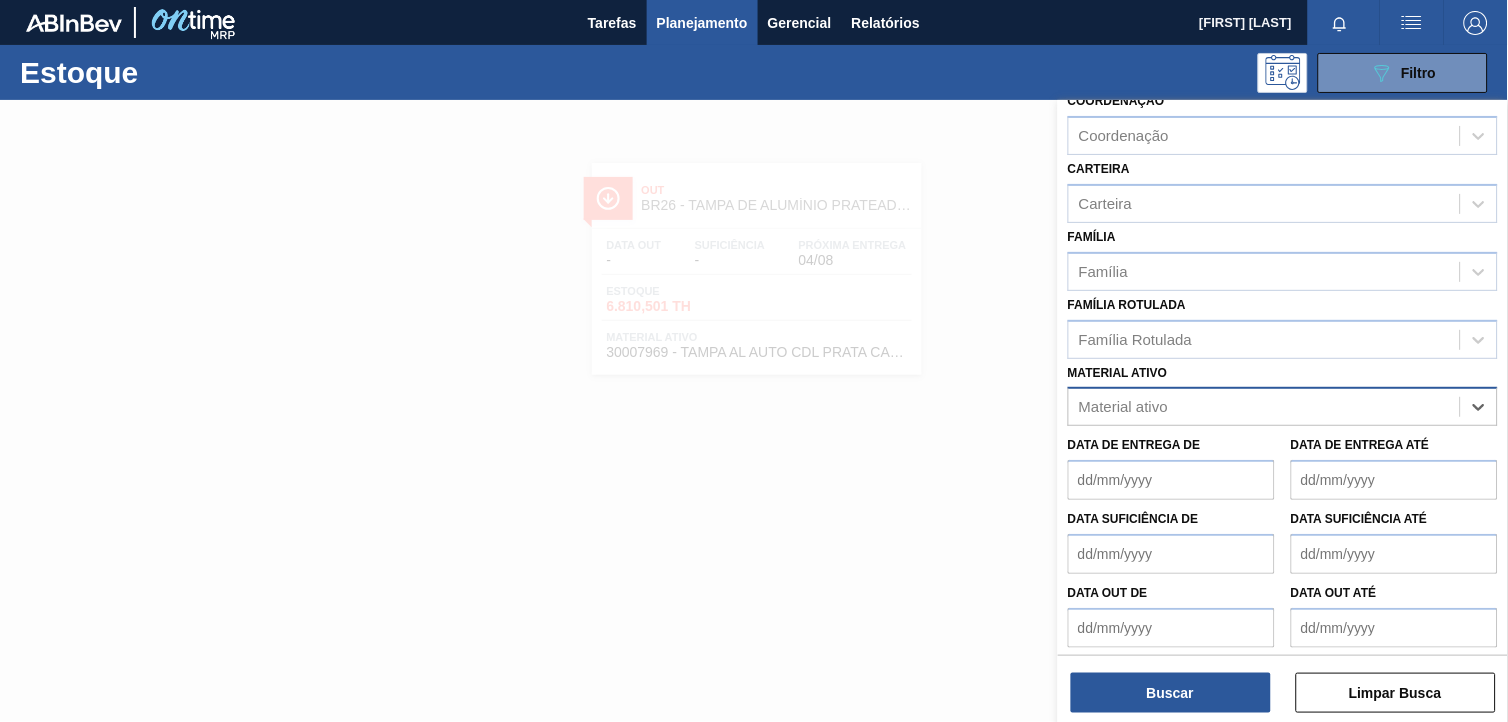 paste on "30002293" 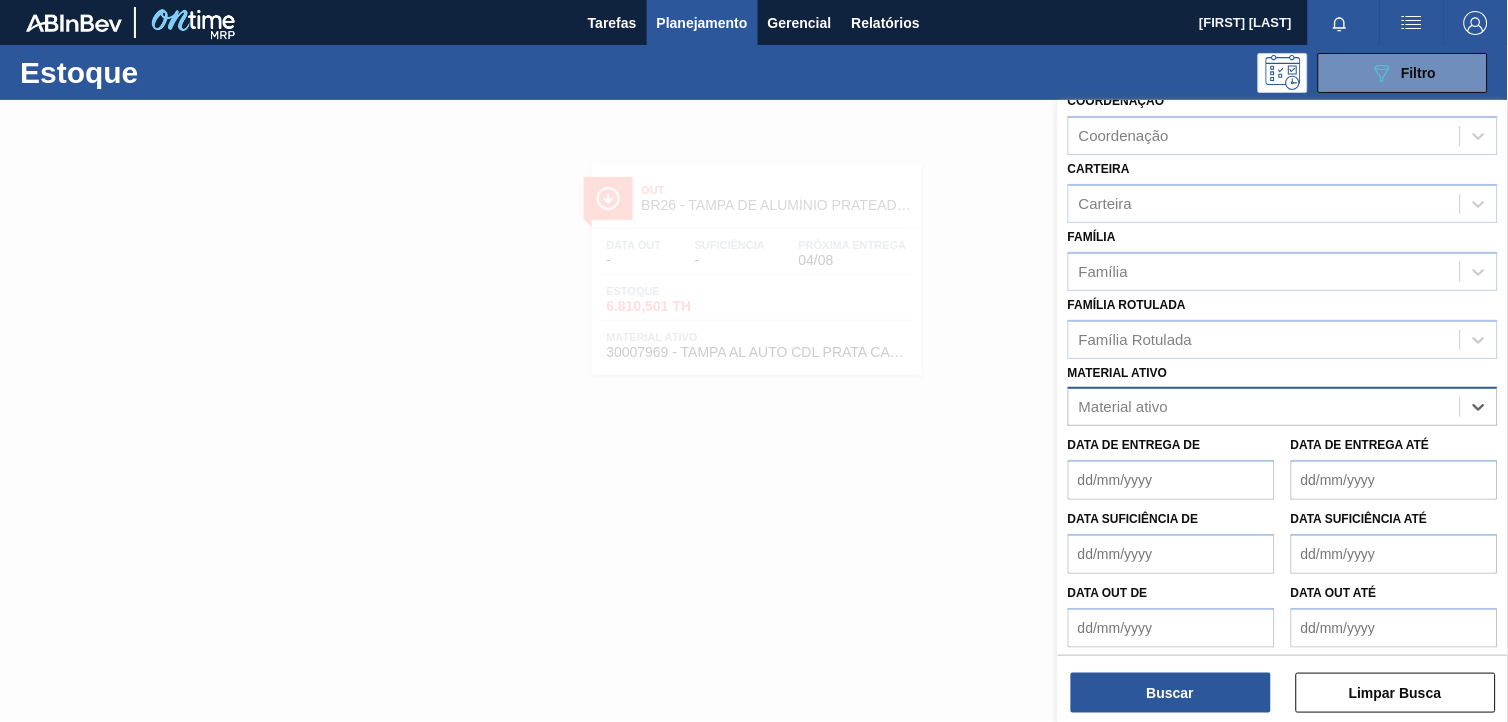 type on "30002293" 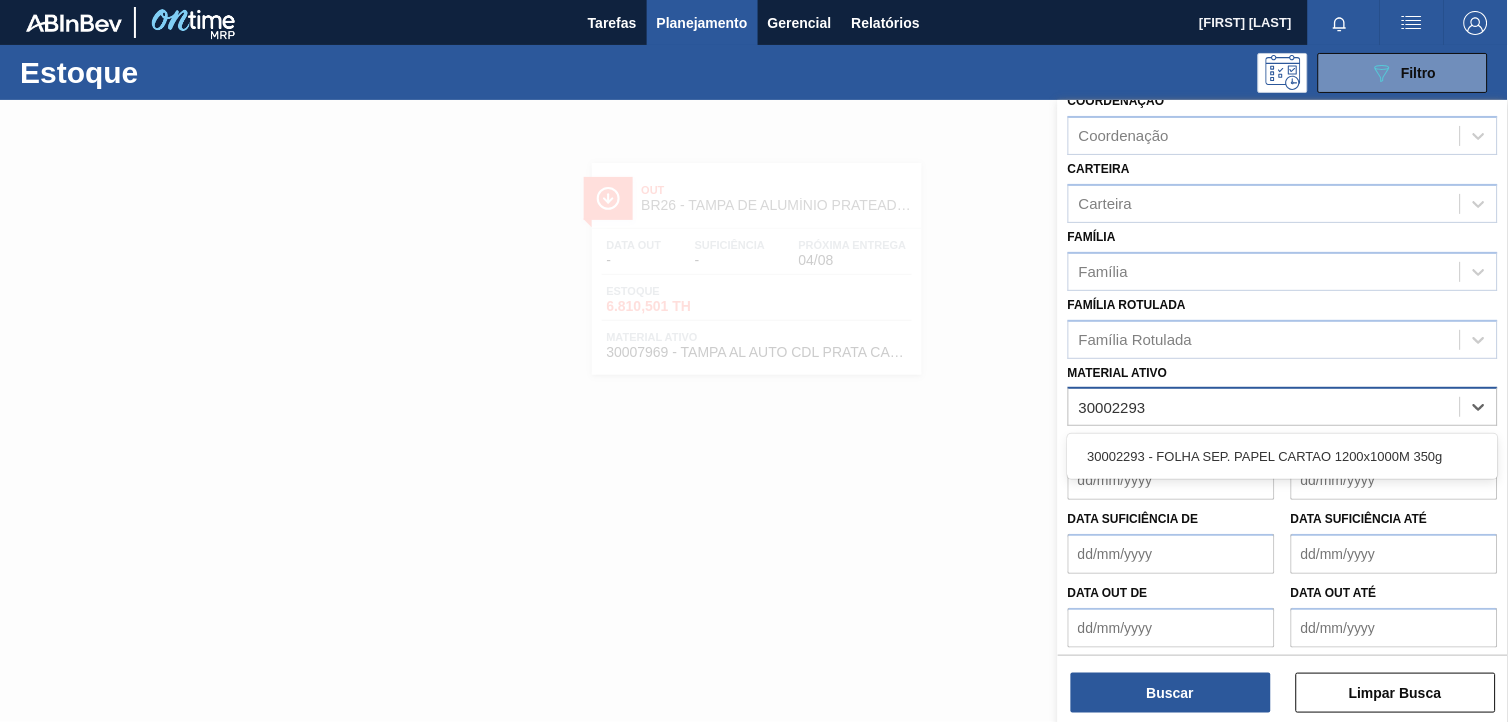 type 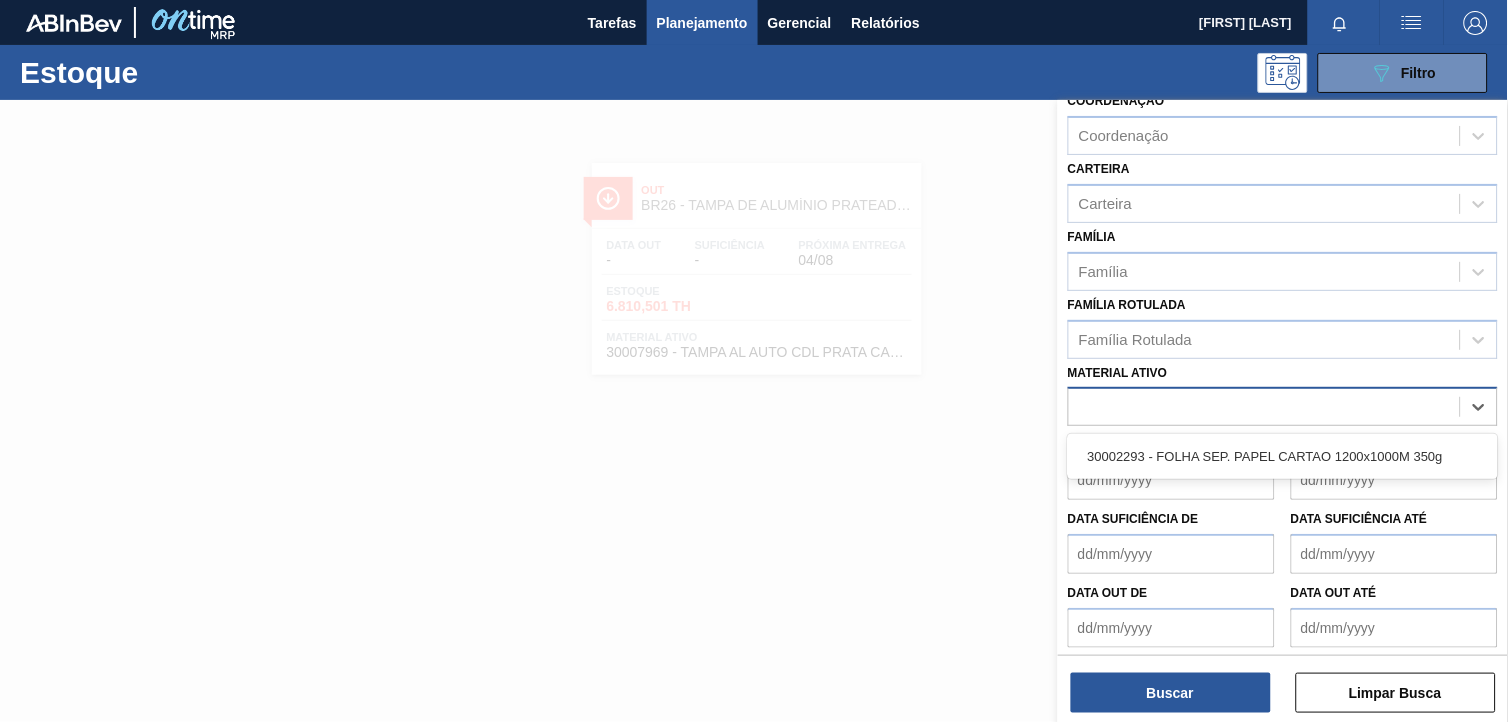 scroll, scrollTop: 255, scrollLeft: 0, axis: vertical 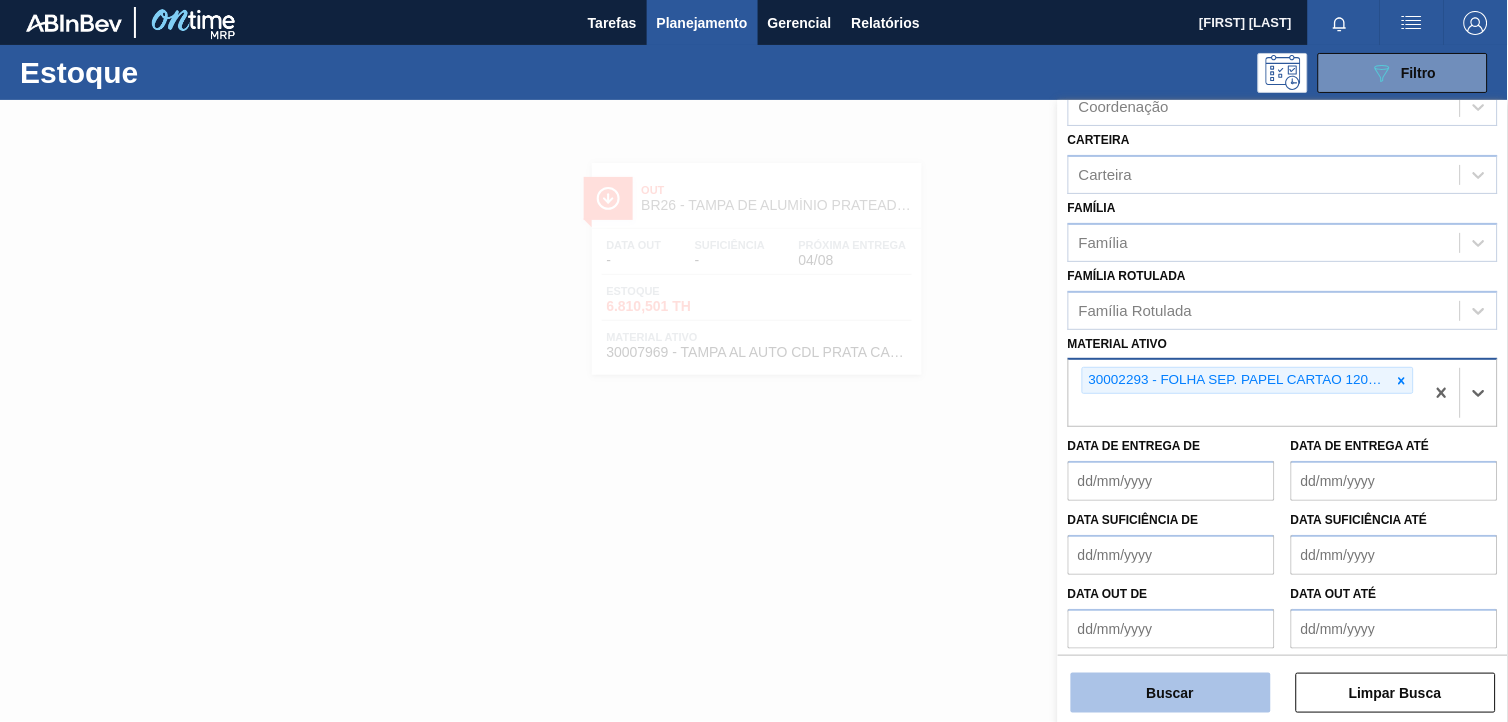 drag, startPoint x: 1174, startPoint y: 666, endPoint x: 1174, endPoint y: 682, distance: 16 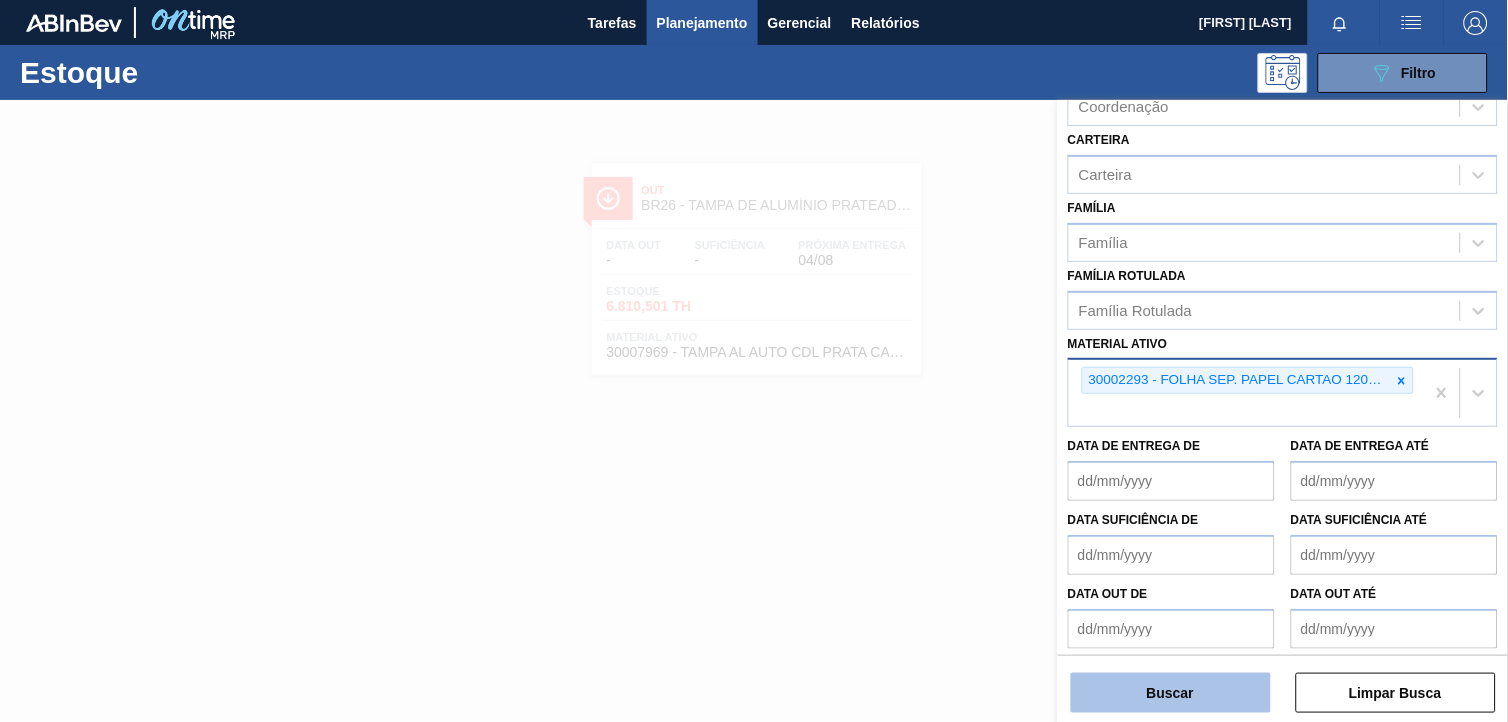 click on "Buscar" at bounding box center (1171, 693) 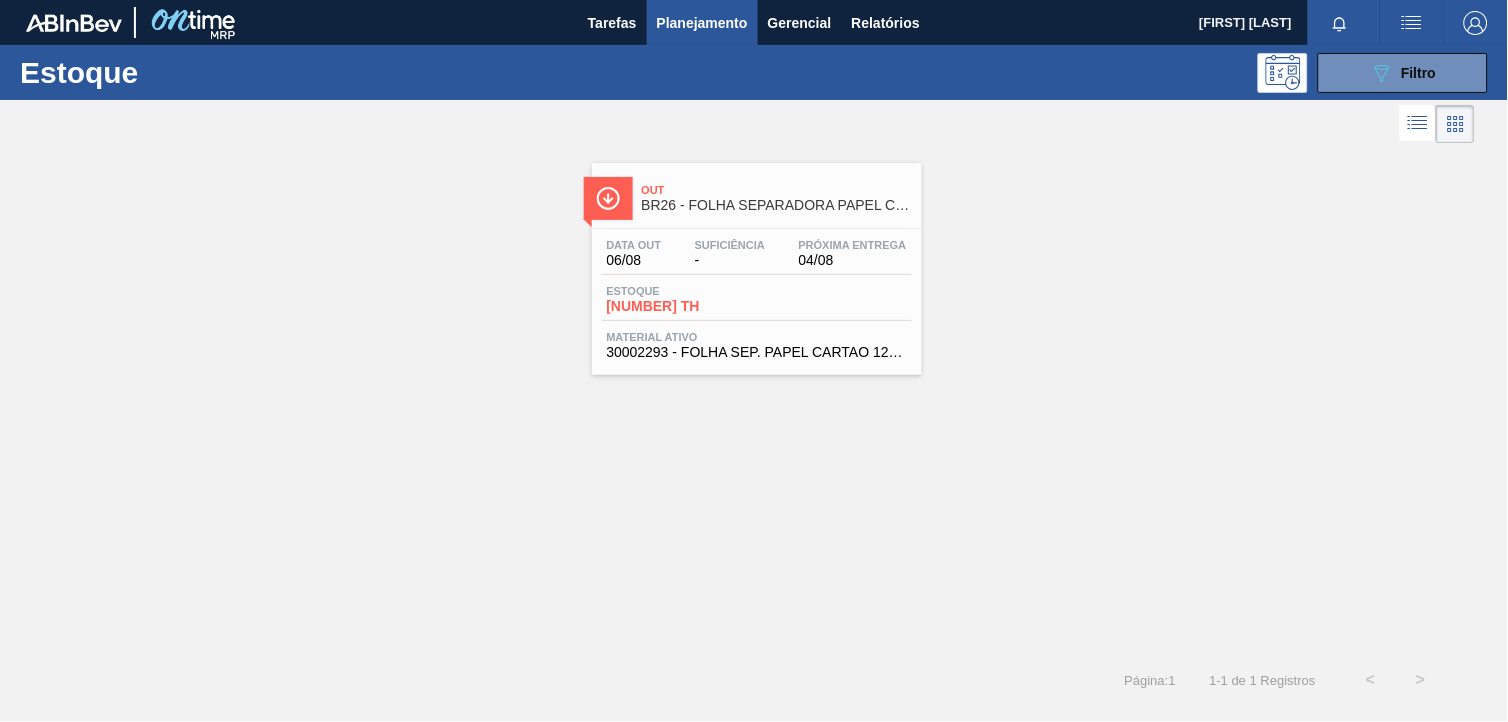 click on "Estoque [NUMBER] TH" at bounding box center (757, 303) 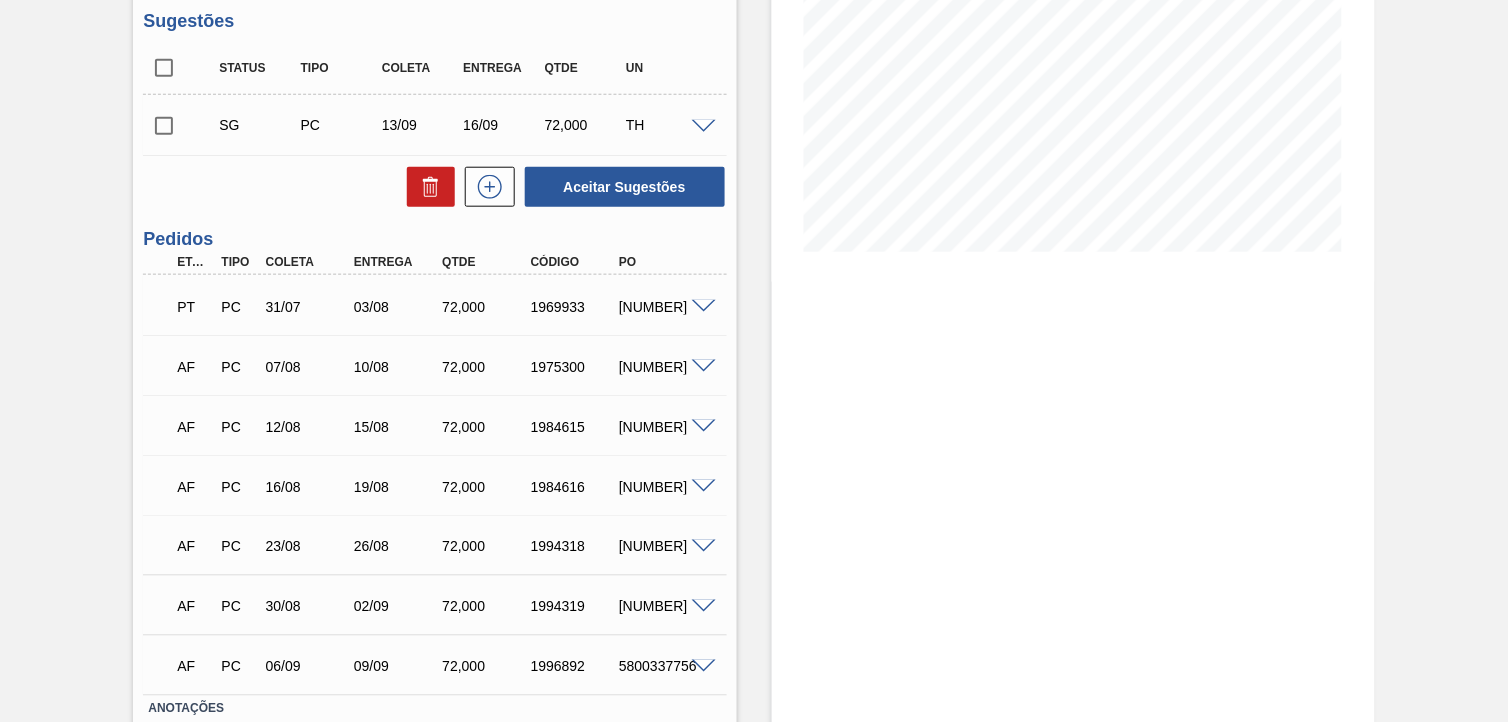 scroll, scrollTop: 0, scrollLeft: 0, axis: both 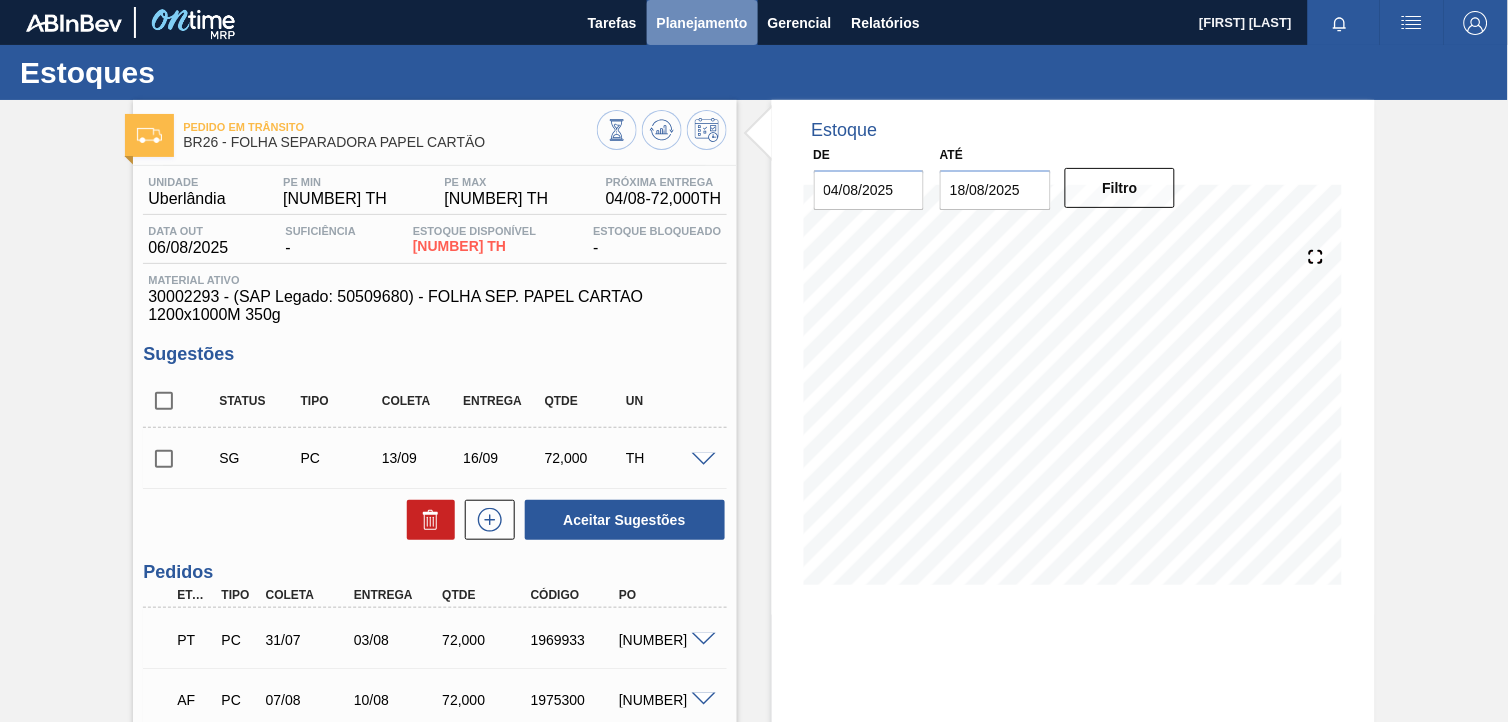 click on "Planejamento" at bounding box center [702, 23] 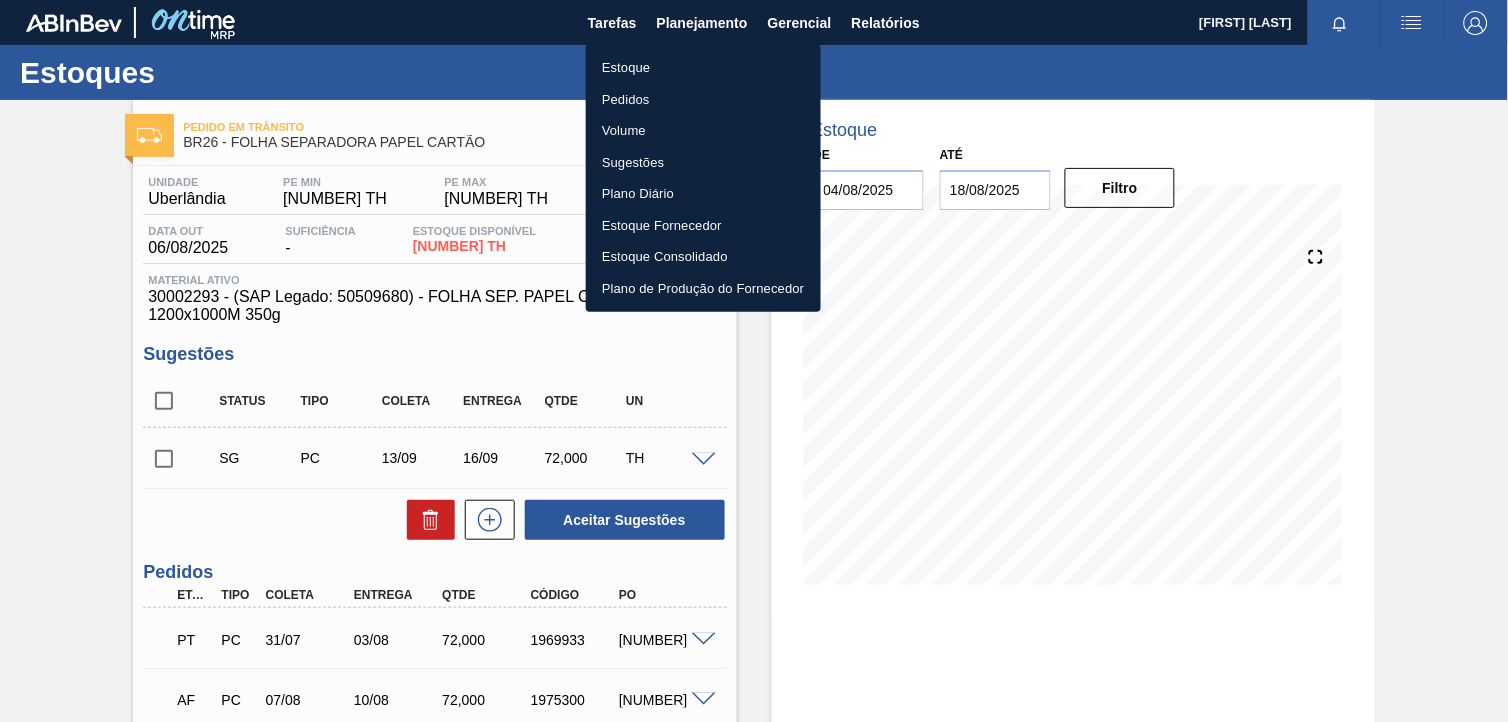 click on "Estoque" at bounding box center [703, 68] 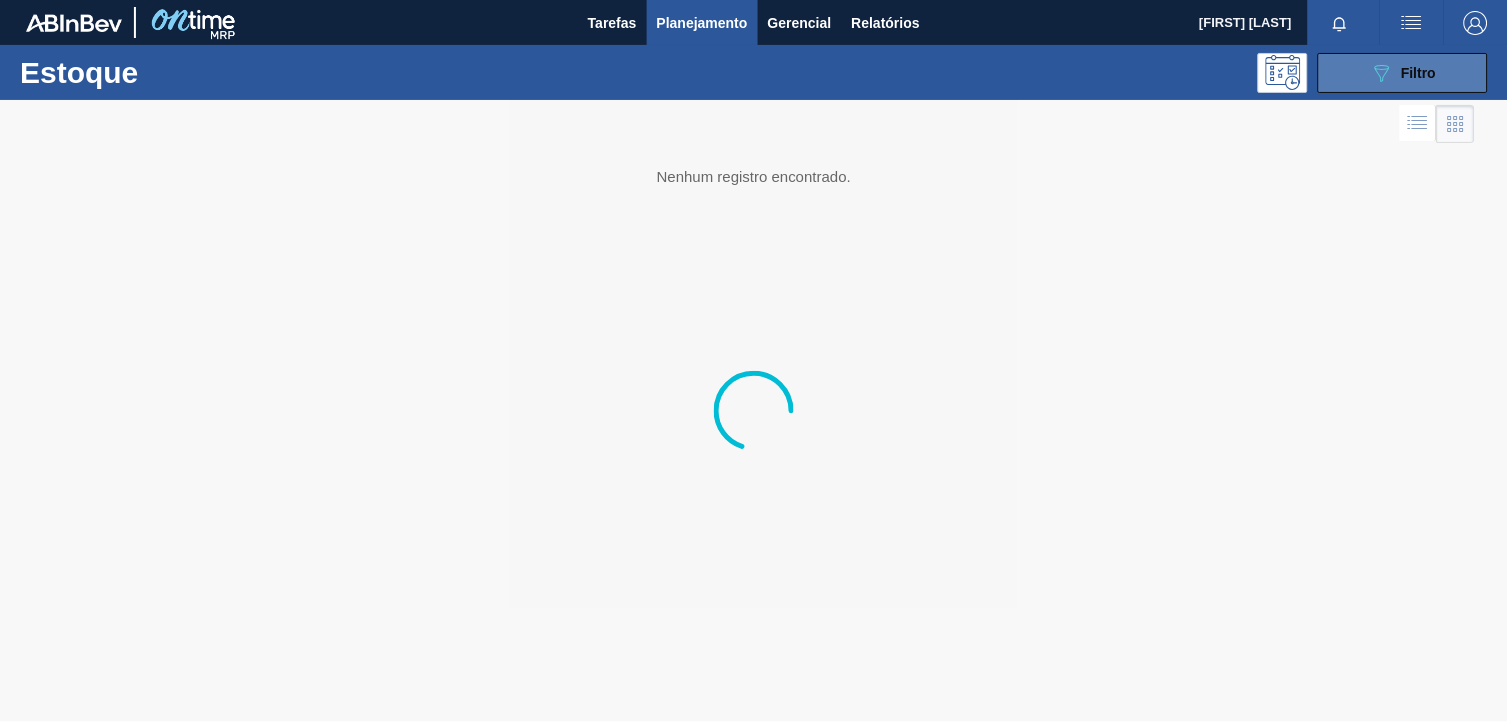 click on "089F7B8B-B2A5-4AFE-B5C0-19BA573D28AC Filtro" at bounding box center [1403, 73] 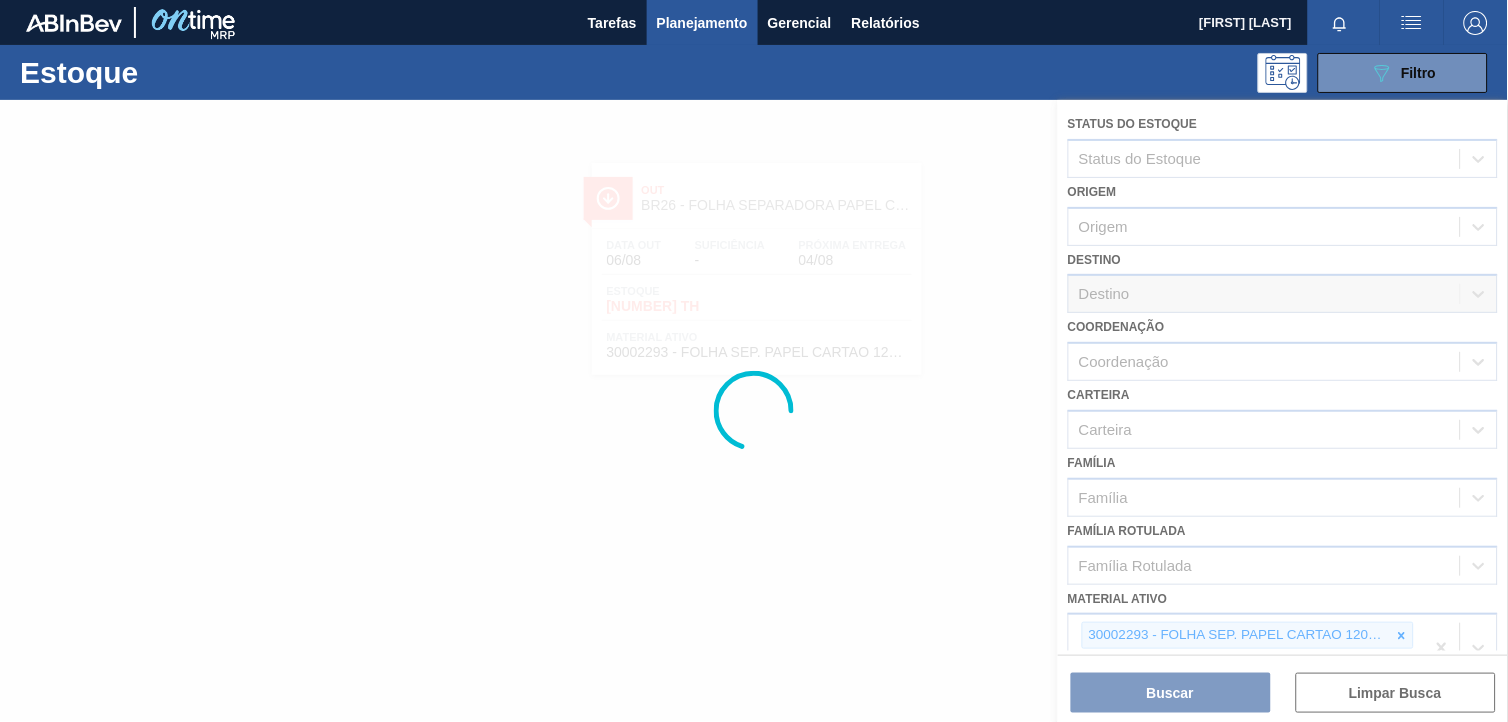 click at bounding box center [754, 411] 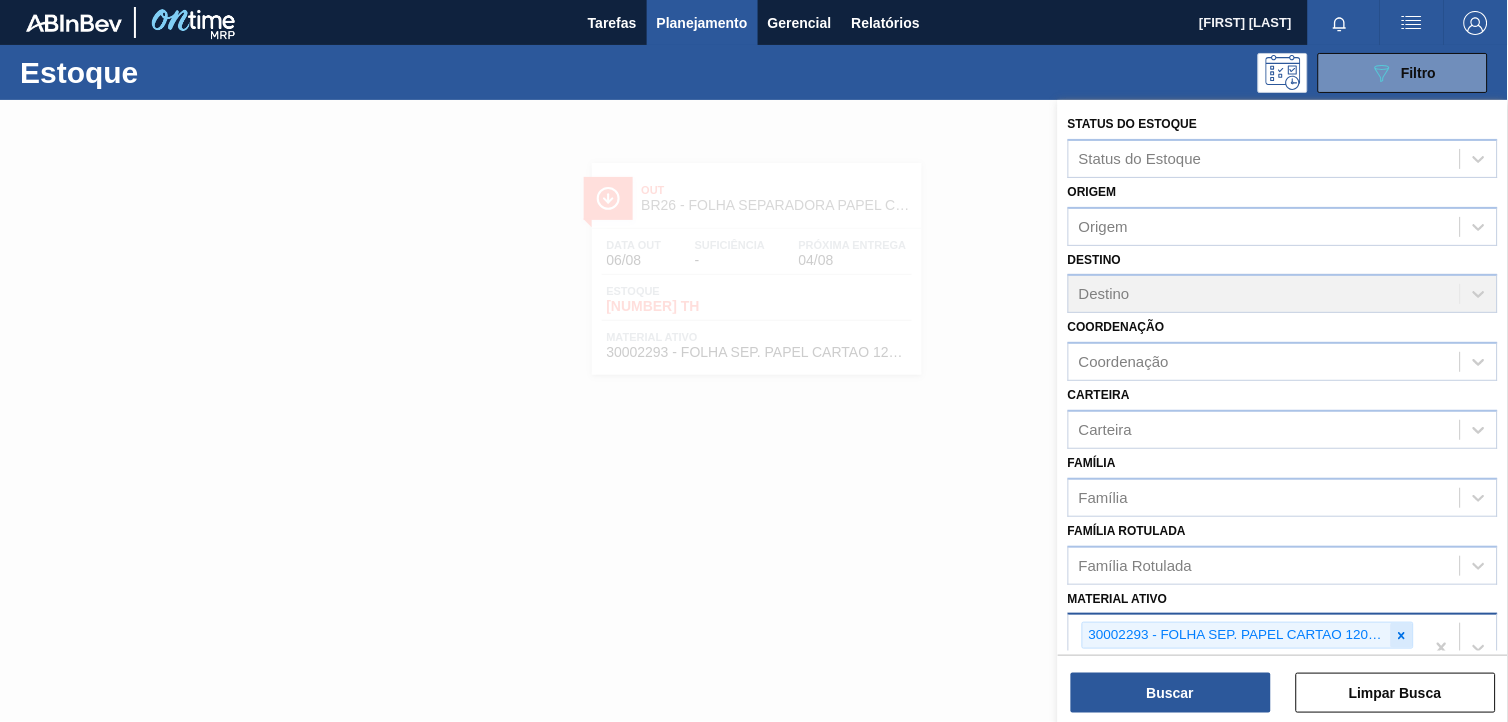 click at bounding box center [1402, 635] 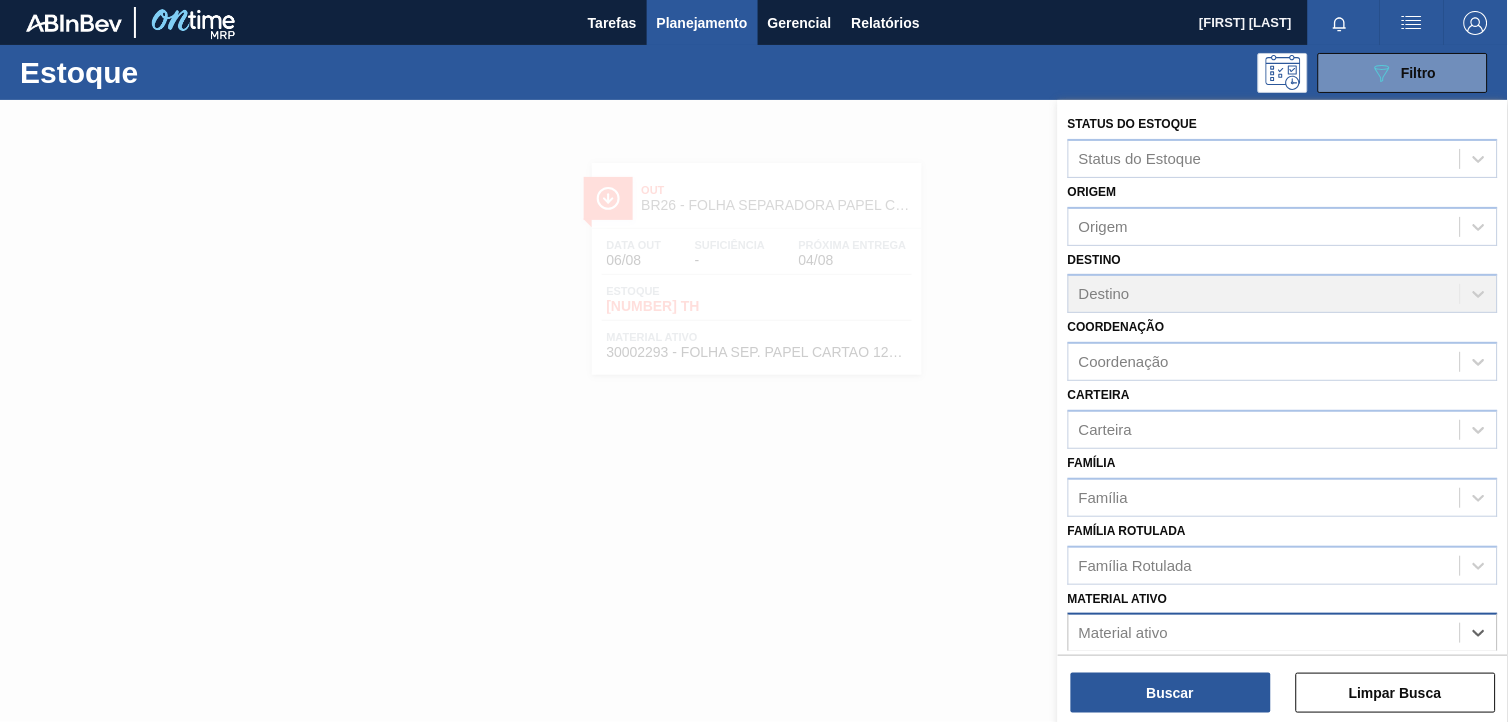scroll, scrollTop: 226, scrollLeft: 0, axis: vertical 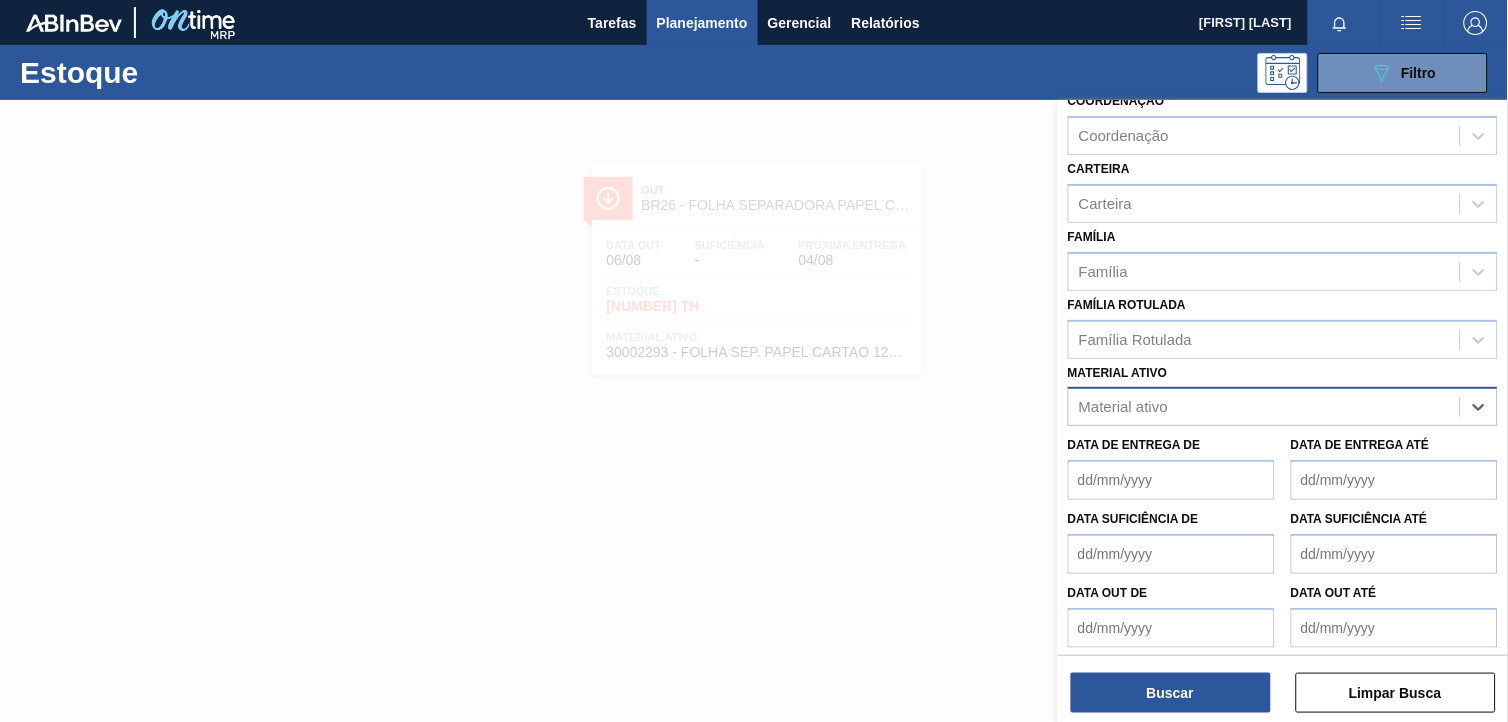 paste on "[NUMBER]" 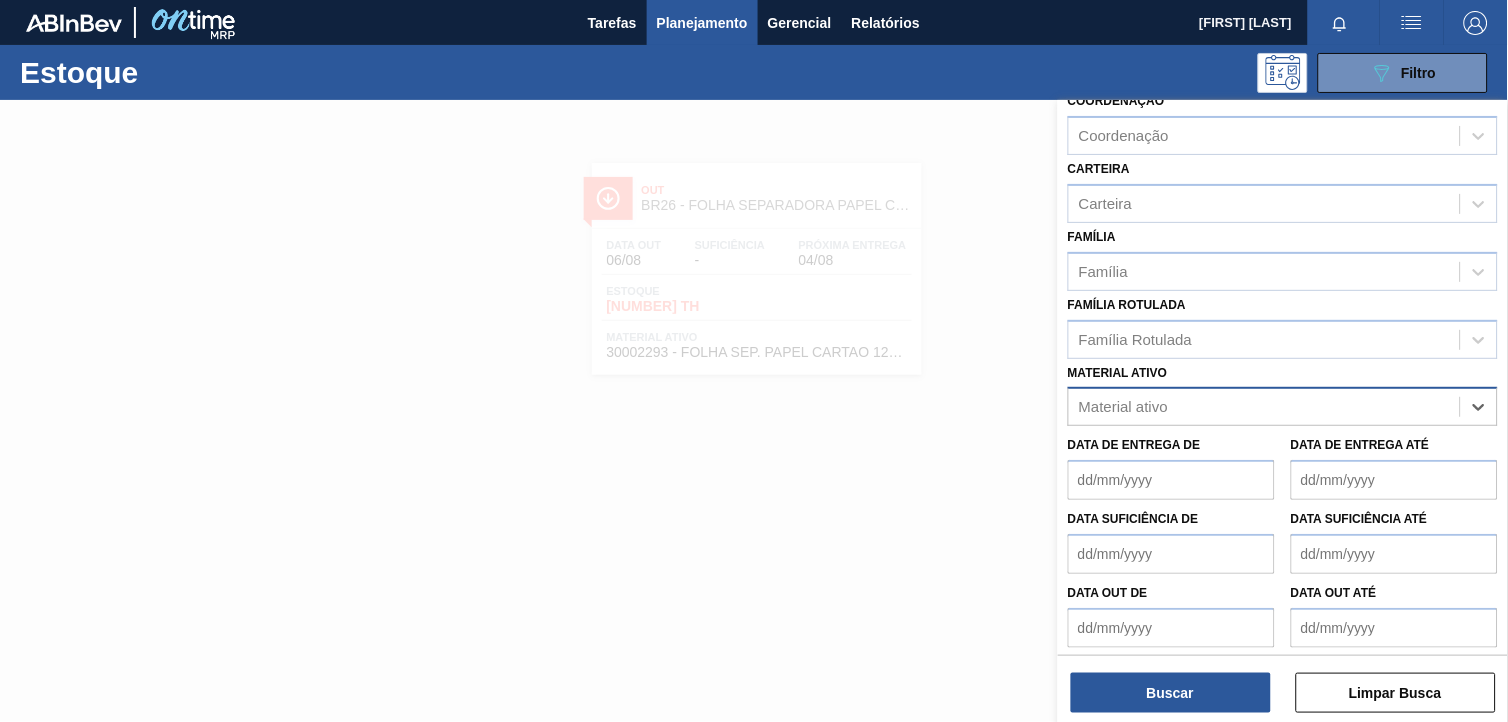 type on "[NUMBER]" 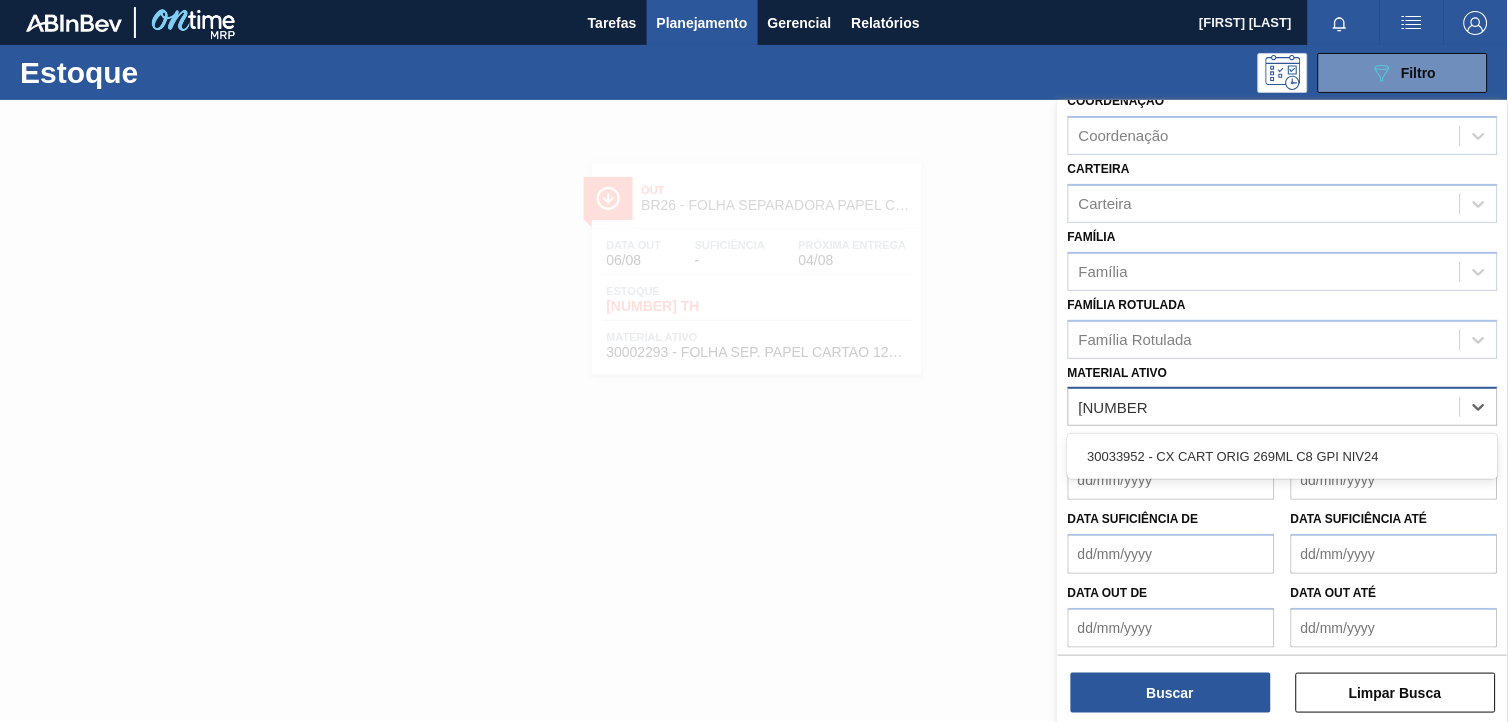type 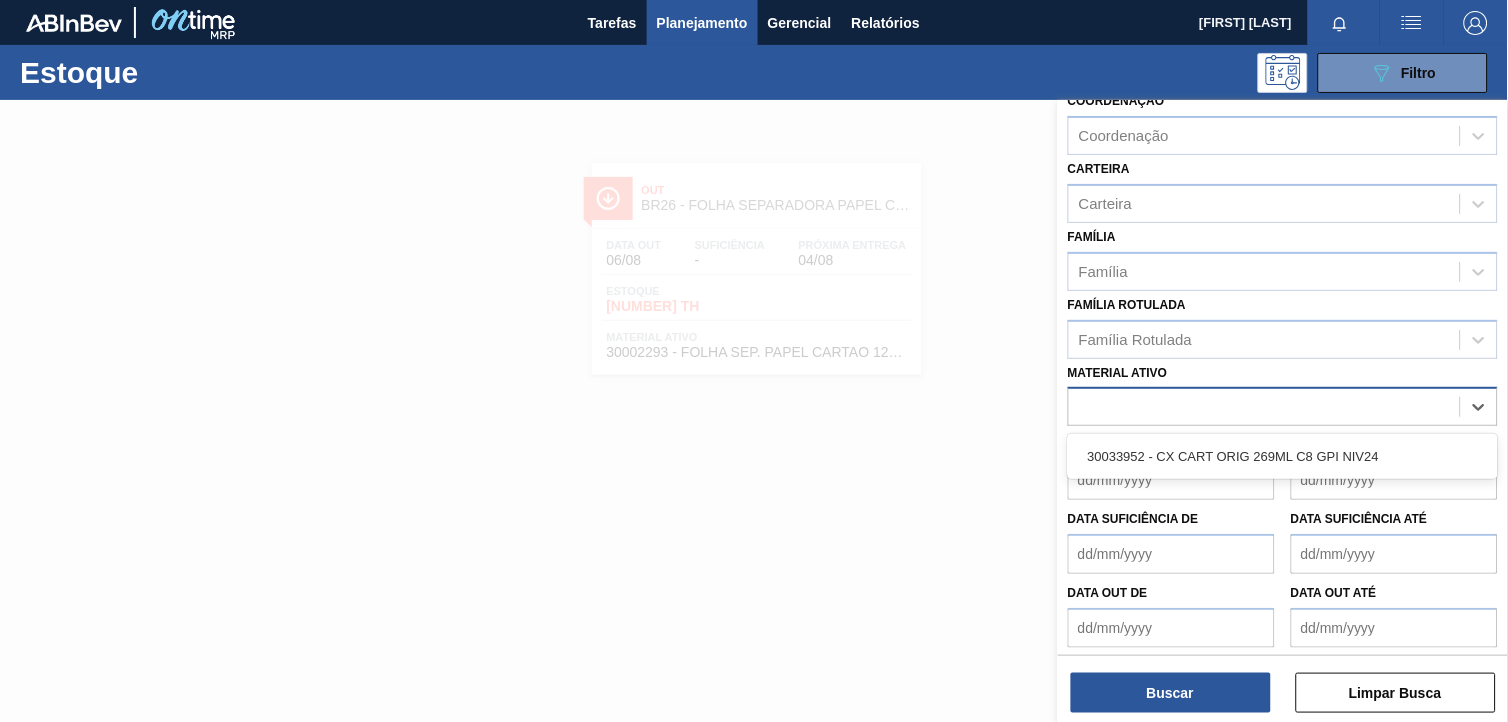 scroll, scrollTop: 255, scrollLeft: 0, axis: vertical 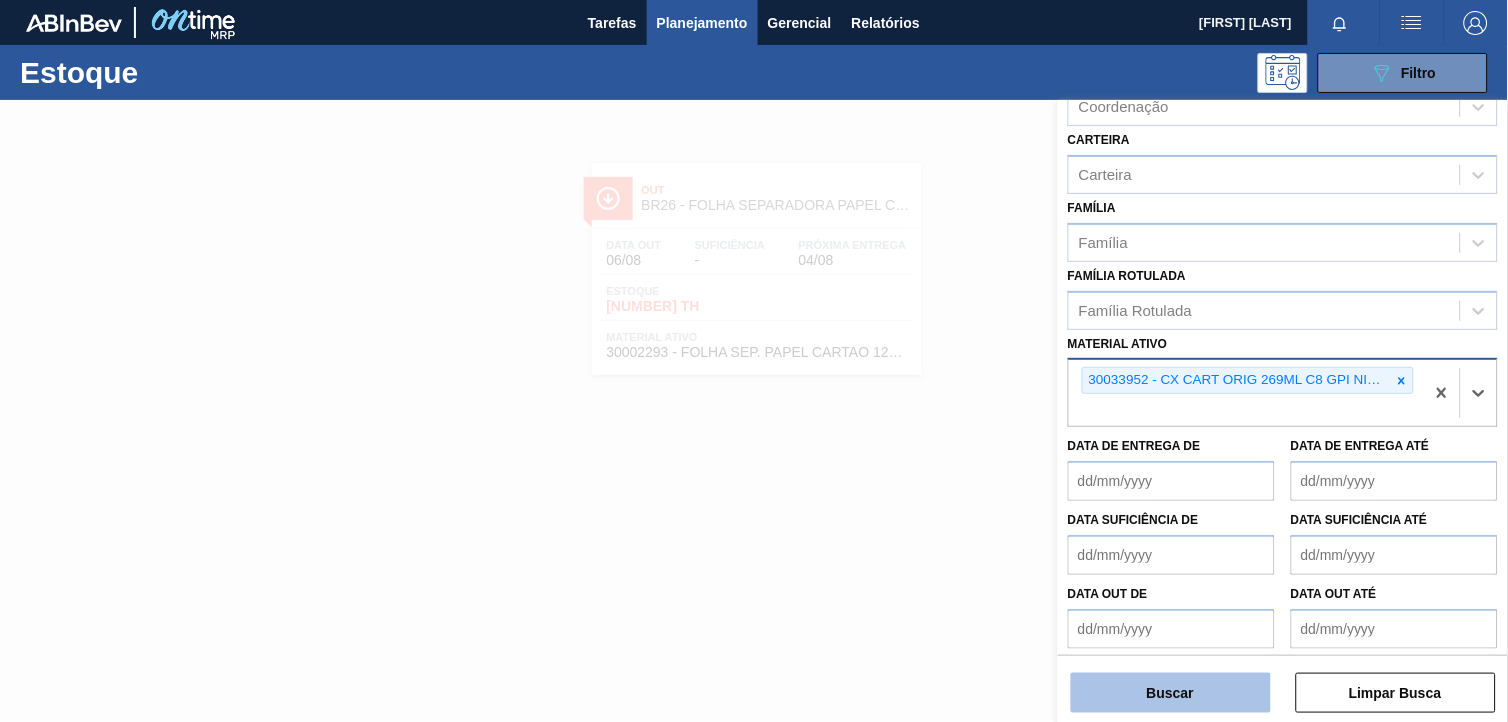 click on "Buscar" at bounding box center [1171, 693] 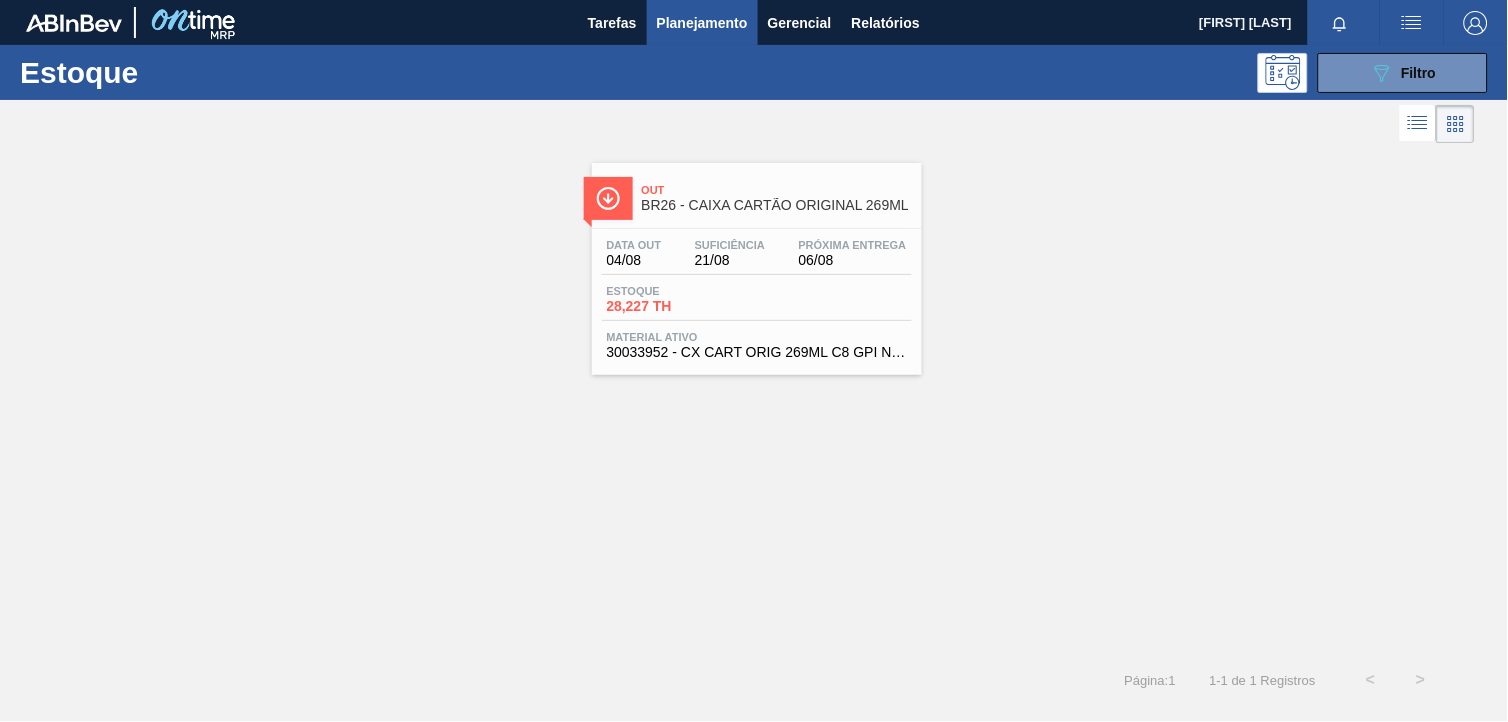 click on "21/08" at bounding box center [730, 260] 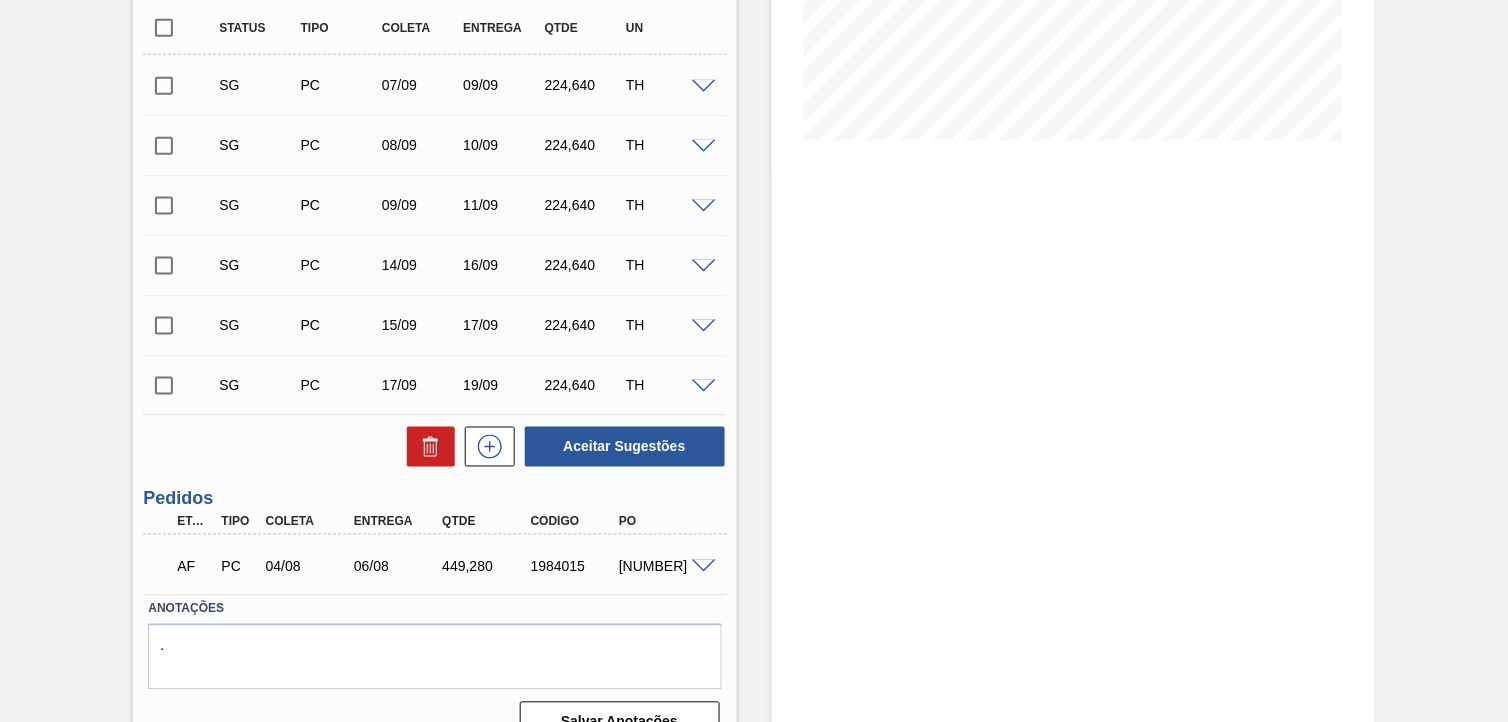 scroll, scrollTop: 481, scrollLeft: 0, axis: vertical 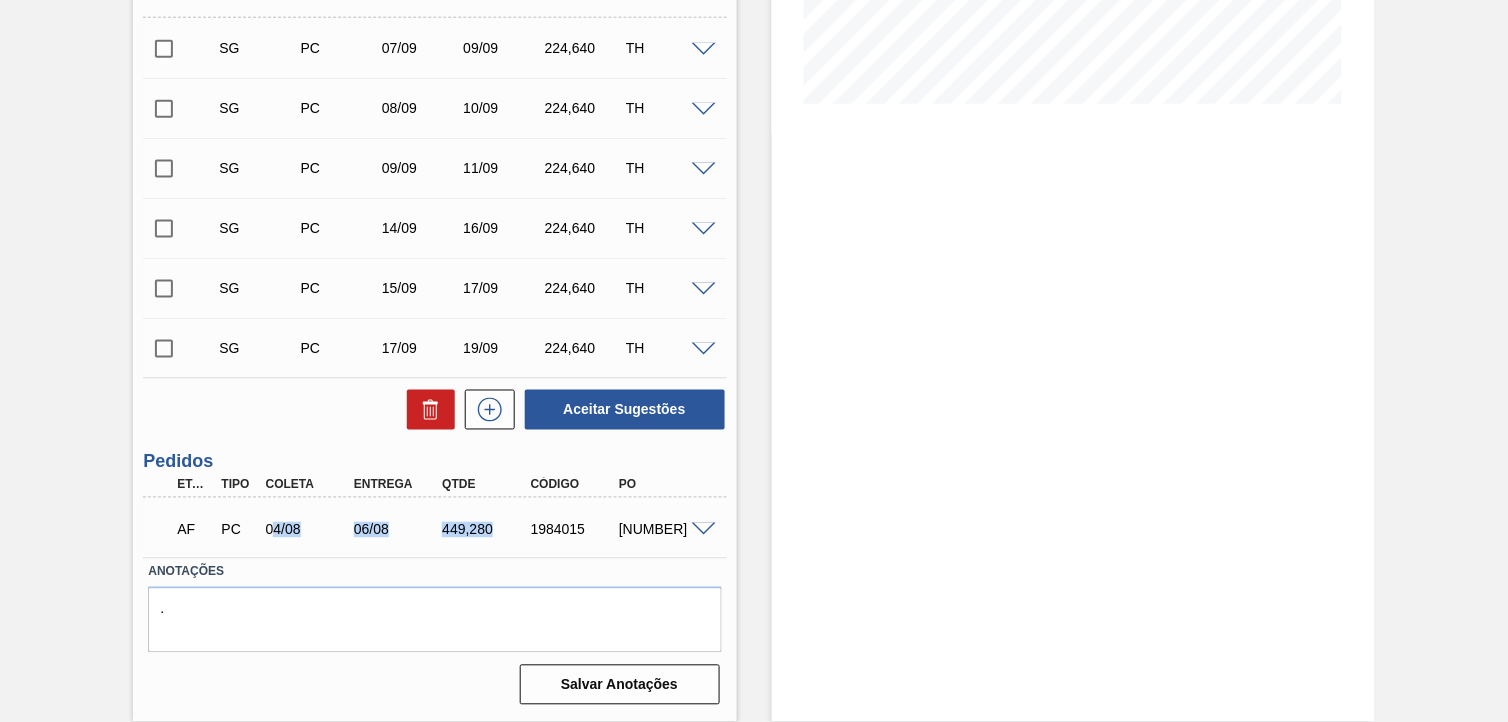drag, startPoint x: 270, startPoint y: 530, endPoint x: 491, endPoint y: 530, distance: 221 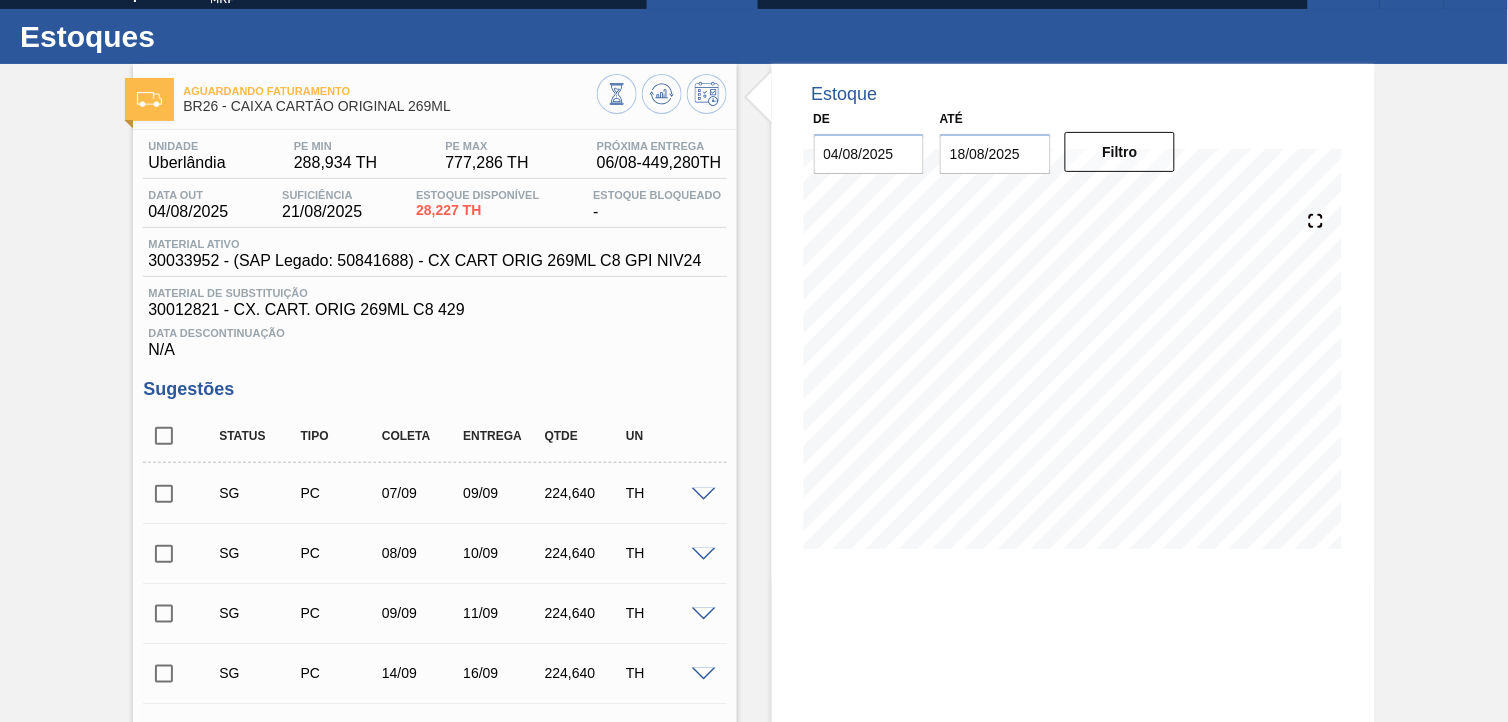 scroll, scrollTop: 0, scrollLeft: 0, axis: both 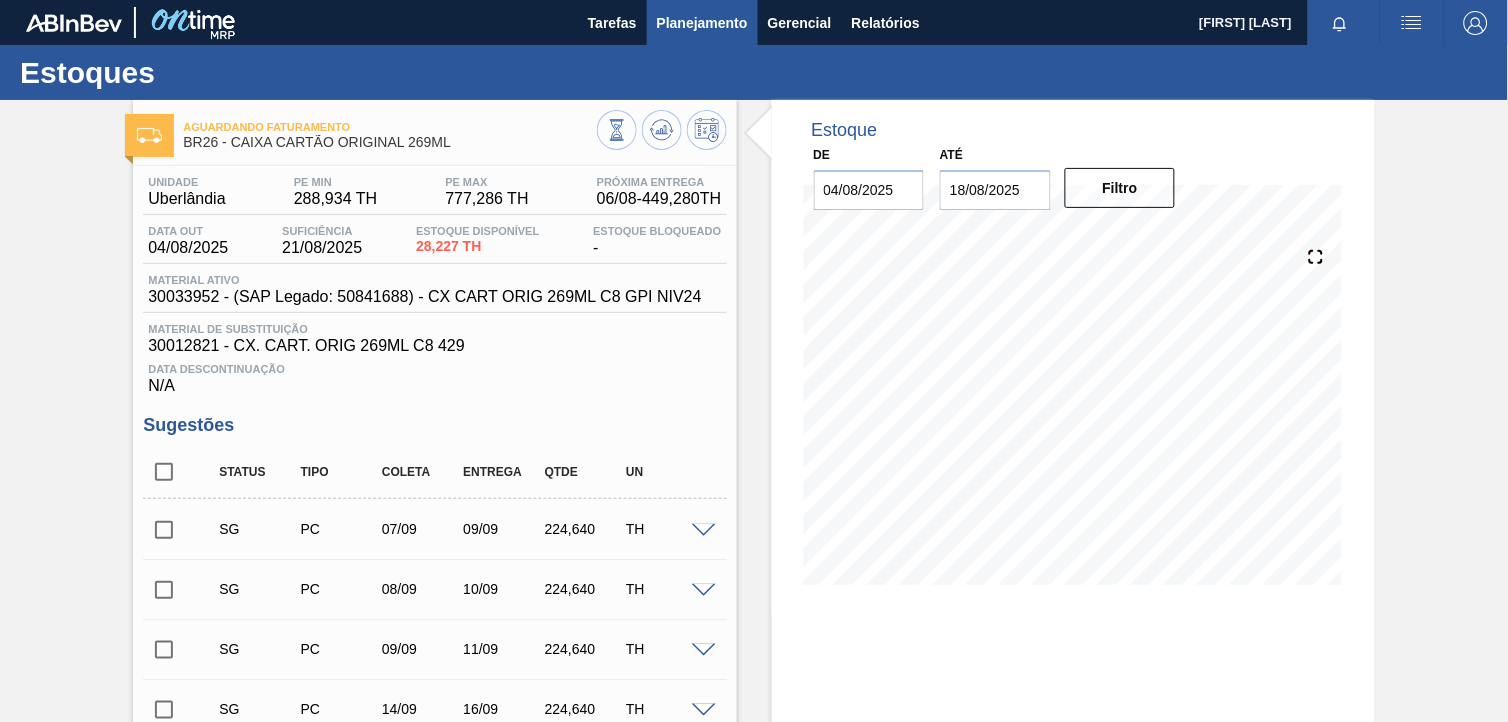 click on "Planejamento" at bounding box center (702, 22) 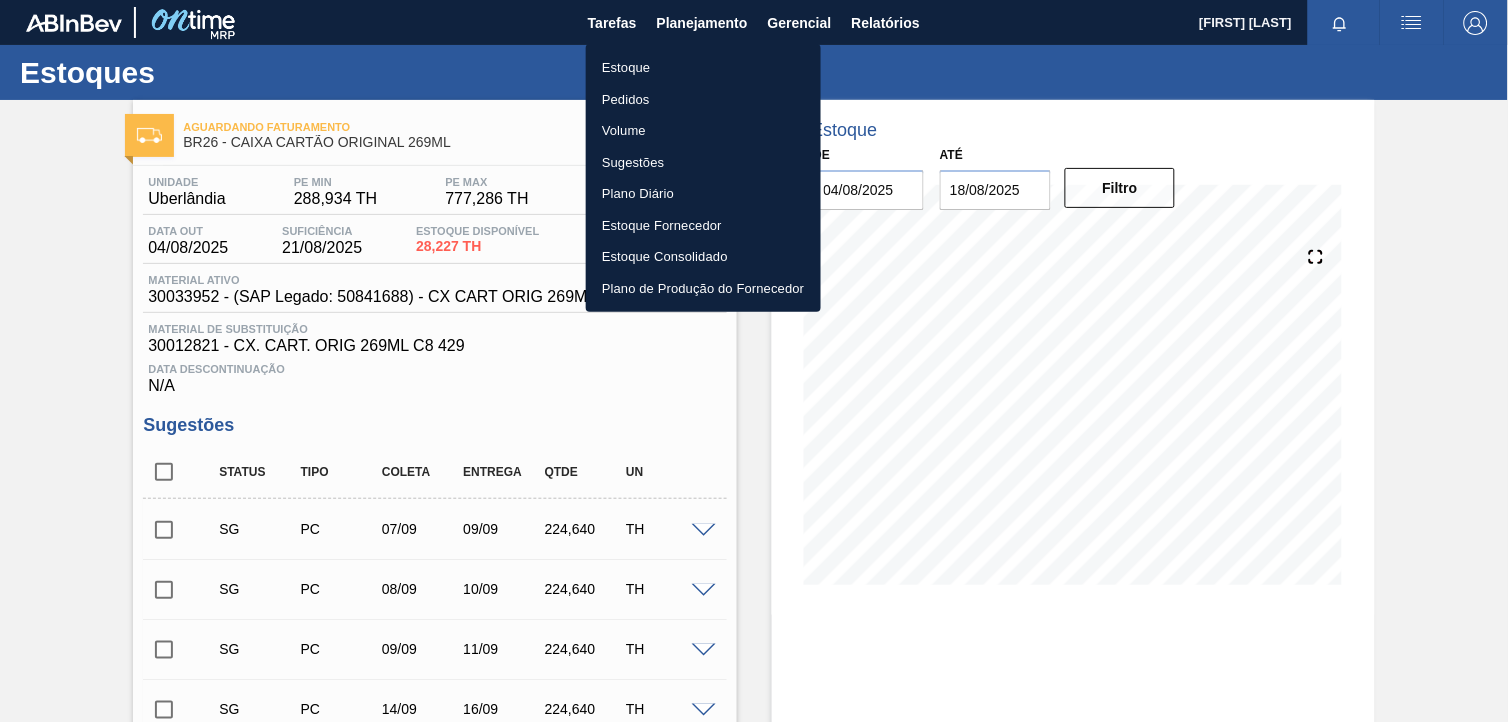 click on "Estoque" at bounding box center (703, 68) 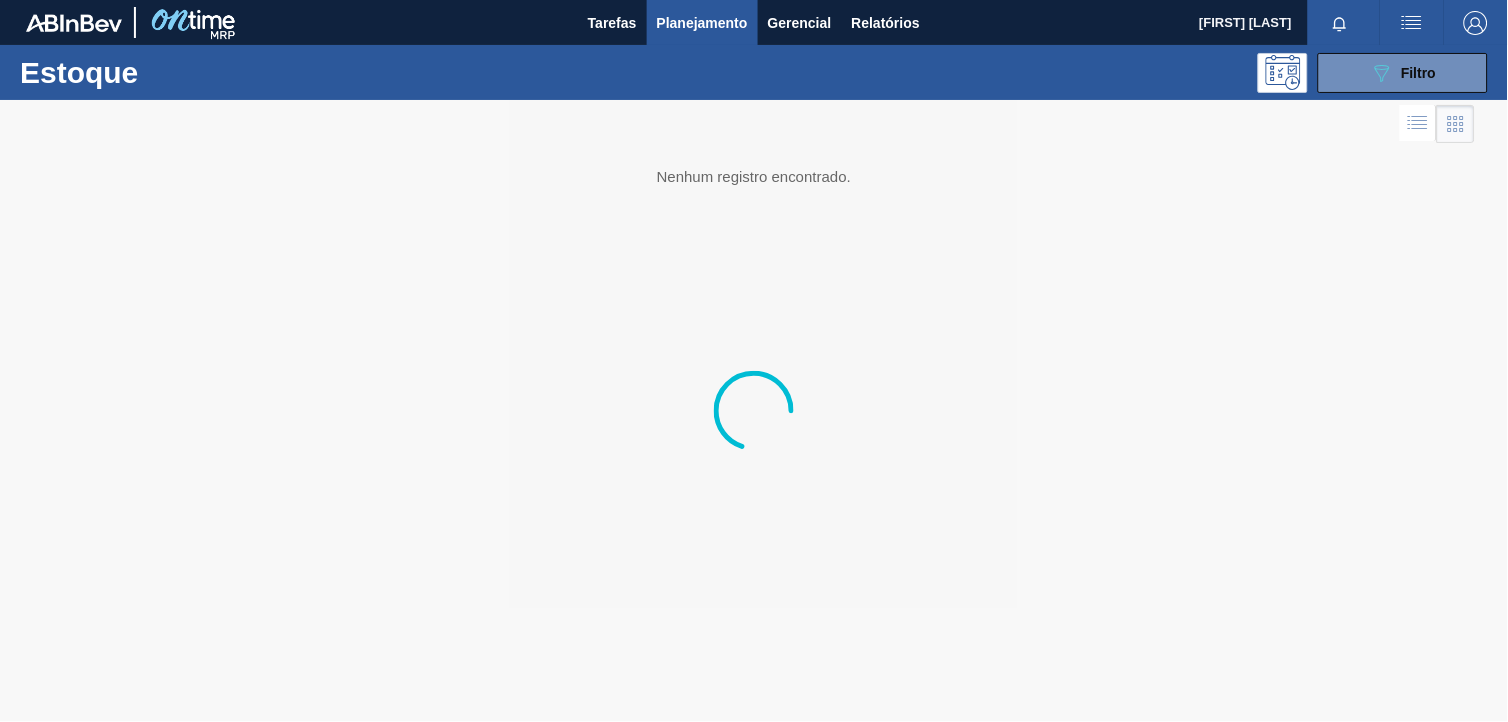 drag, startPoint x: 1291, startPoint y: 56, endPoint x: 1315, endPoint y: 56, distance: 24 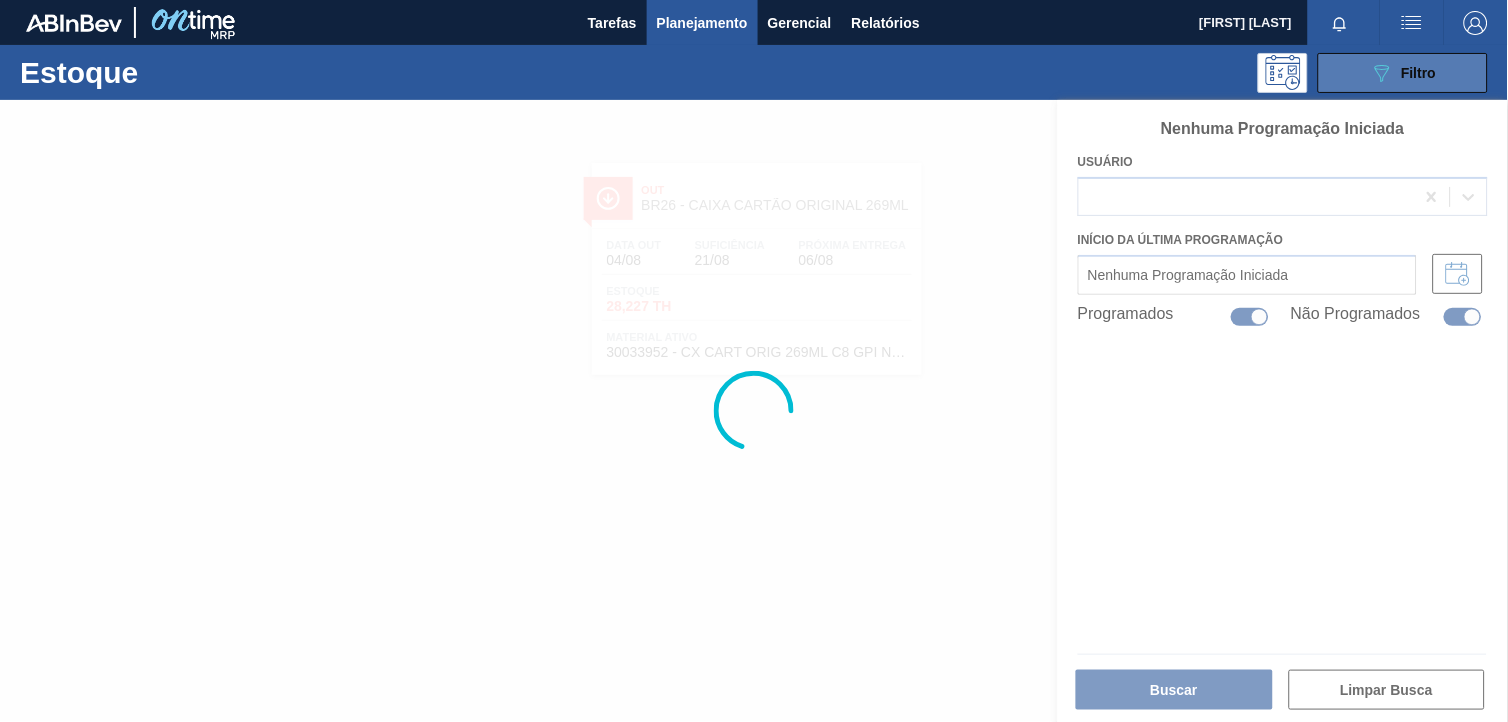 click on "089F7B8B-B2A5-4AFE-B5C0-19BA573D28AC Filtro" at bounding box center [1403, 73] 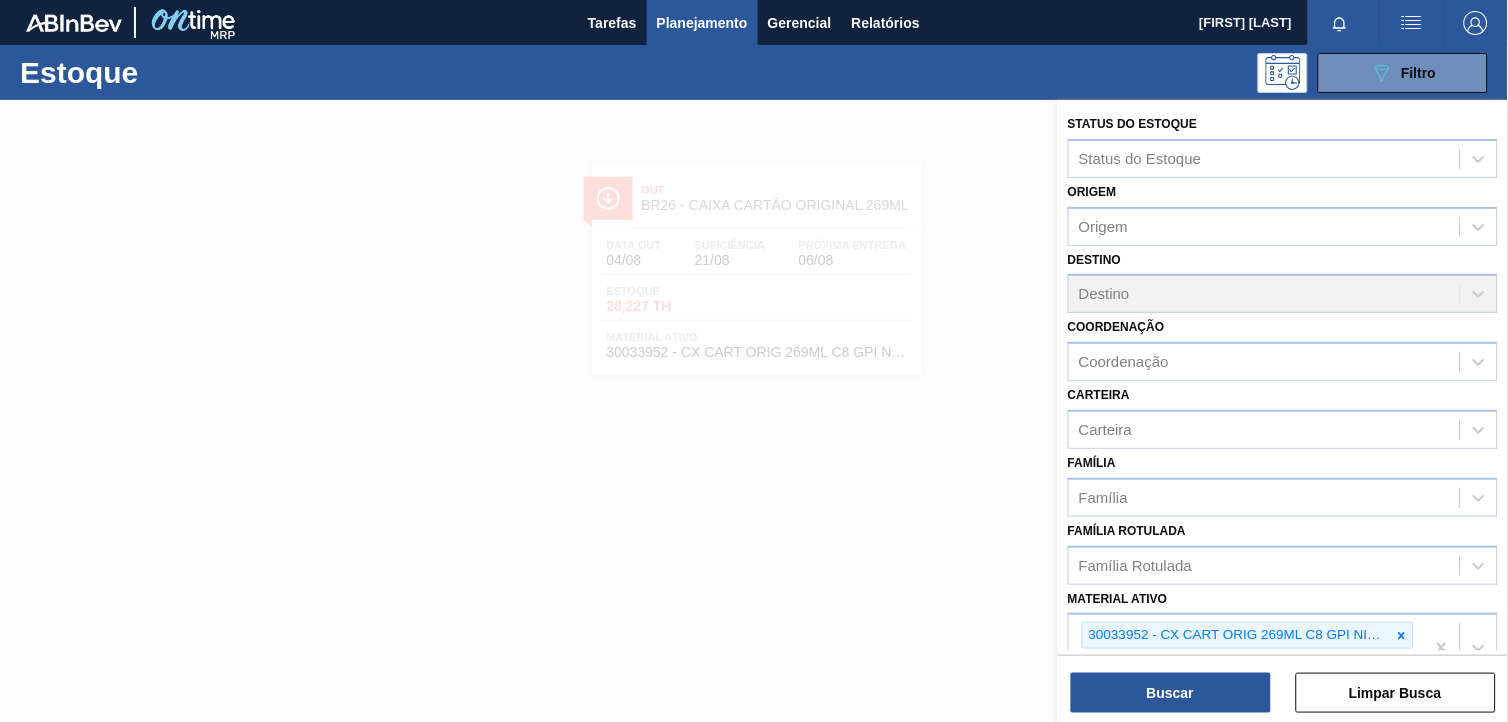 scroll, scrollTop: 255, scrollLeft: 0, axis: vertical 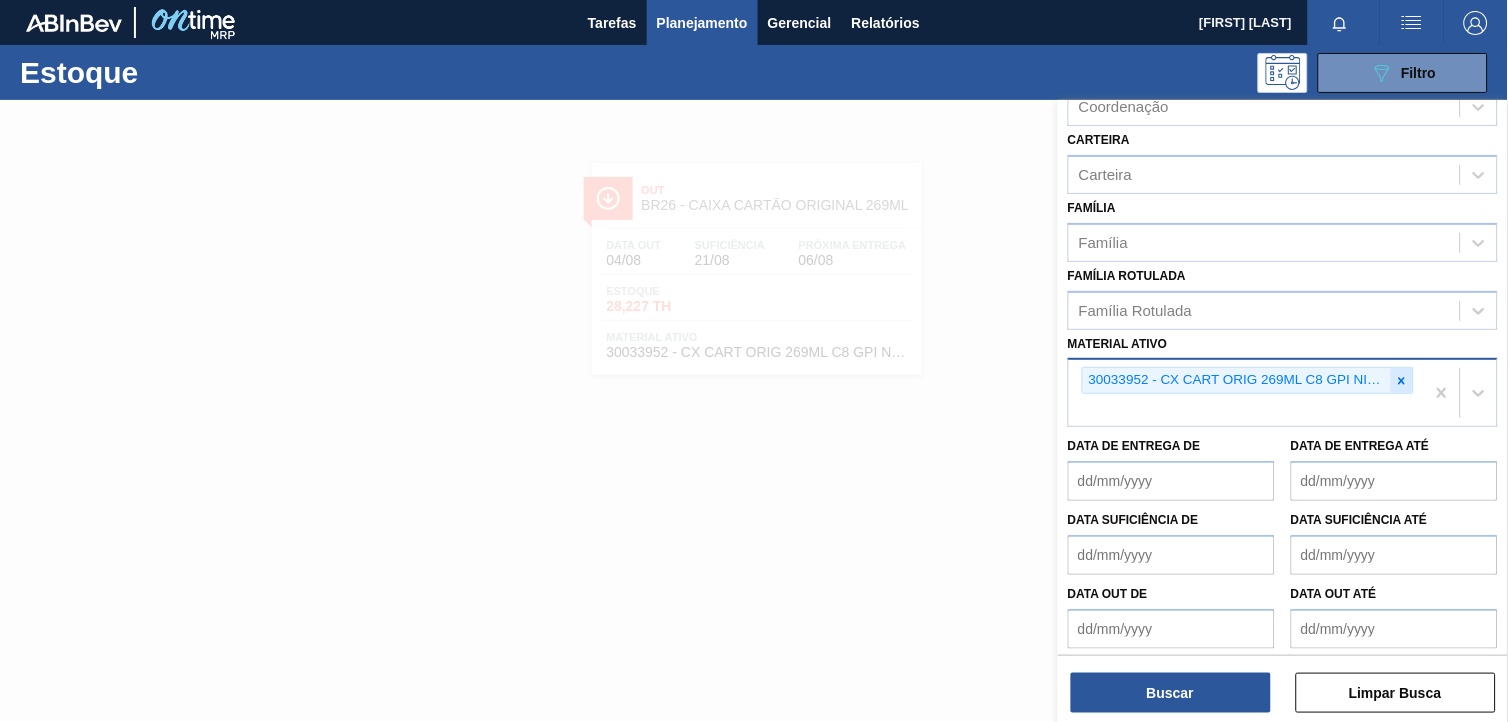 click 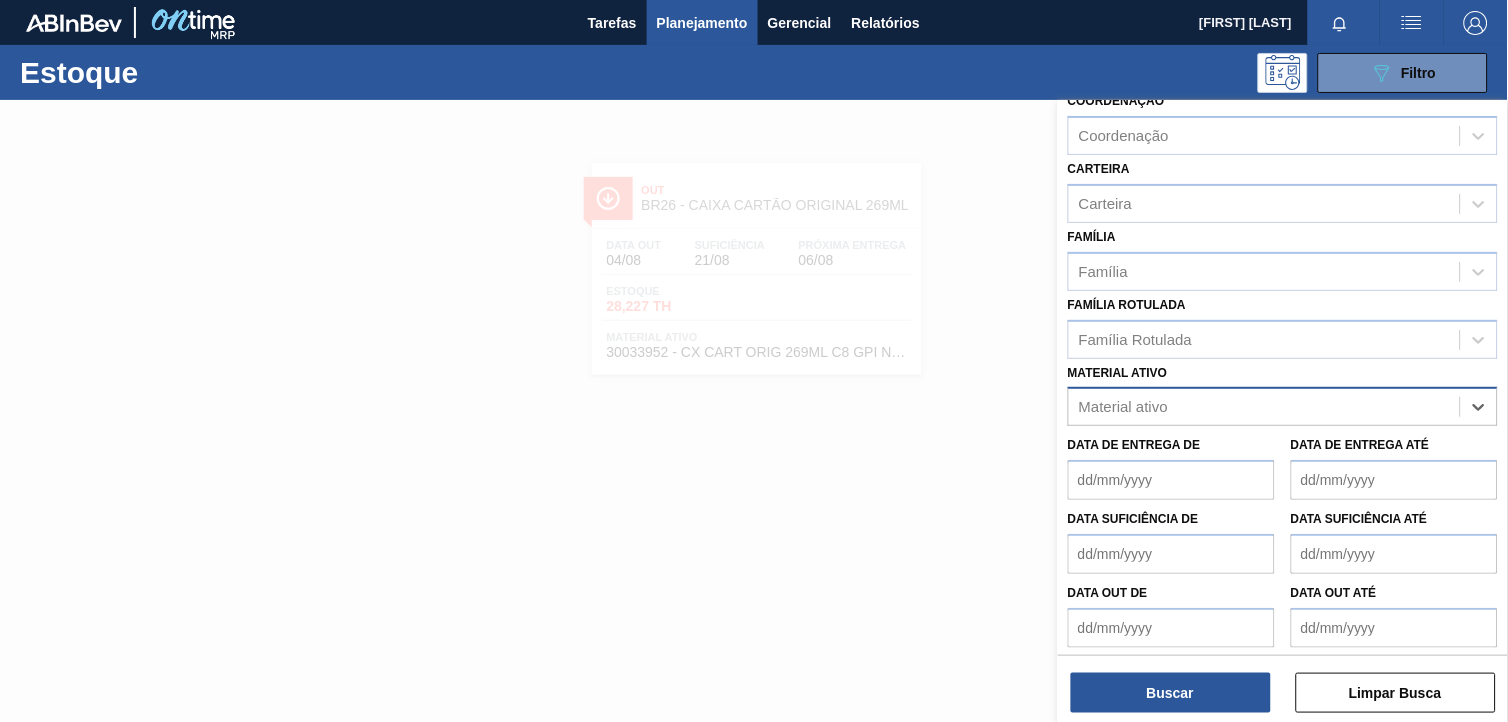 paste on "30003188" 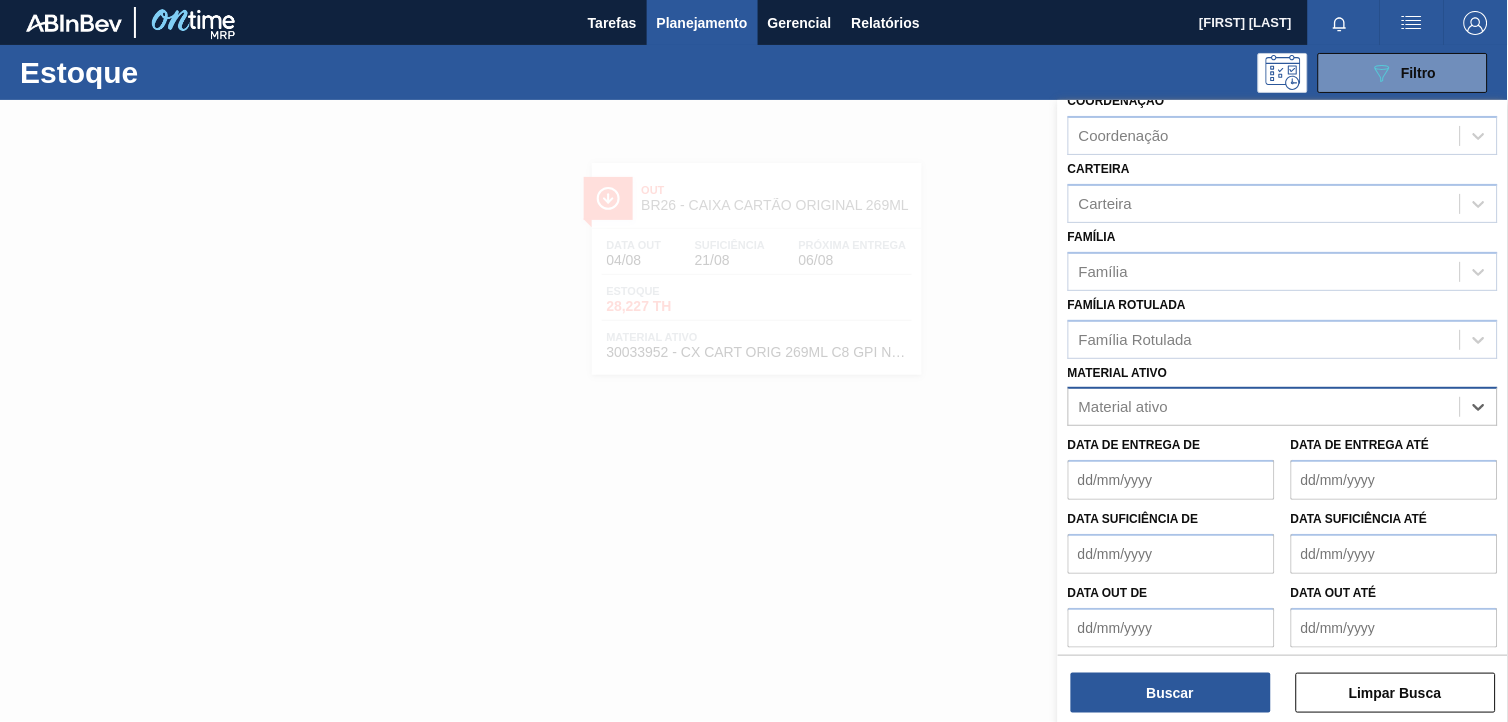 type on "30003188" 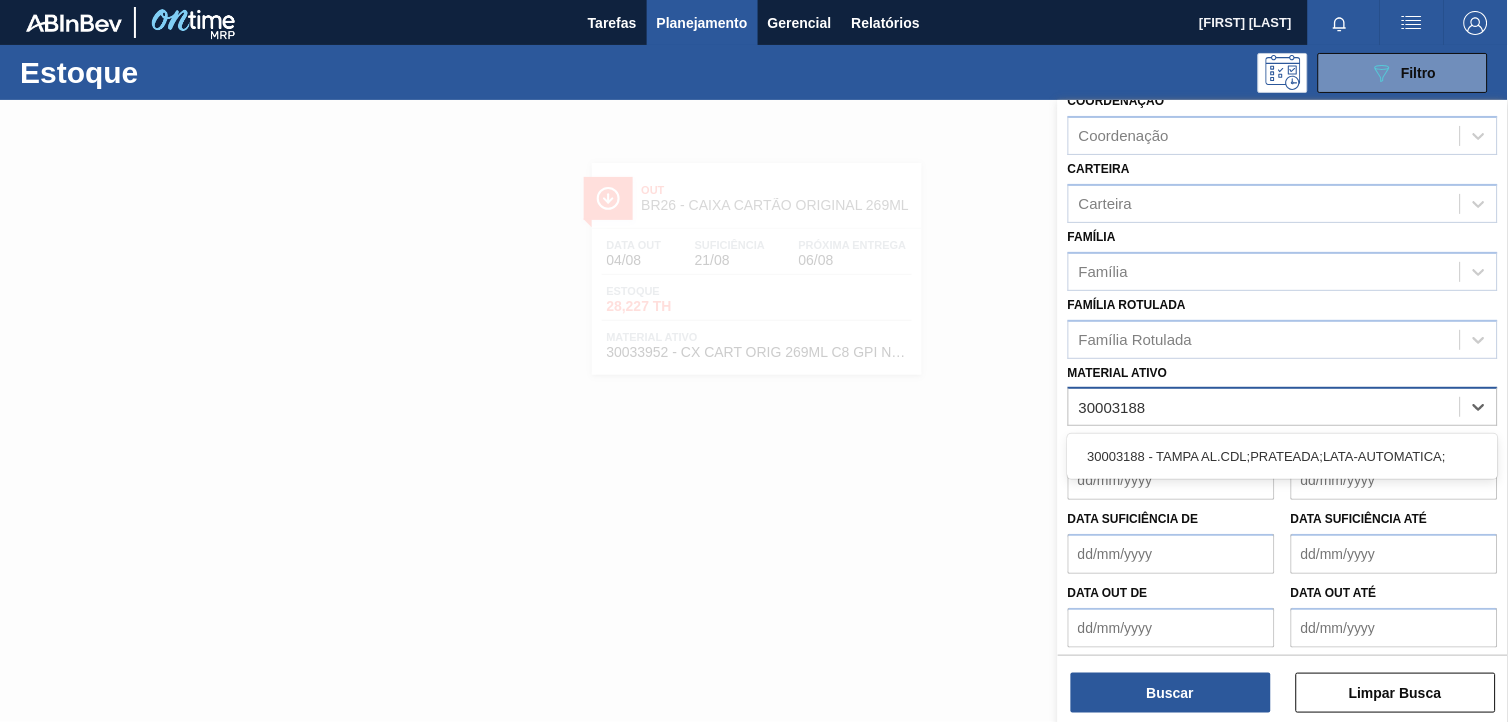 type 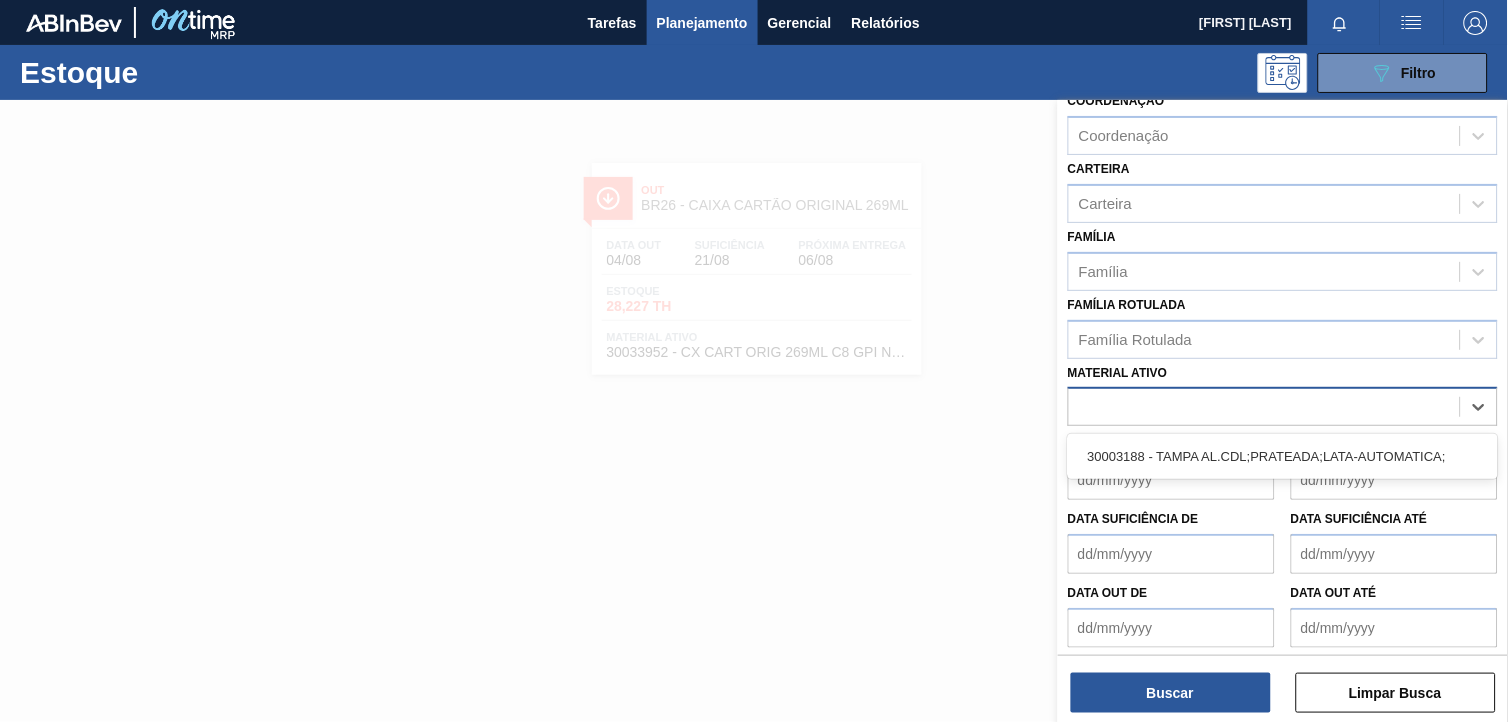 scroll, scrollTop: 255, scrollLeft: 0, axis: vertical 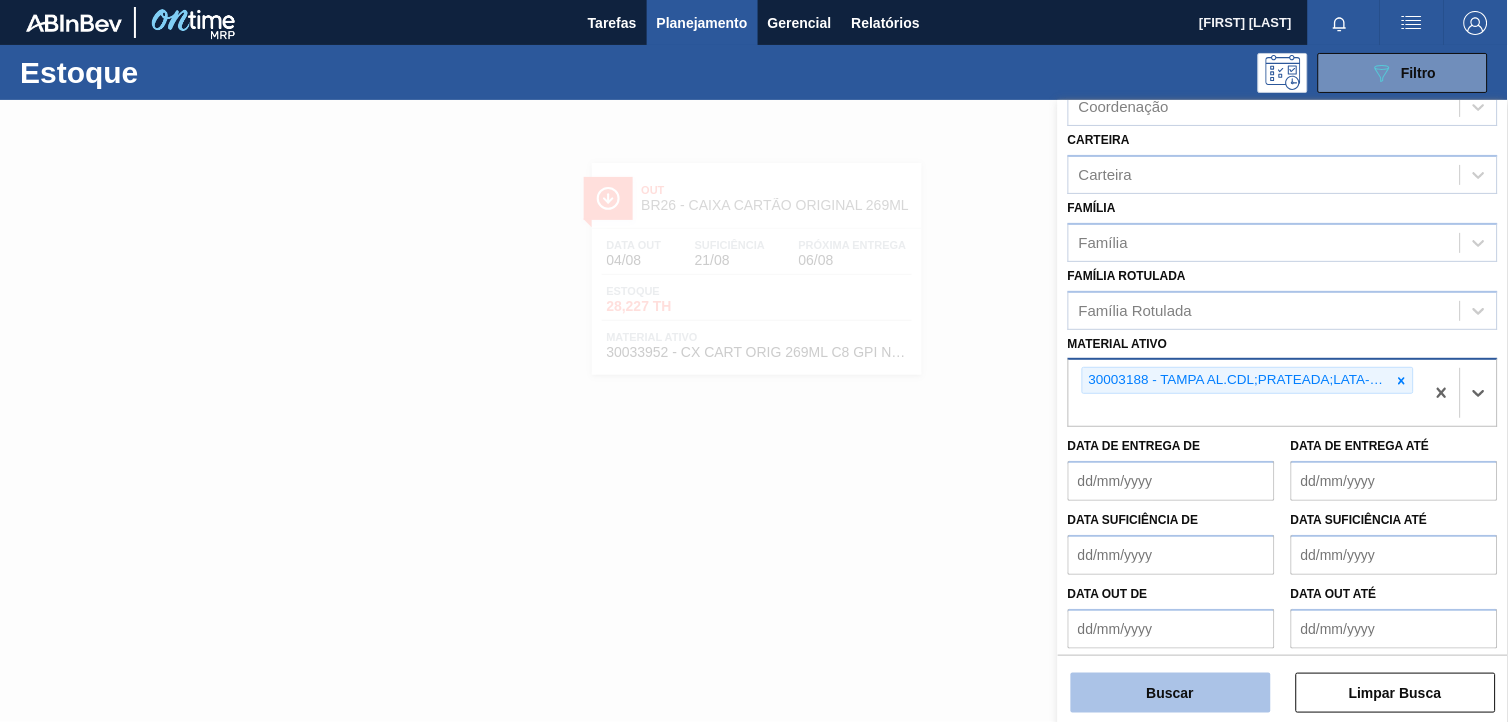 click on "Buscar" at bounding box center (1171, 693) 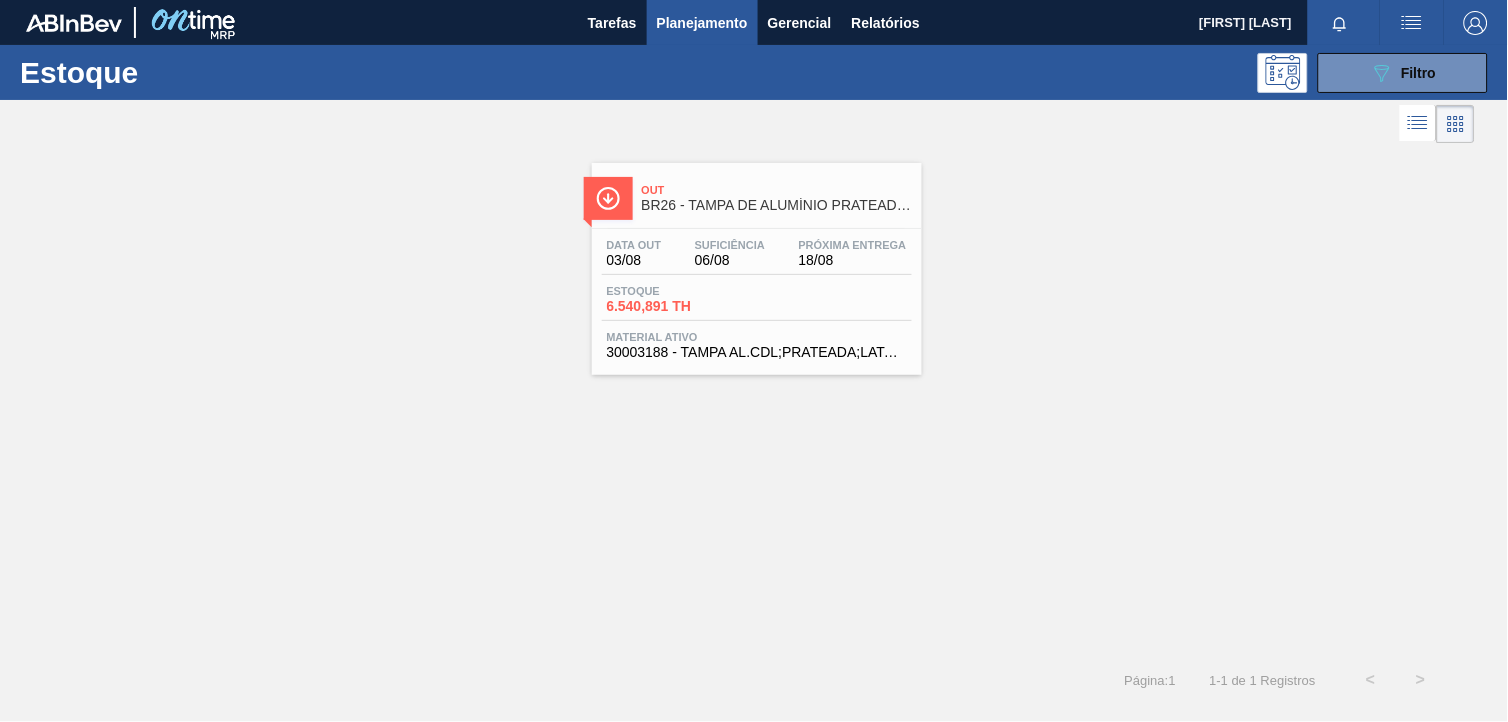 click on "Data out 03/08 Suficiência 06/08 Próxima Entrega 18/08 Estoque [NUMBER] TH Material ativo 30003188 - TAMPA AL.CDL;PRATEADA;LATA-AUTOMATICA;" at bounding box center (757, 297) 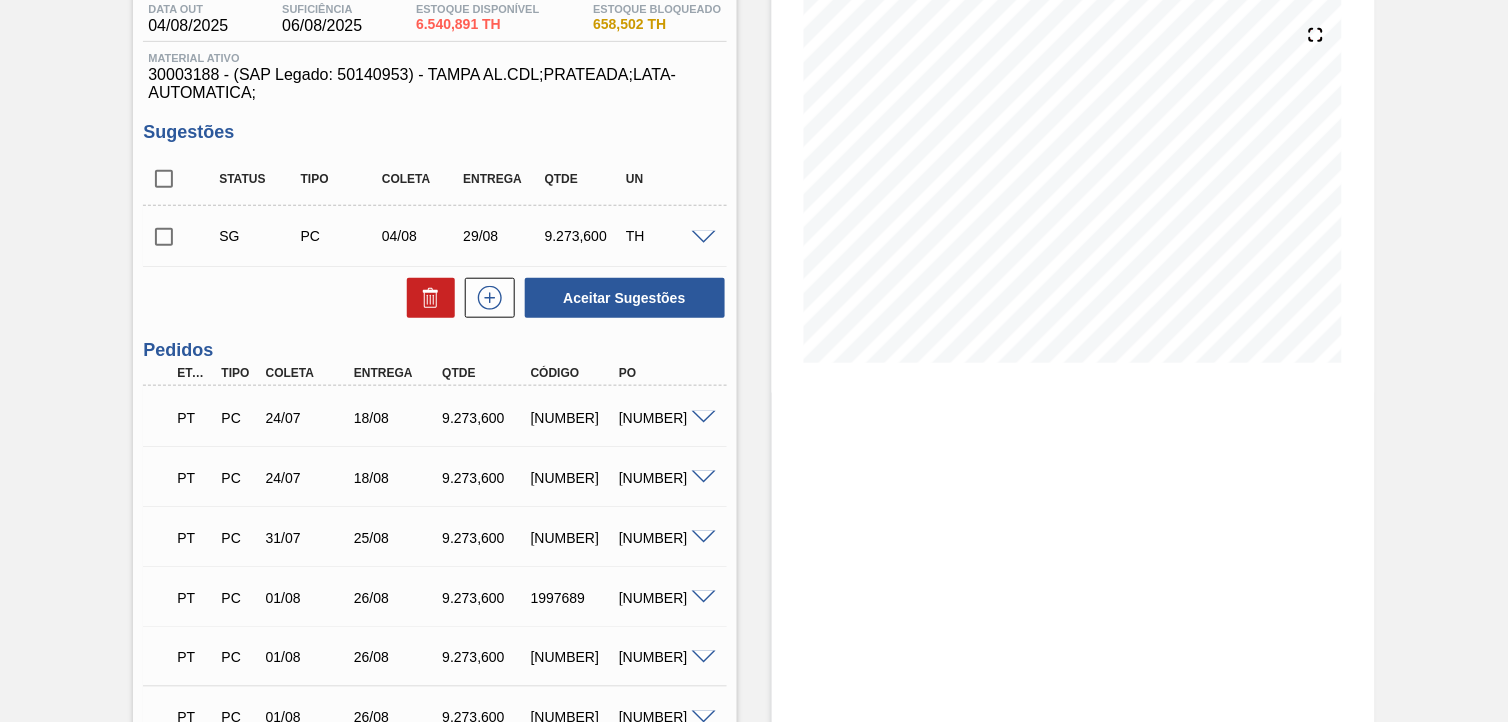 scroll, scrollTop: 0, scrollLeft: 0, axis: both 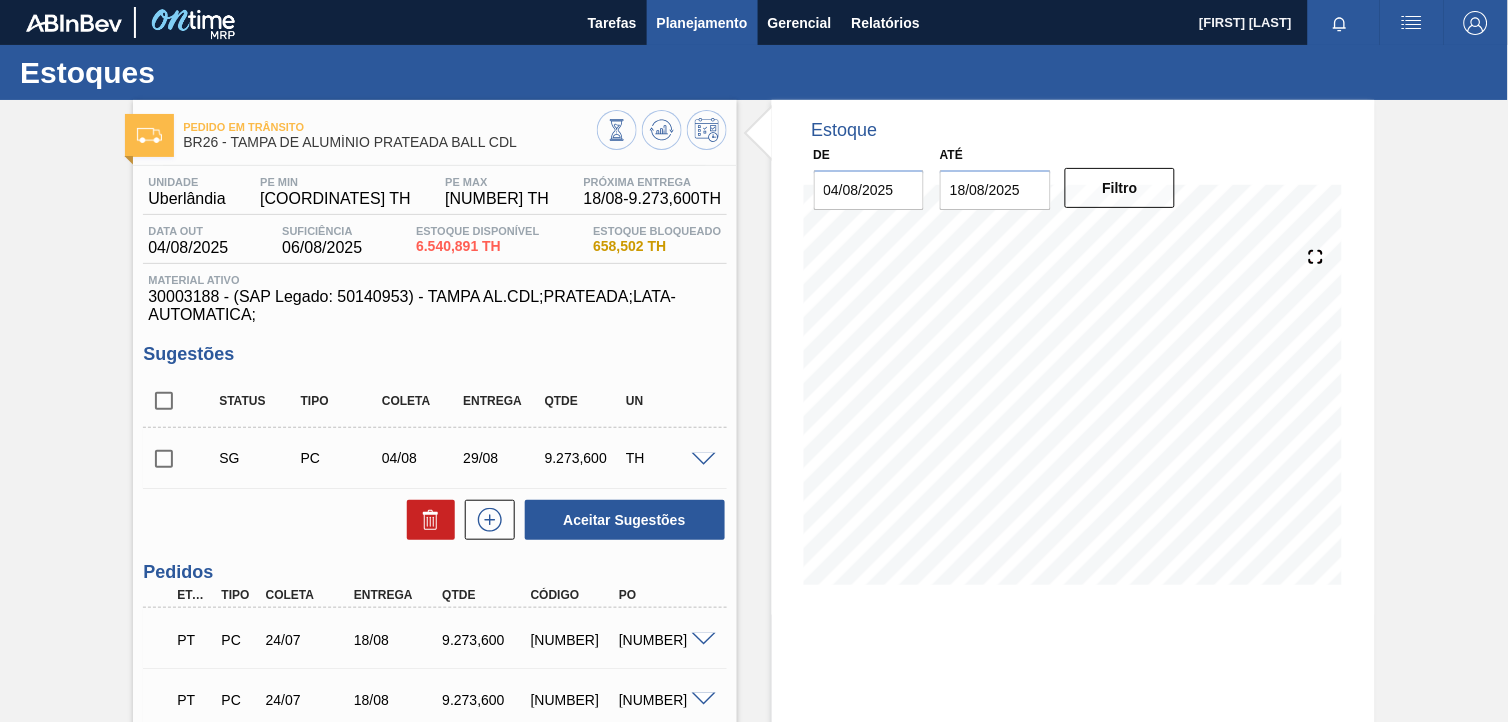 click on "Planejamento" at bounding box center [702, 23] 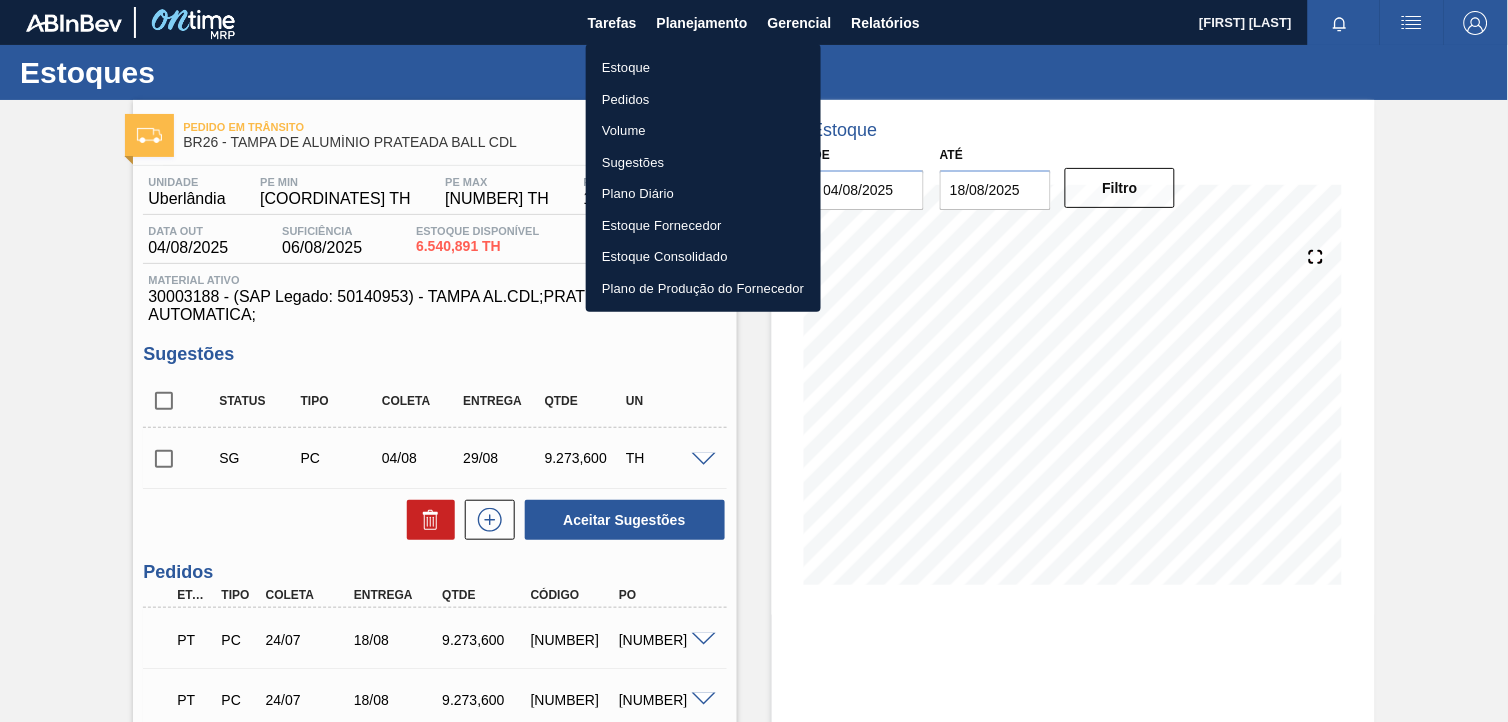 click on "Estoque Pedidos Volume Sugestões Plano Diário Estoque Fornecedor Estoque Consolidado  Plano de Produção do Fornecedor" at bounding box center (703, 178) 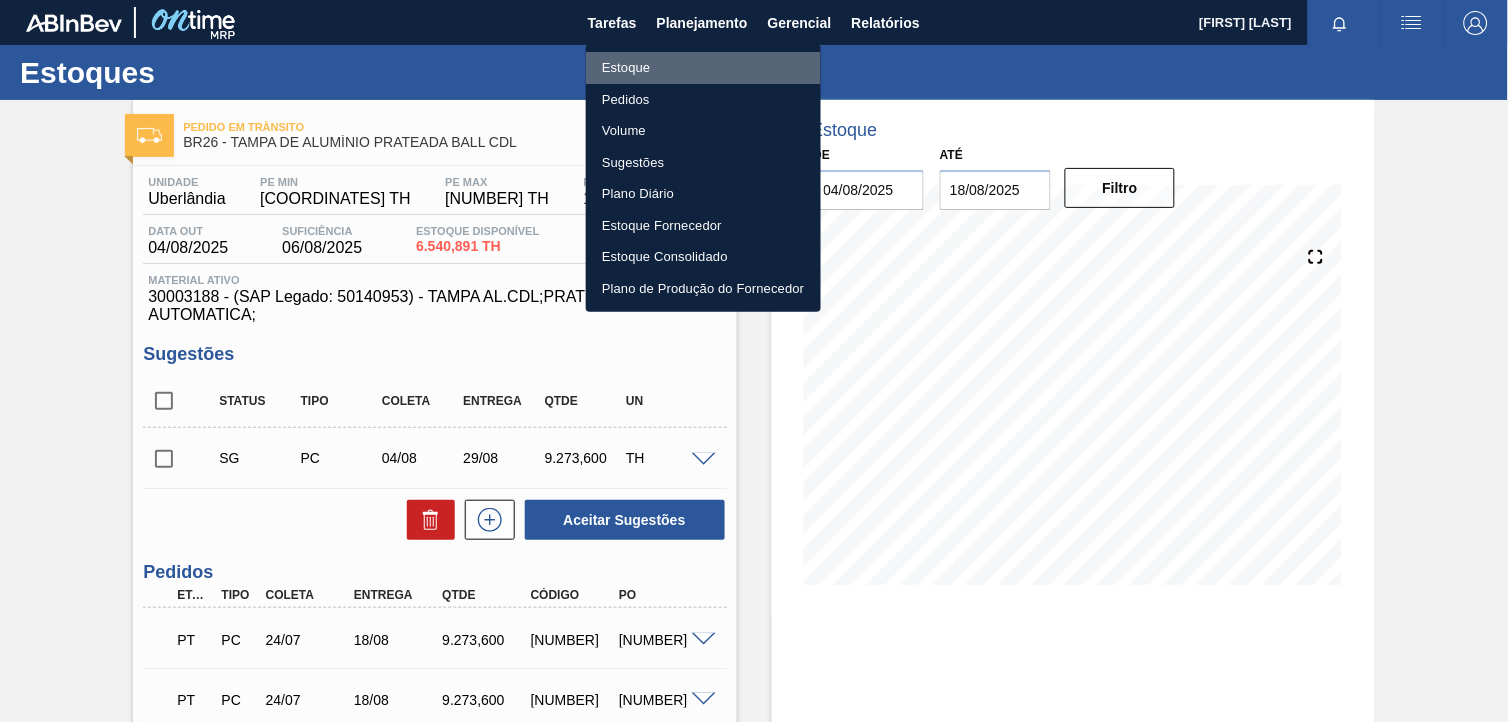 click on "Estoque" at bounding box center (703, 68) 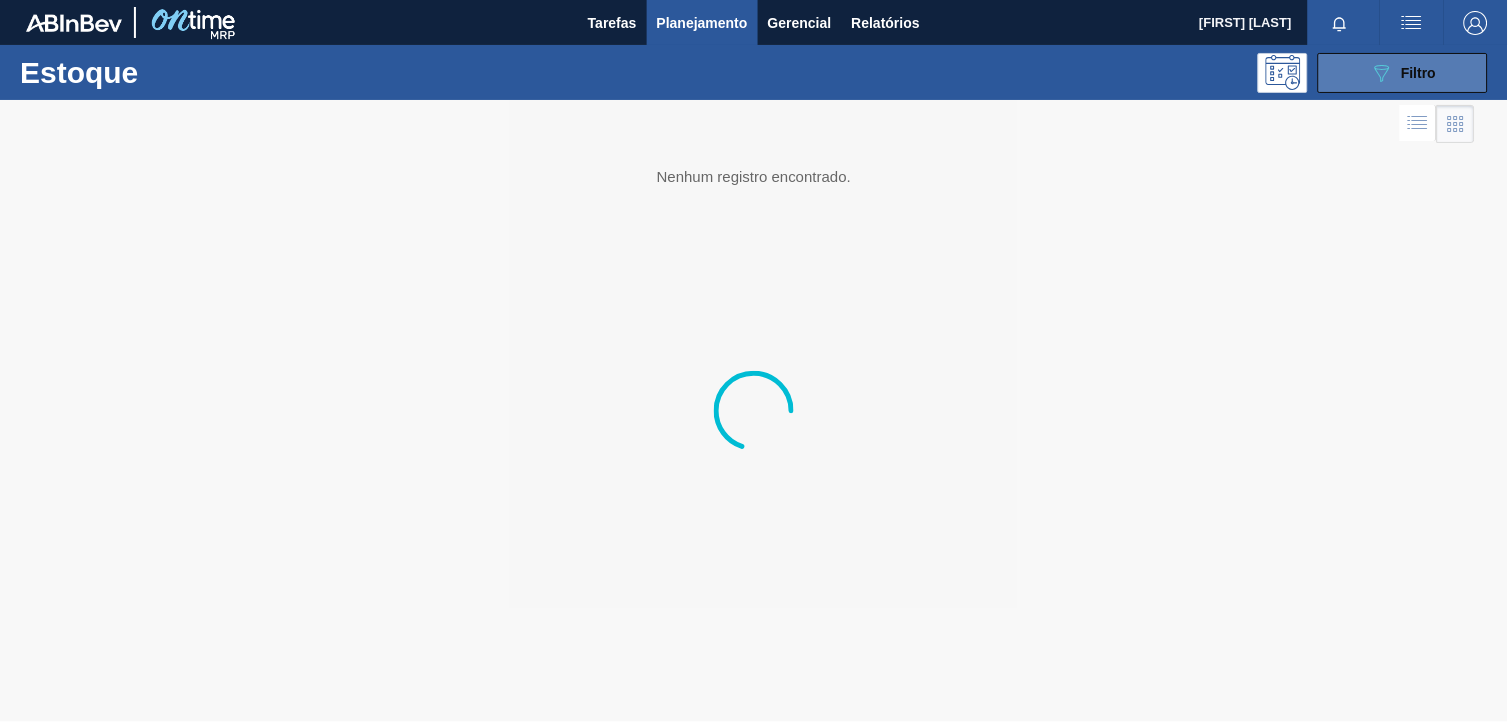 click on "089F7B8B-B2A5-4AFE-B5C0-19BA573D28AC" 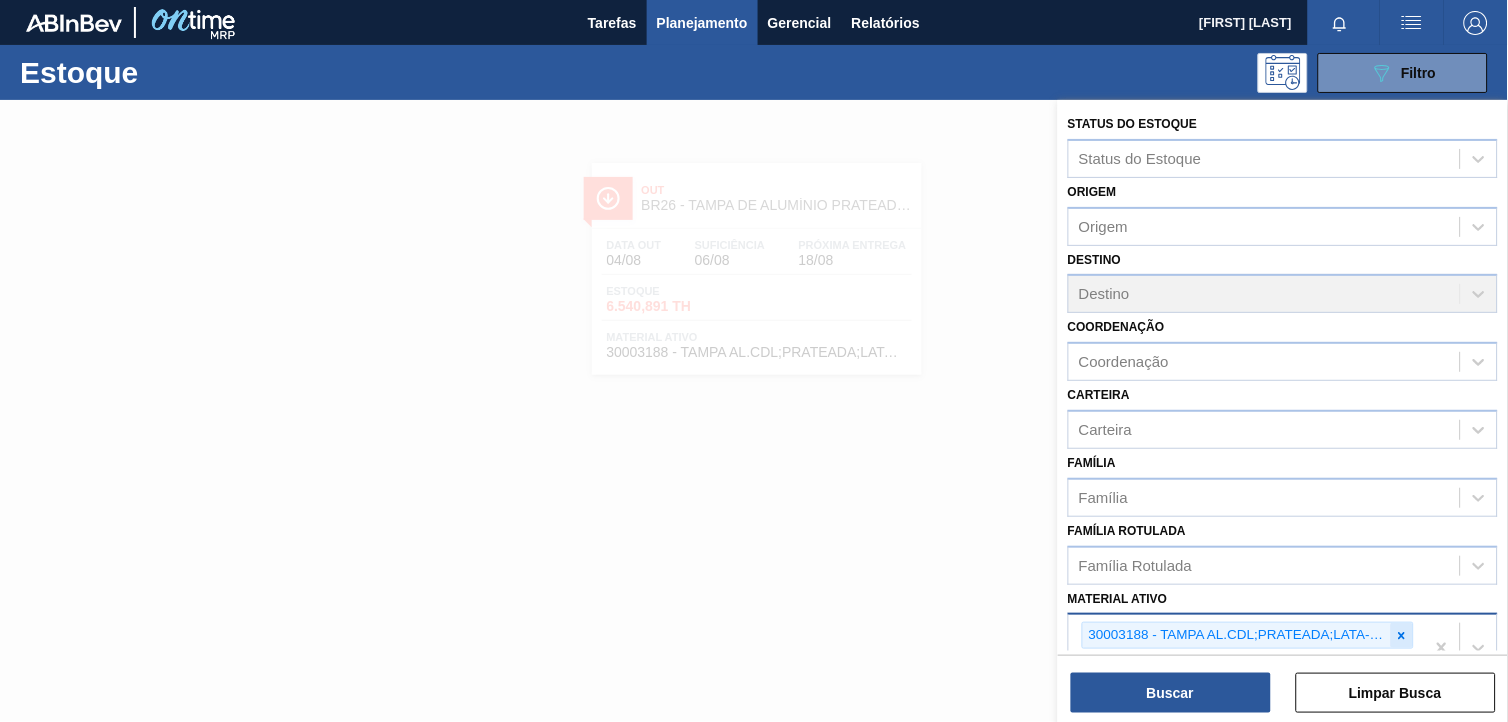 click 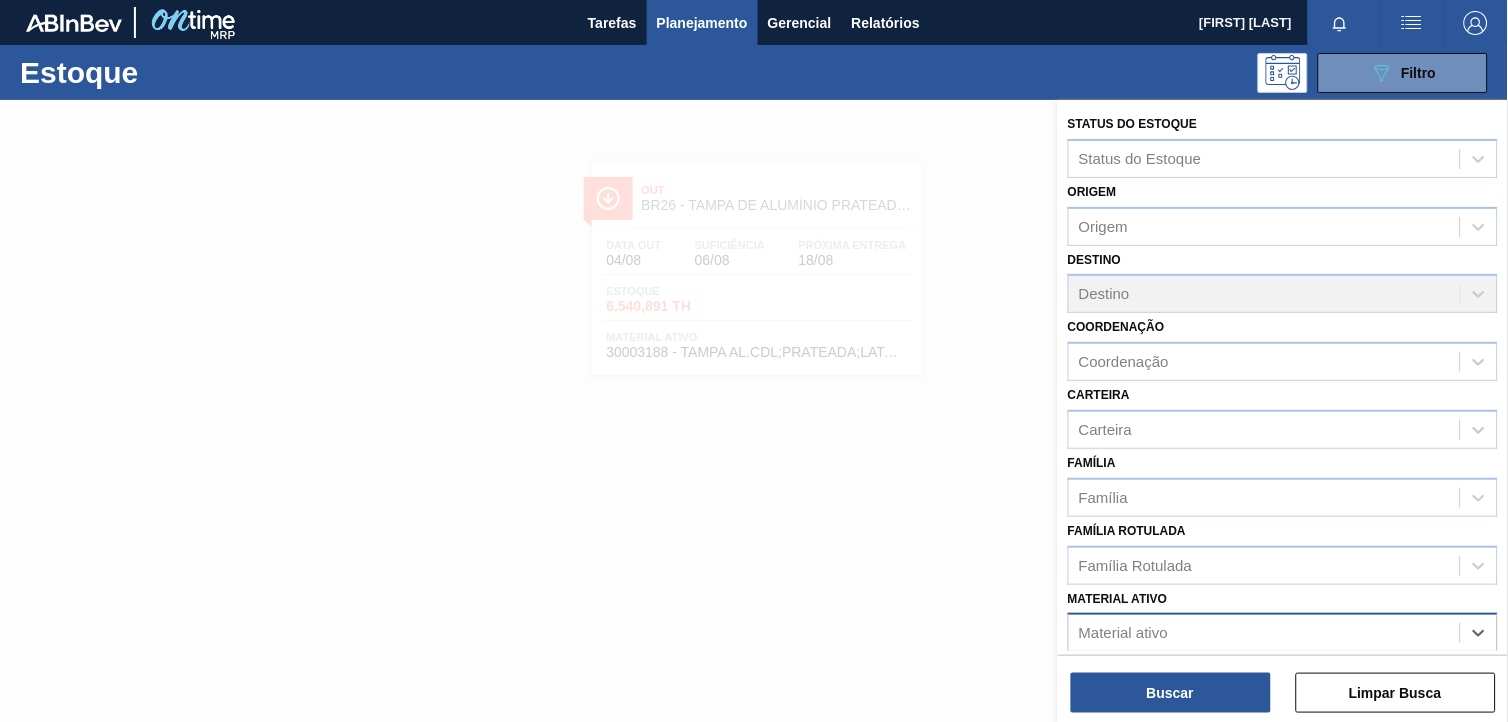 scroll, scrollTop: 226, scrollLeft: 0, axis: vertical 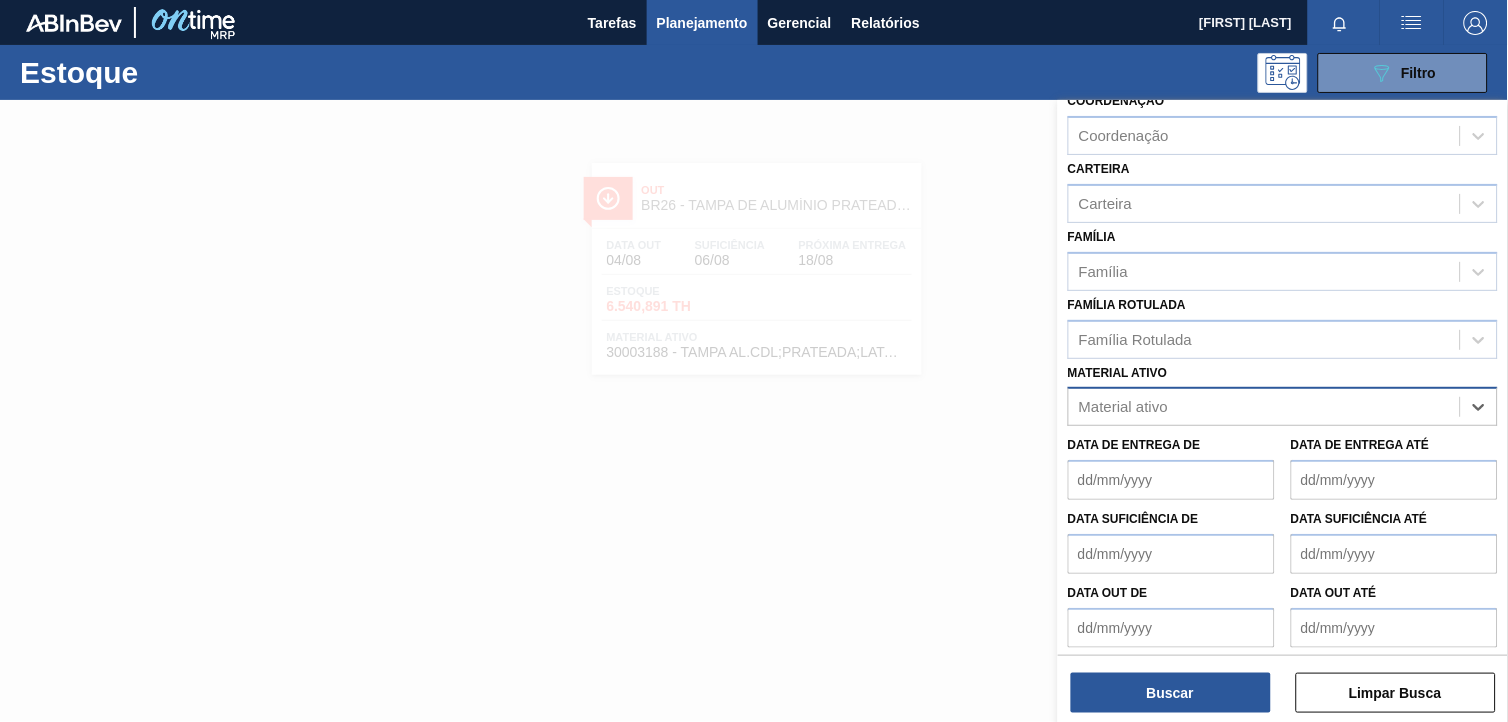 paste on "[NUMBER]" 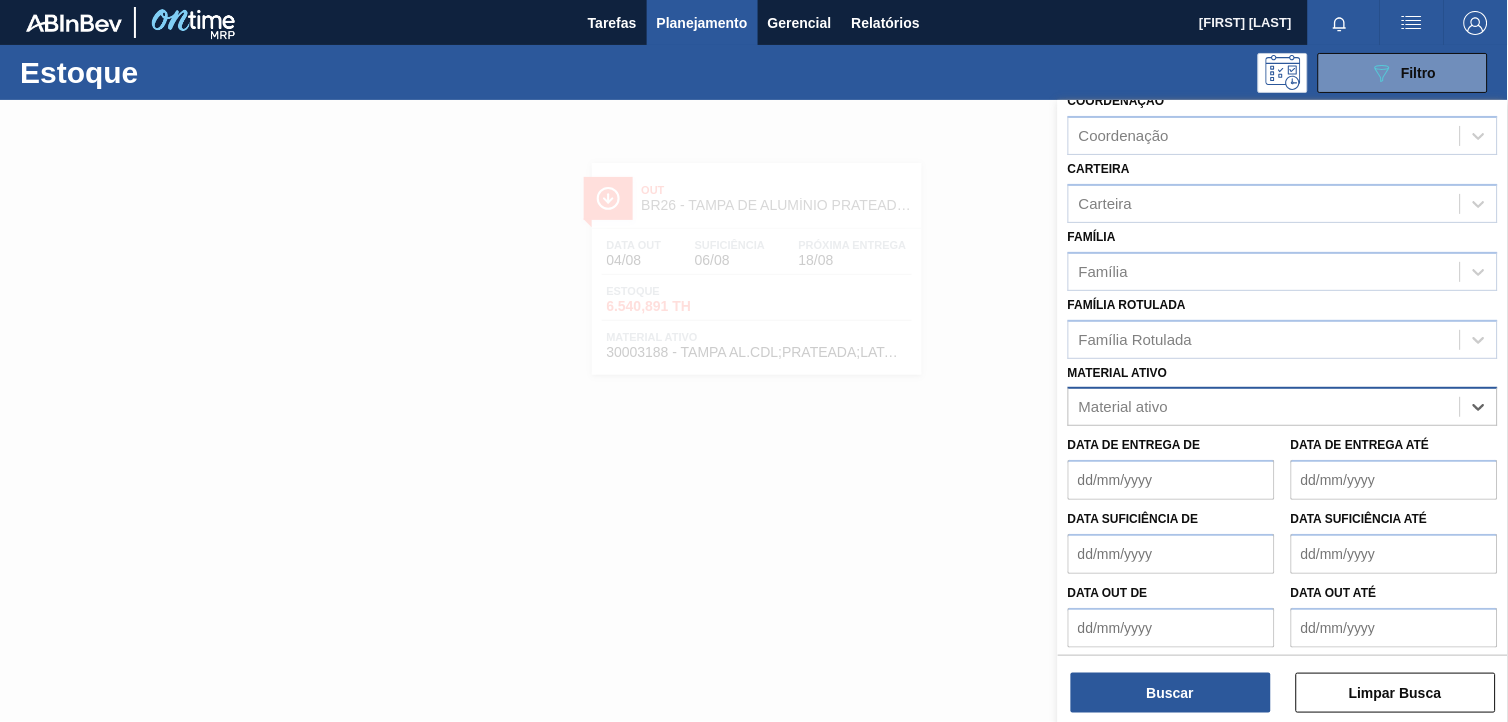 type on "[NUMBER]" 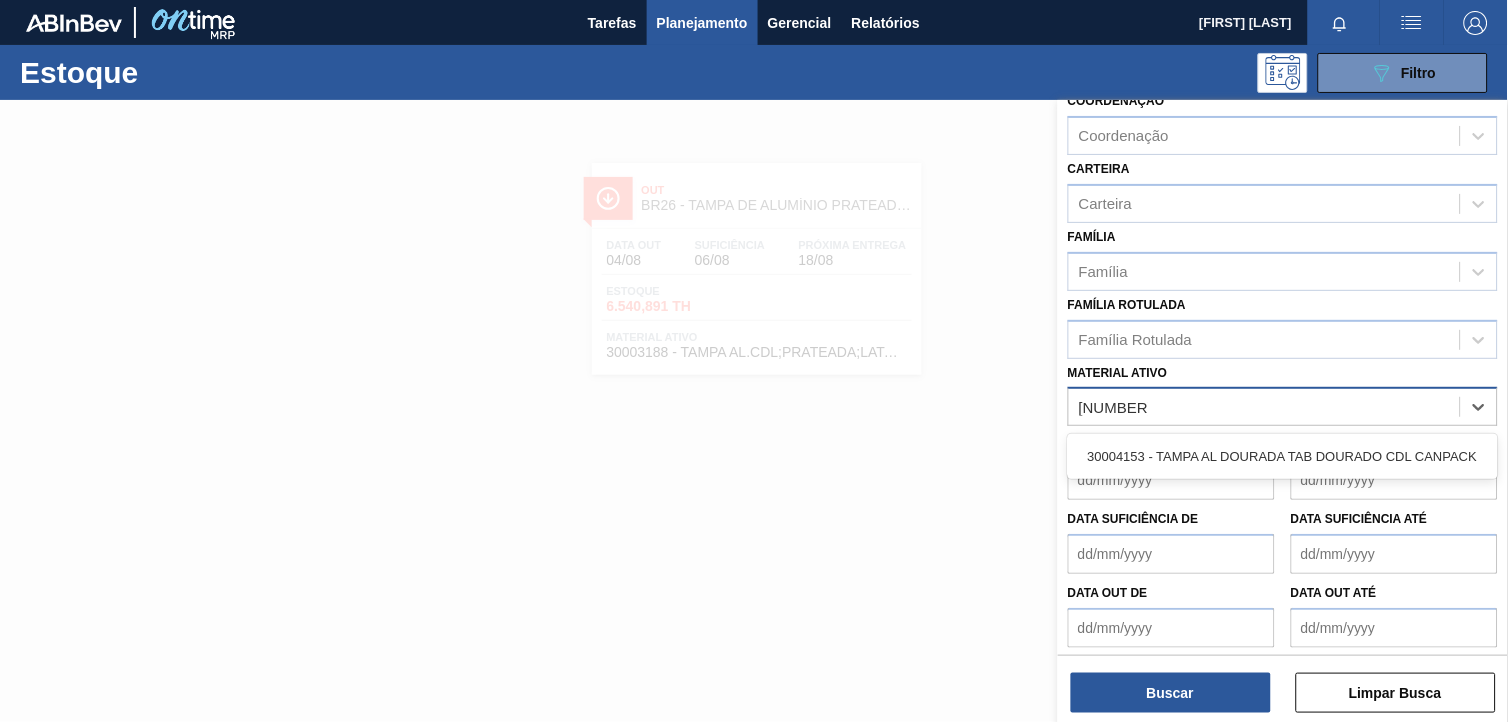 type 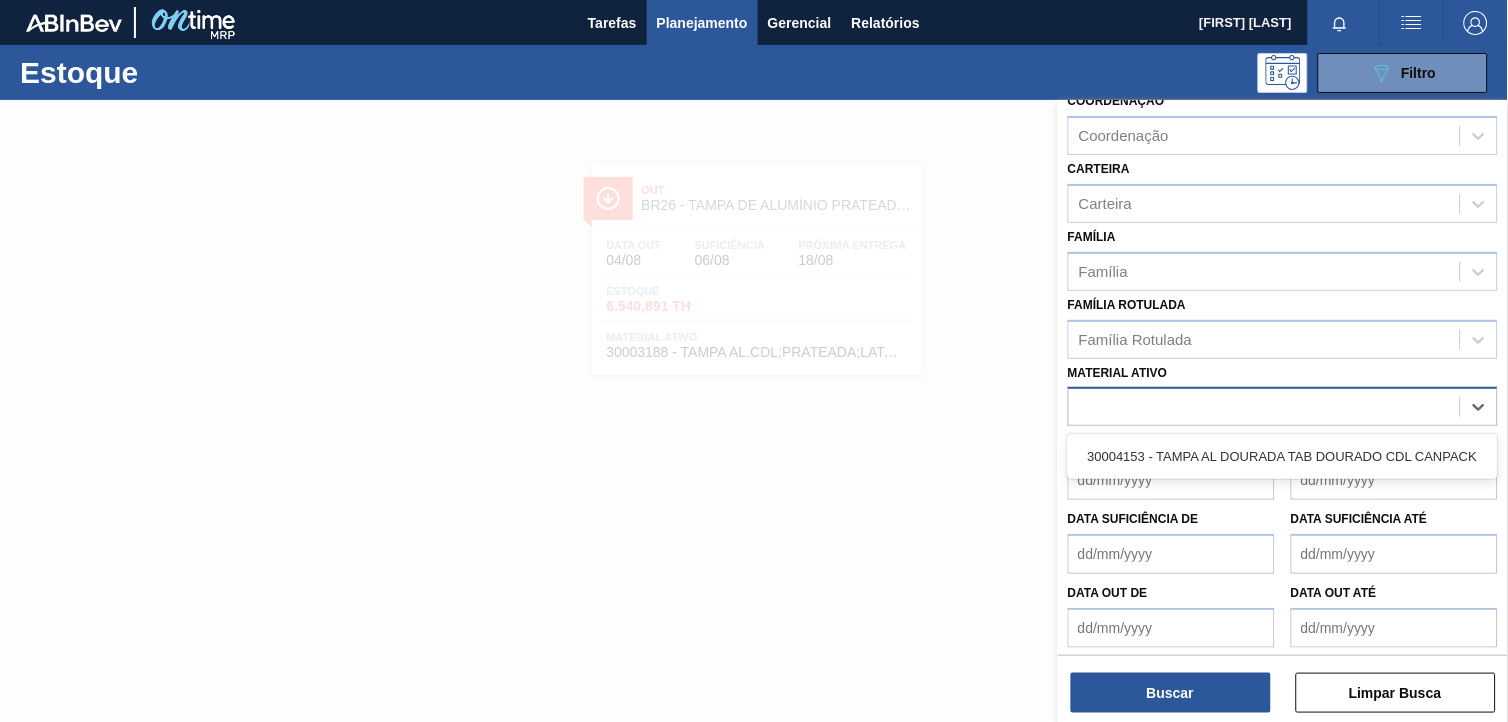 scroll, scrollTop: 255, scrollLeft: 0, axis: vertical 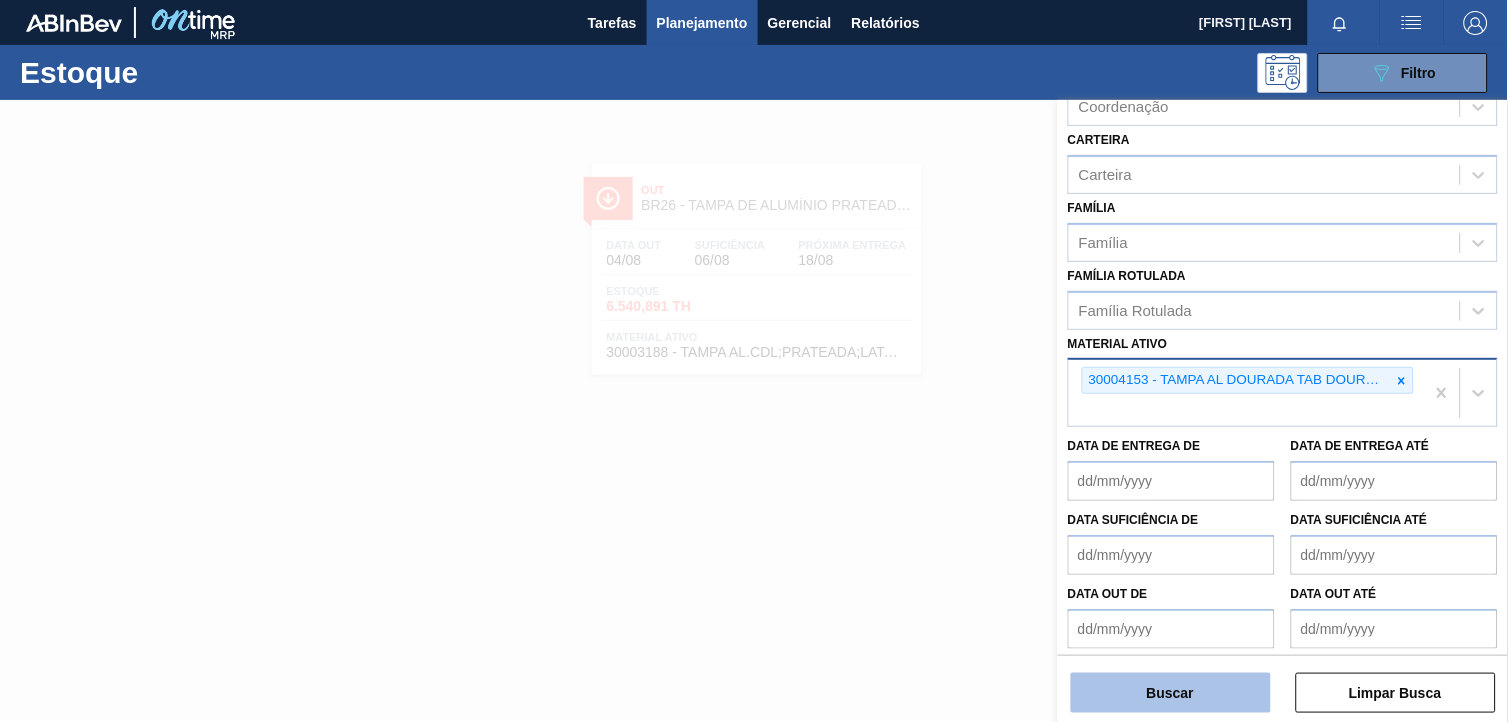 click on "Buscar" at bounding box center [1171, 693] 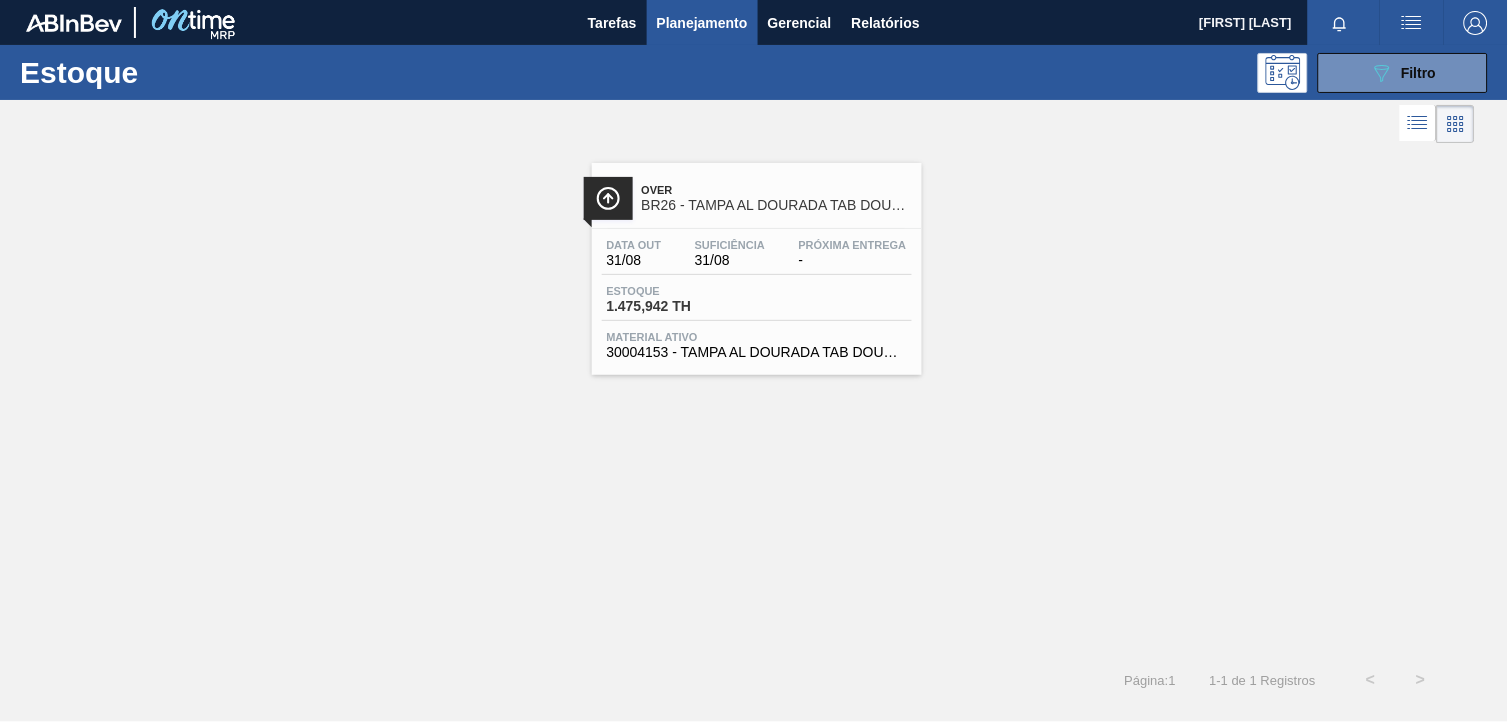 click on "Estoque [NUMBER] TH" at bounding box center (757, 303) 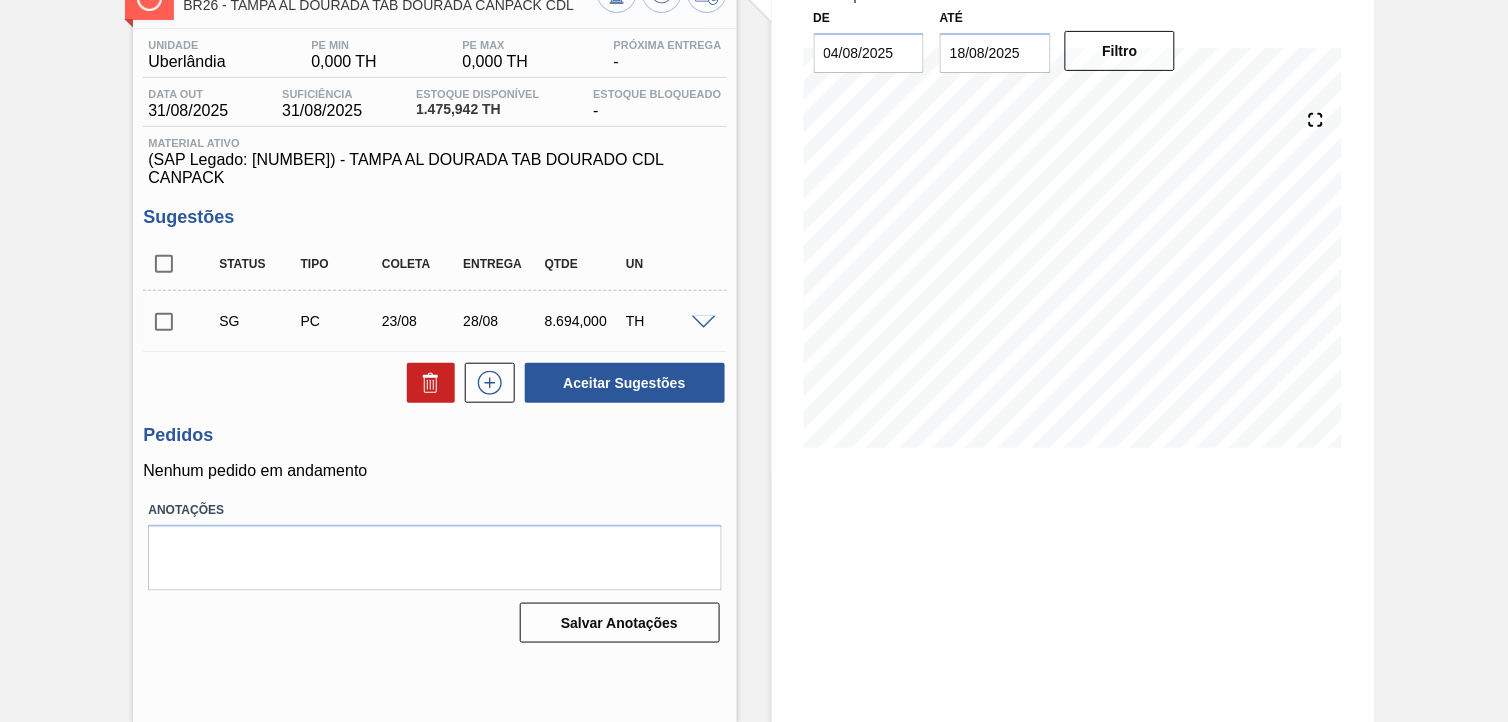 scroll, scrollTop: 0, scrollLeft: 0, axis: both 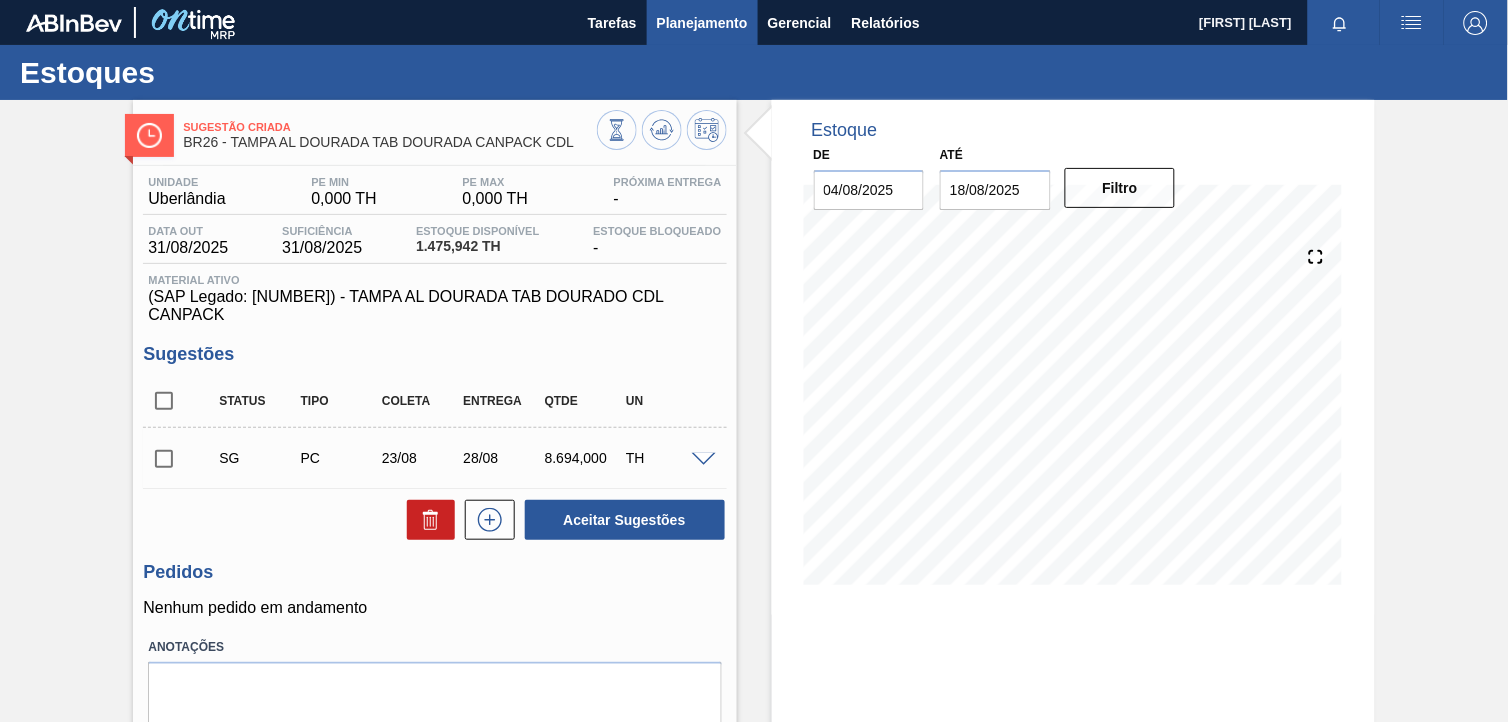 click on "Planejamento" at bounding box center (702, 23) 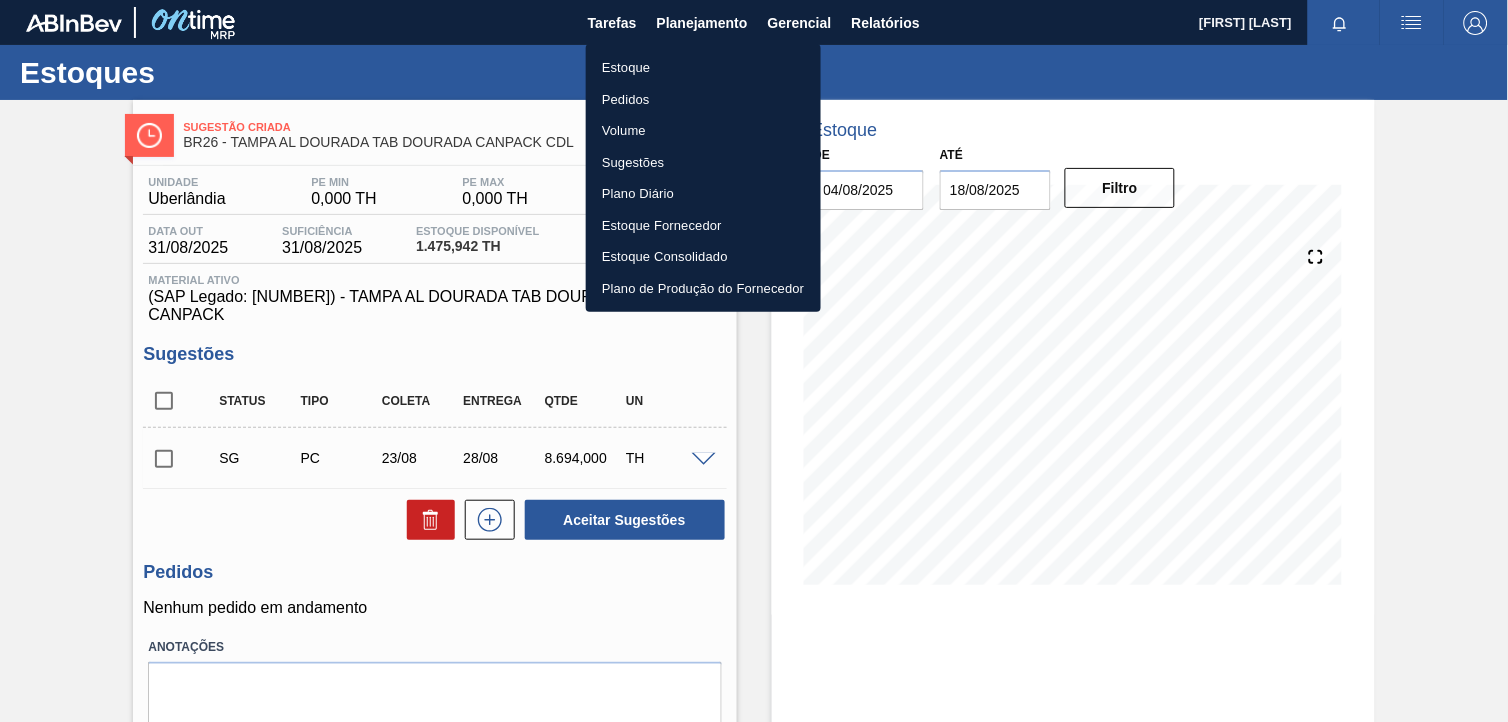 click on "Estoque" at bounding box center (703, 68) 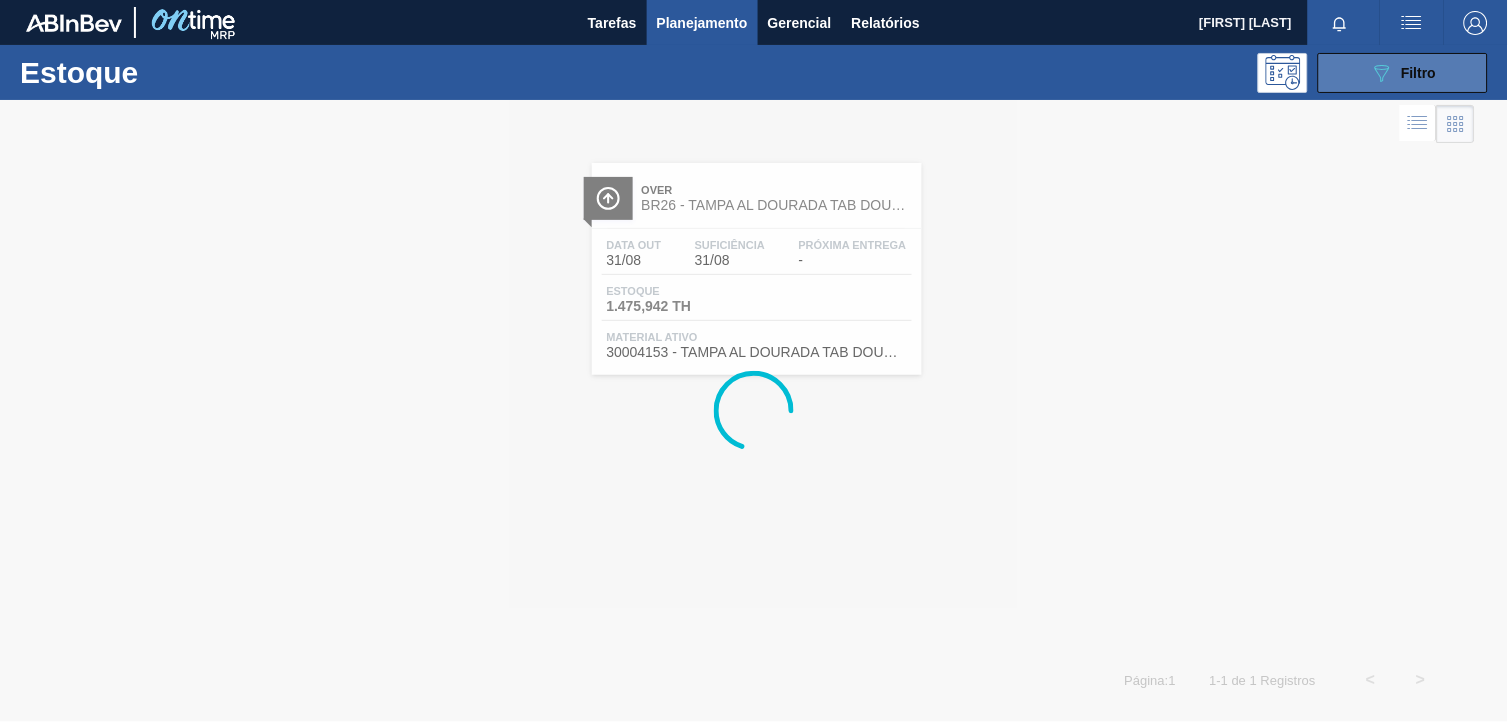 click 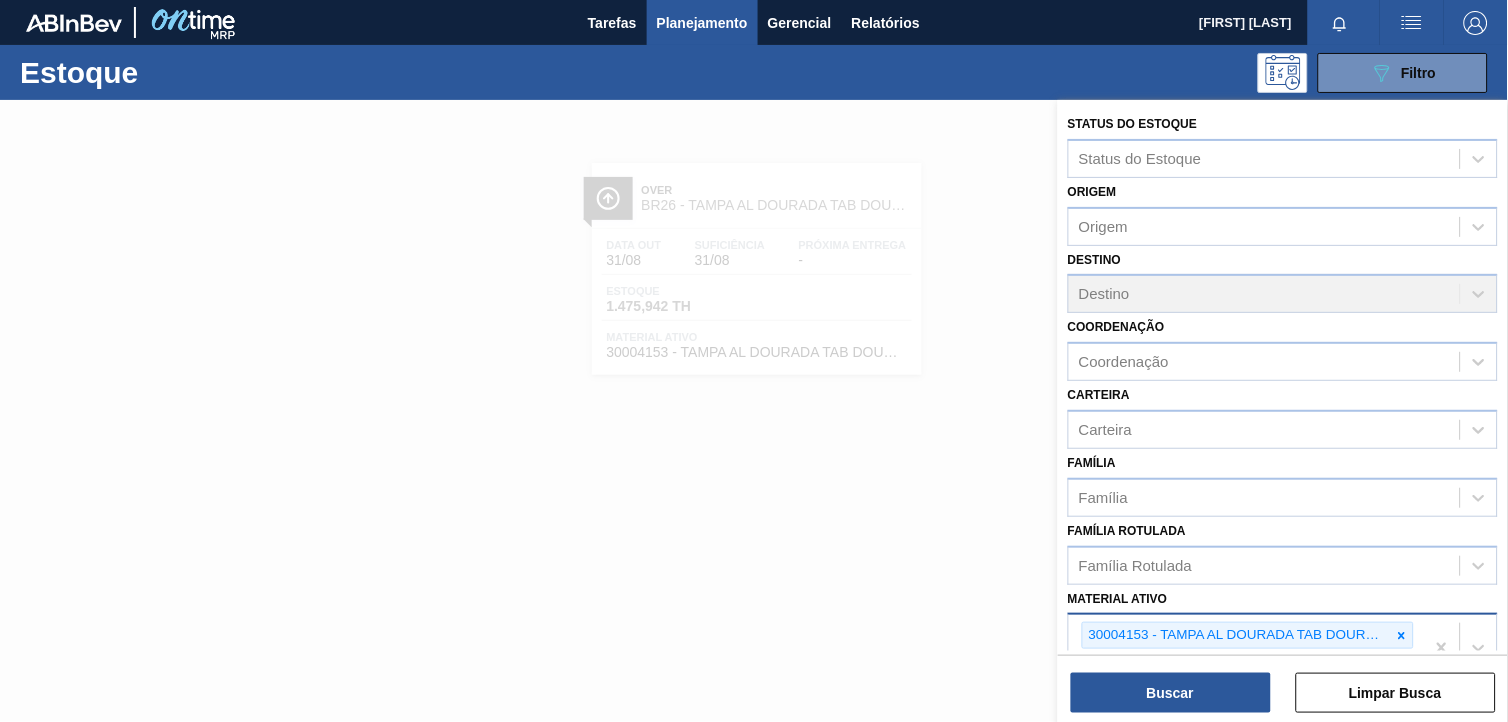 scroll, scrollTop: 255, scrollLeft: 0, axis: vertical 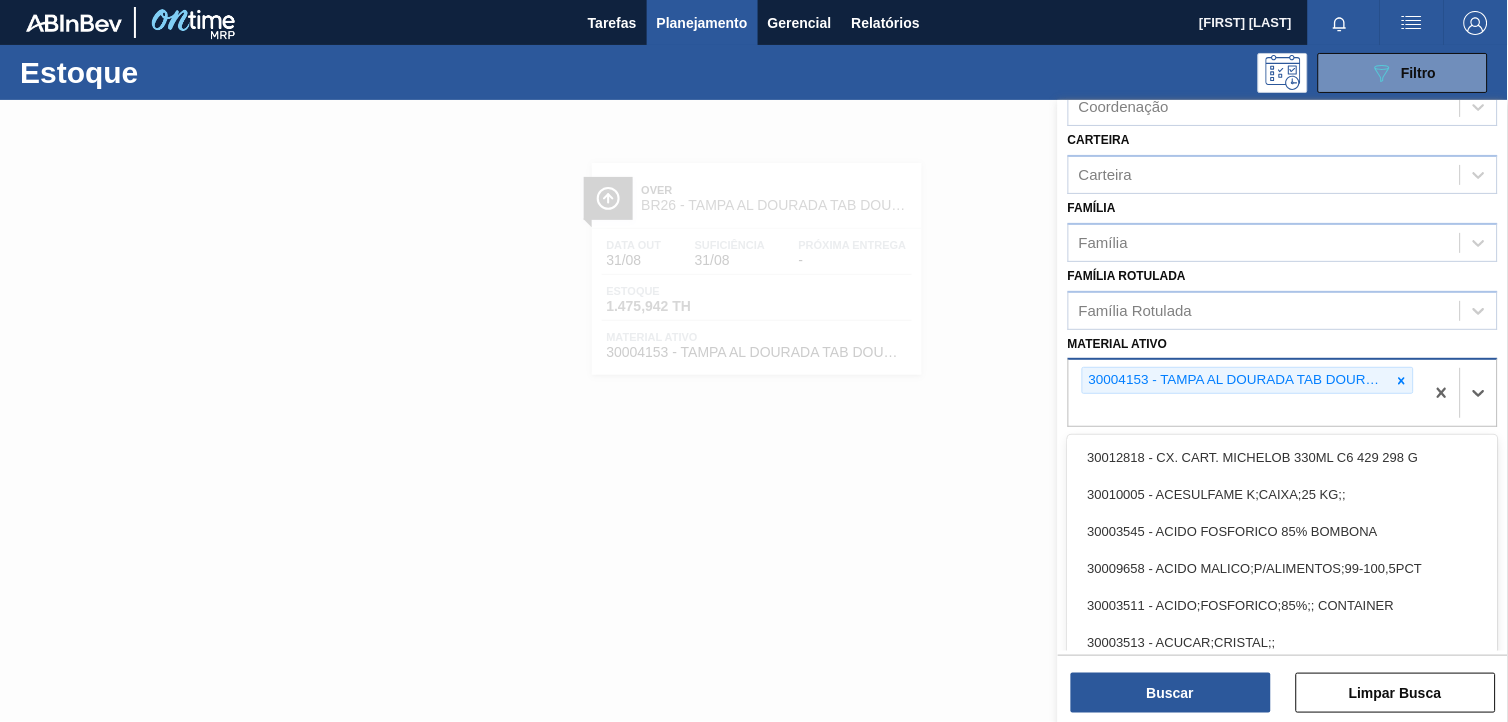 click on "30004153 - TAMPA AL DOURADA TAB DOURADO CDL CANPACK" at bounding box center (1246, 393) 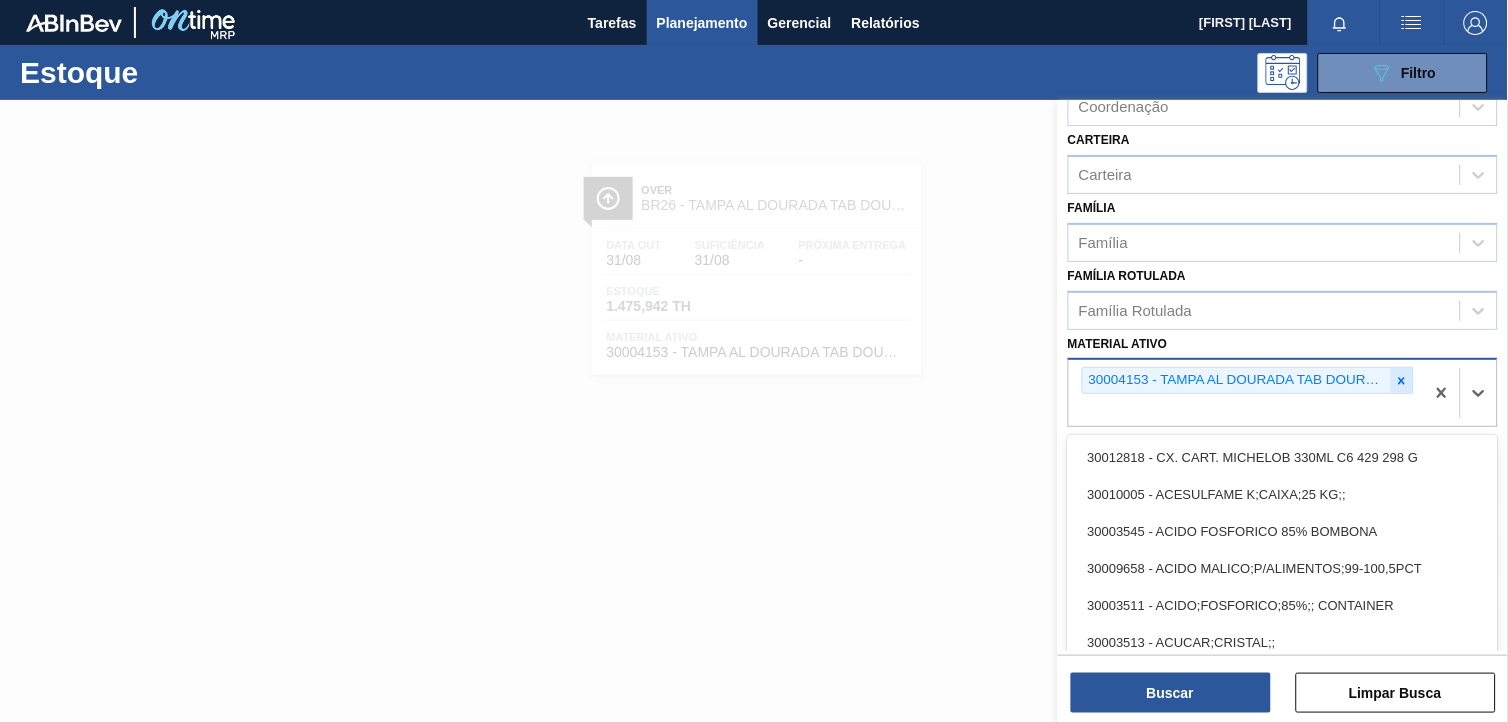 click at bounding box center [1402, 380] 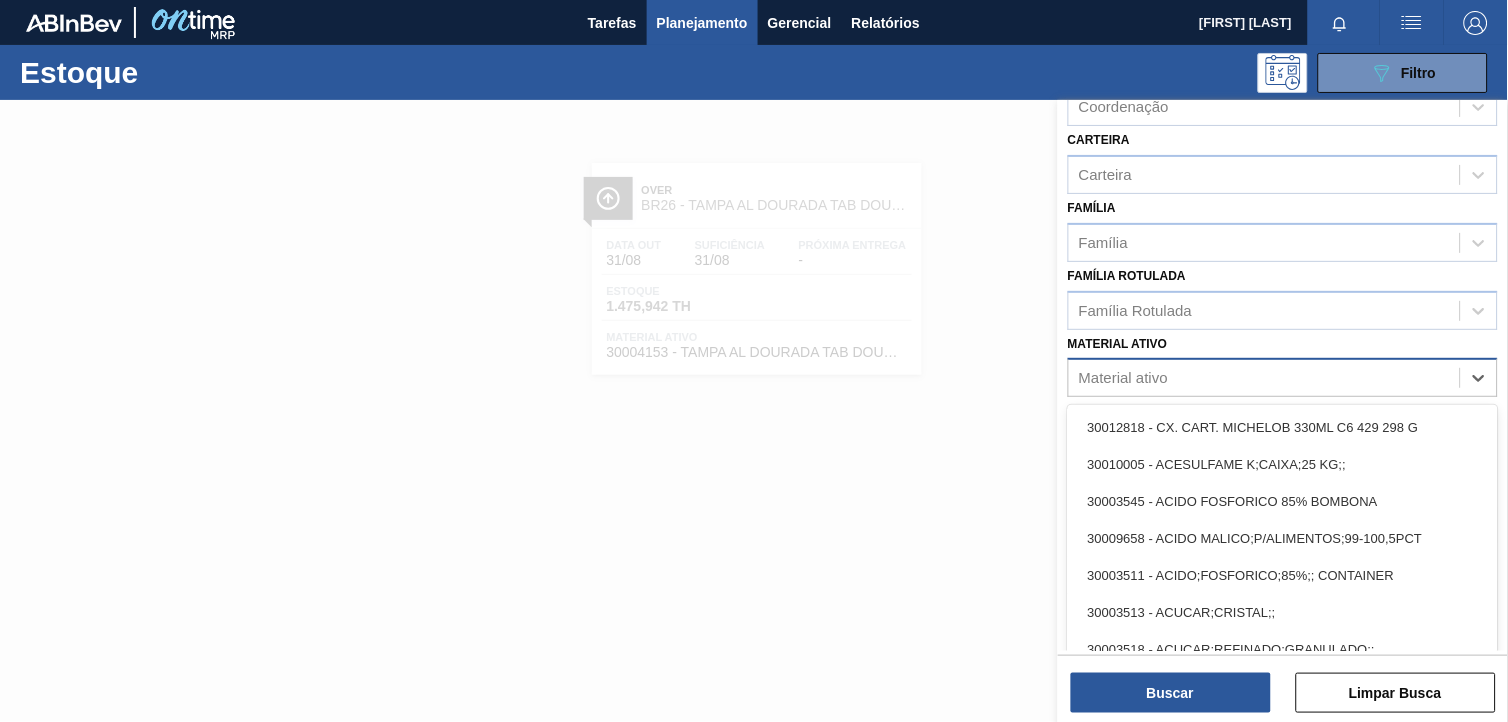 paste on "[NUMBER]" 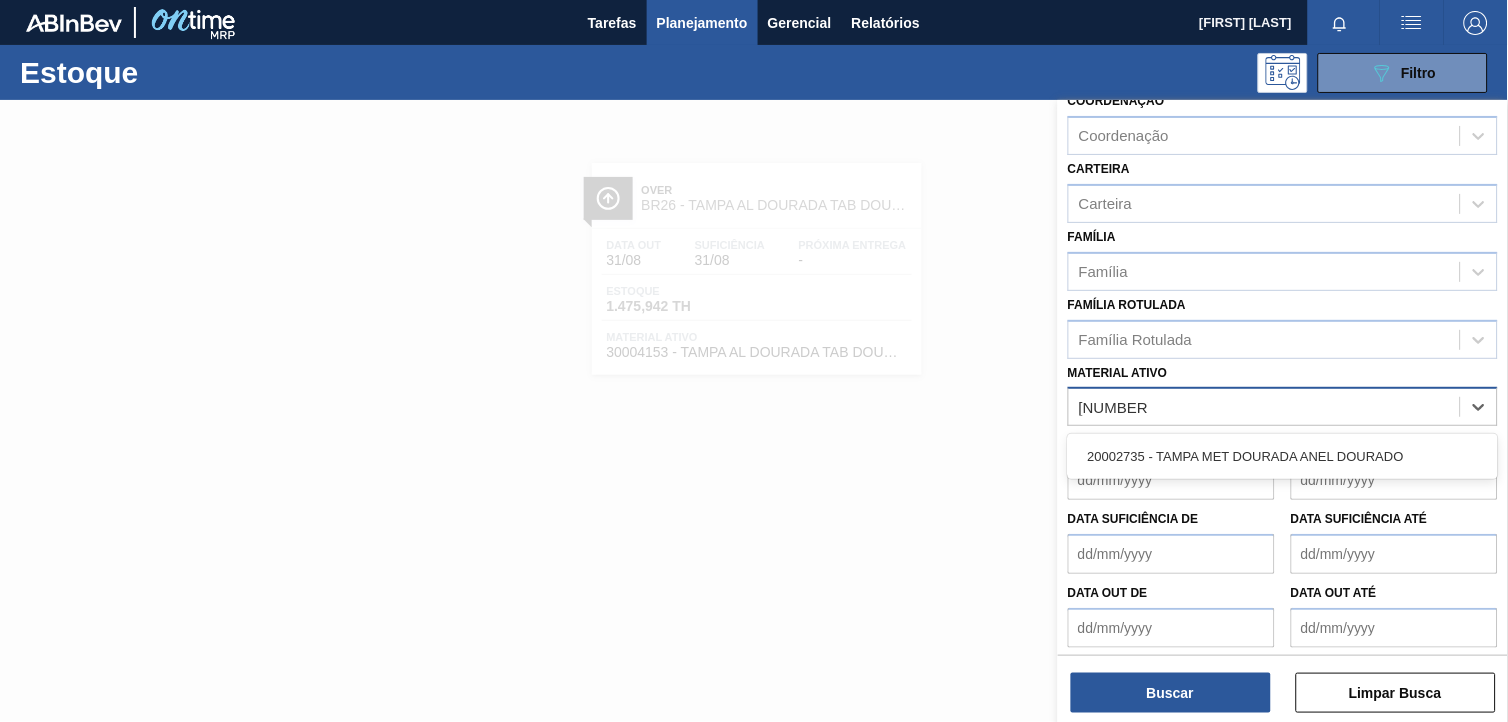 type 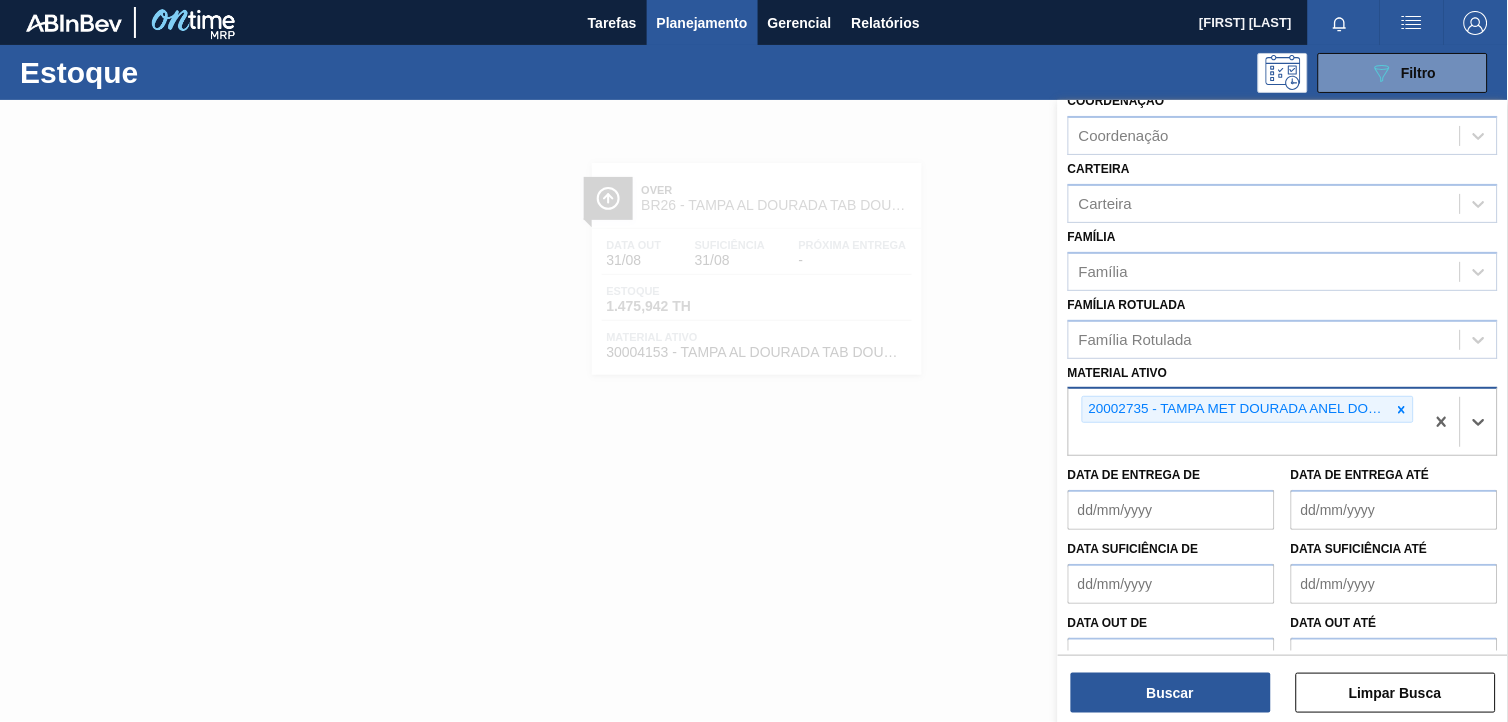 scroll, scrollTop: 255, scrollLeft: 0, axis: vertical 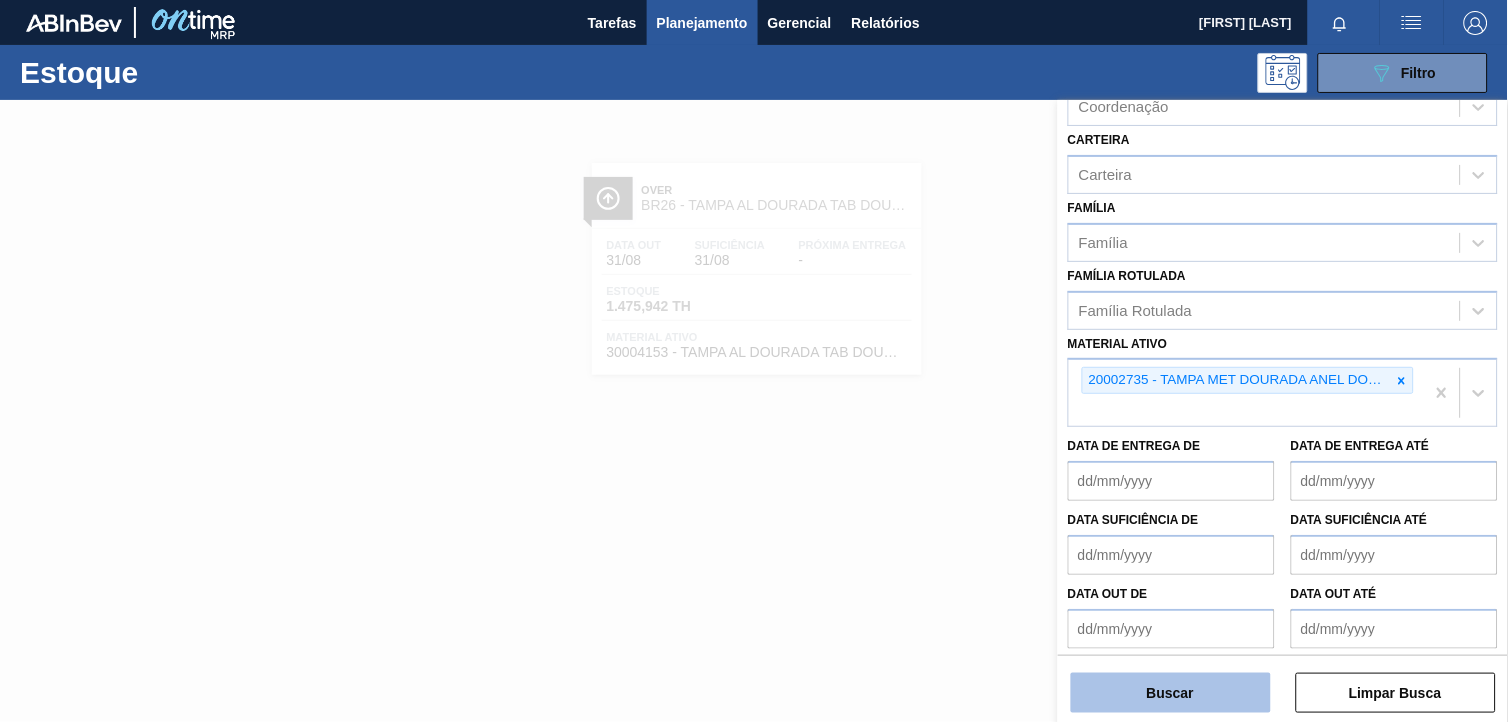 click on "Buscar" at bounding box center [1171, 693] 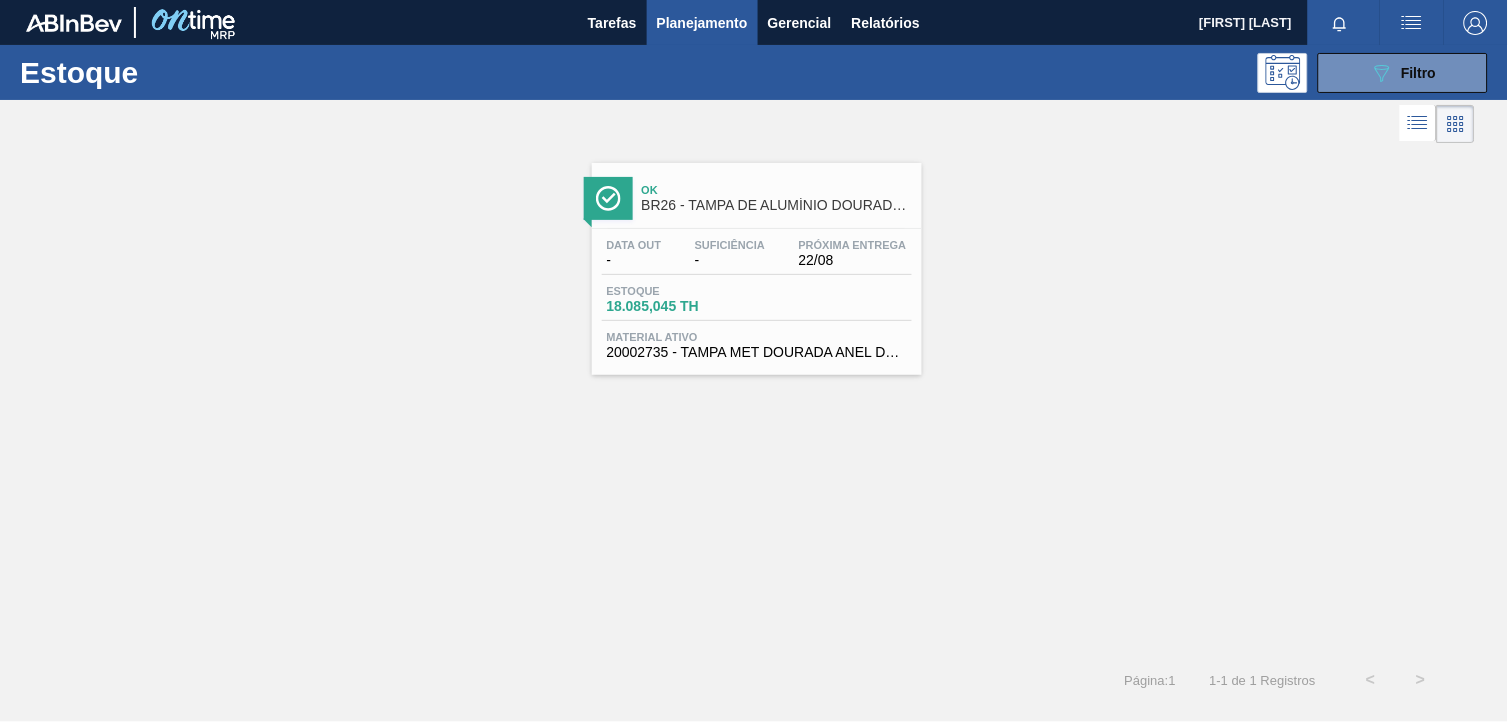 click on "Suficiência" at bounding box center [730, 245] 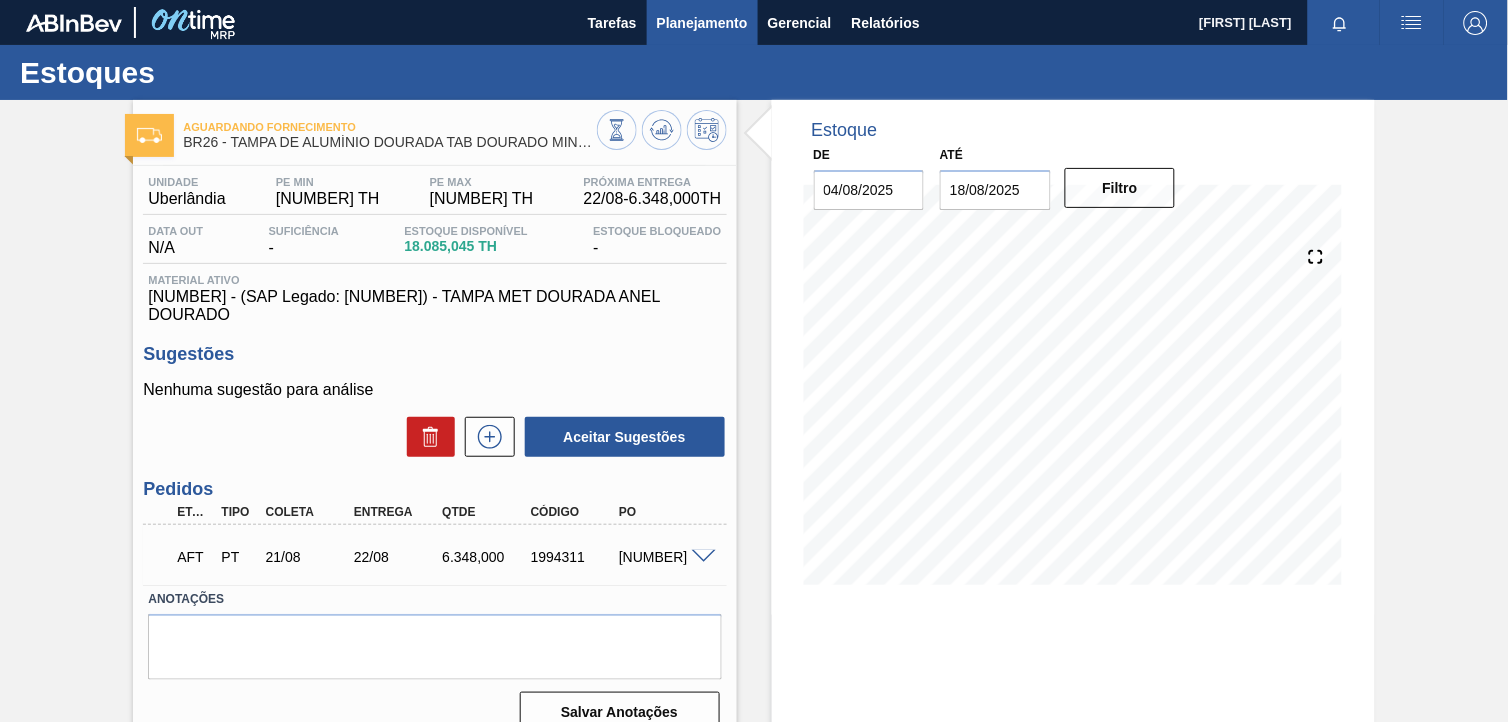 click on "Planejamento" at bounding box center (702, 23) 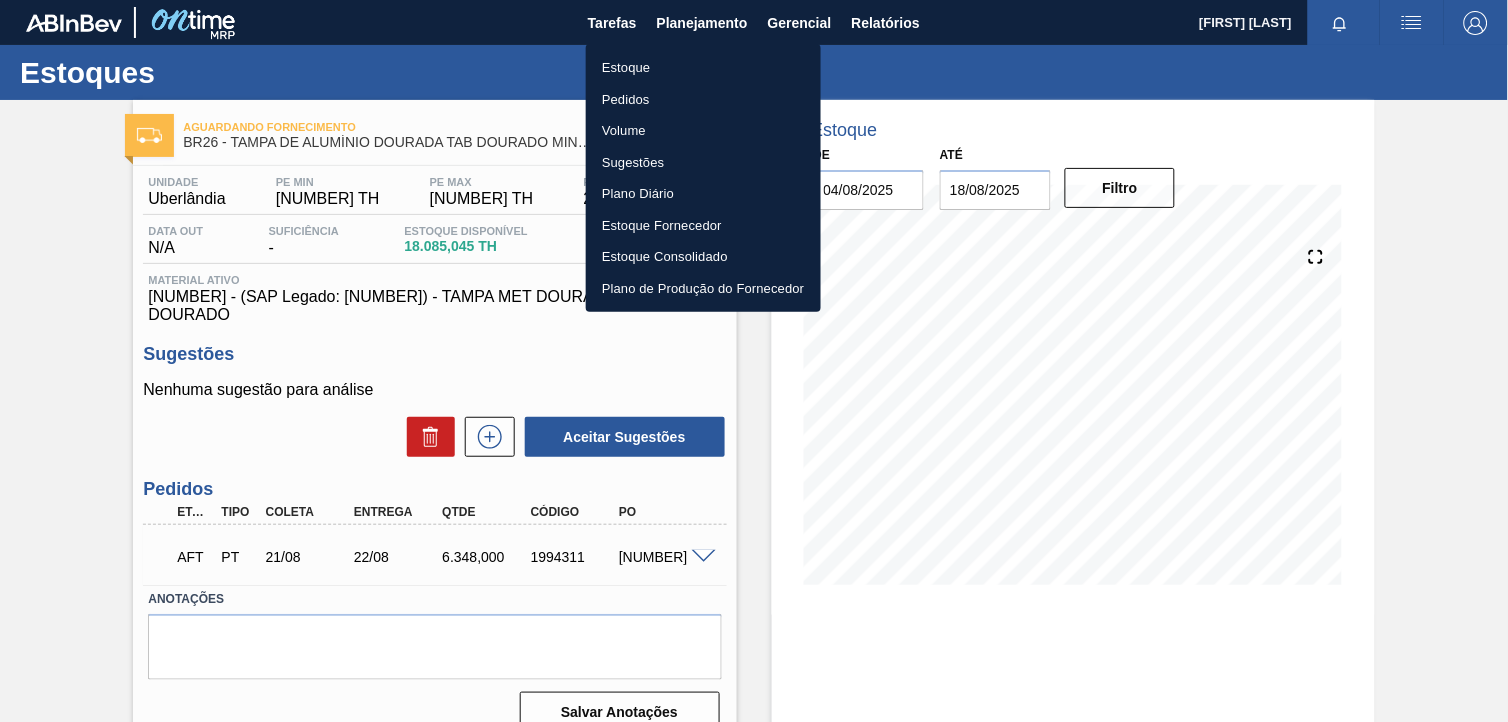 click on "Estoque" at bounding box center [703, 68] 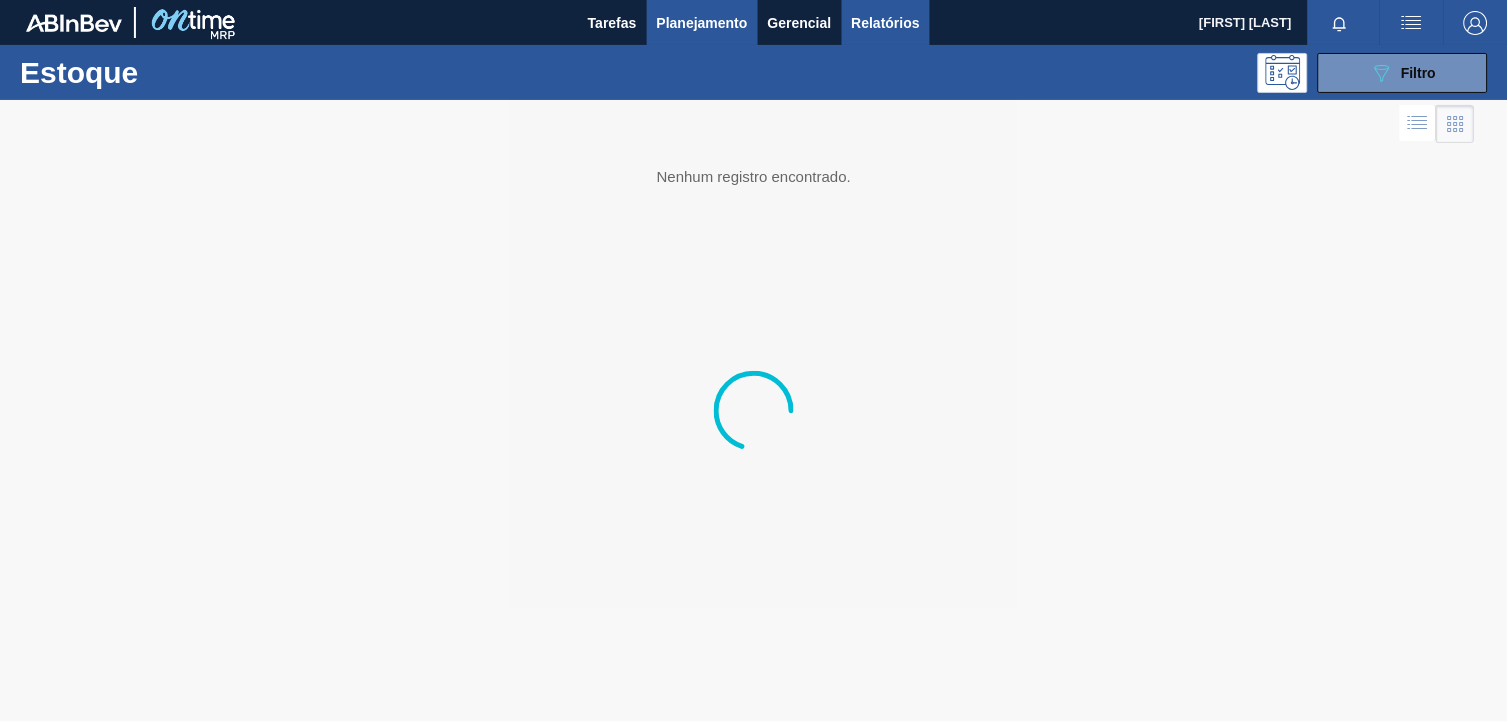 click on "Relatórios" at bounding box center [886, 23] 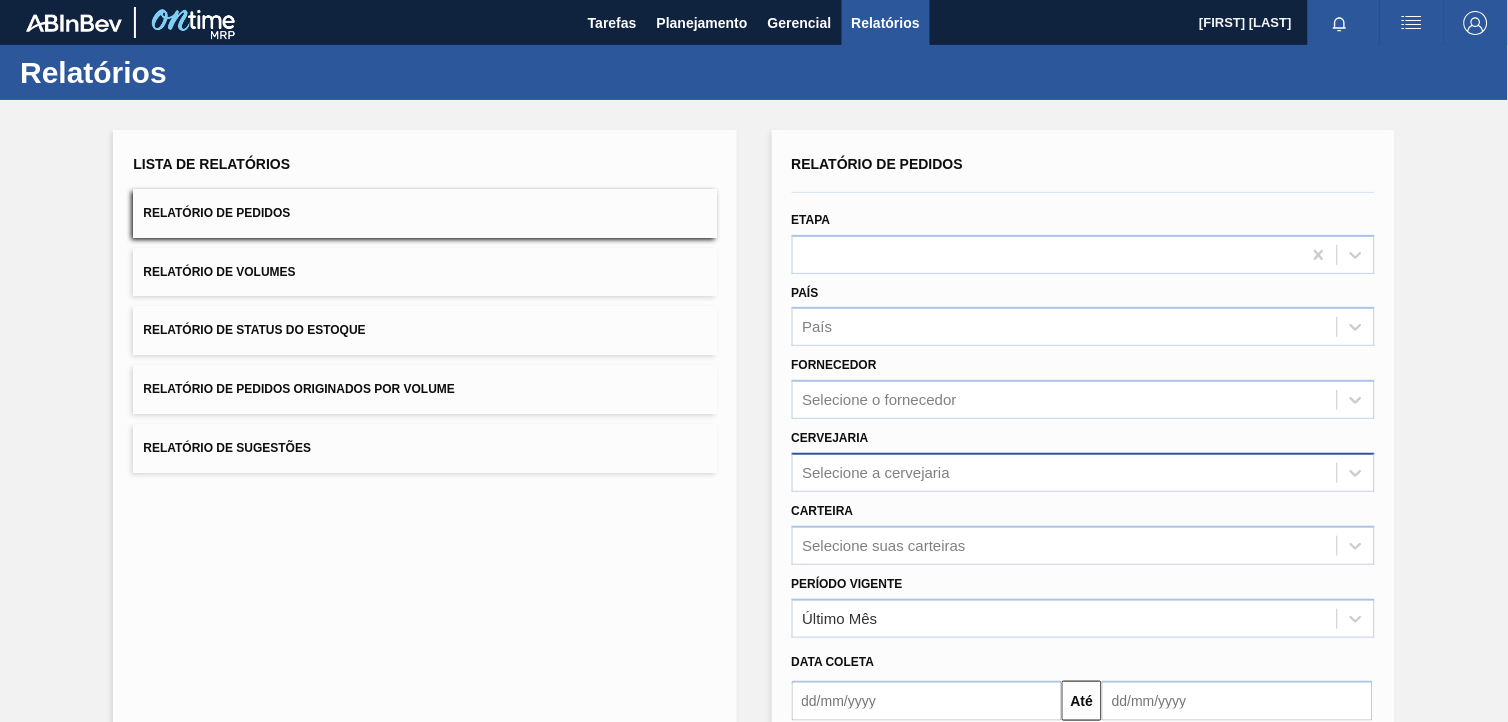 click on "Selecione a cervejaria" at bounding box center [1083, 472] 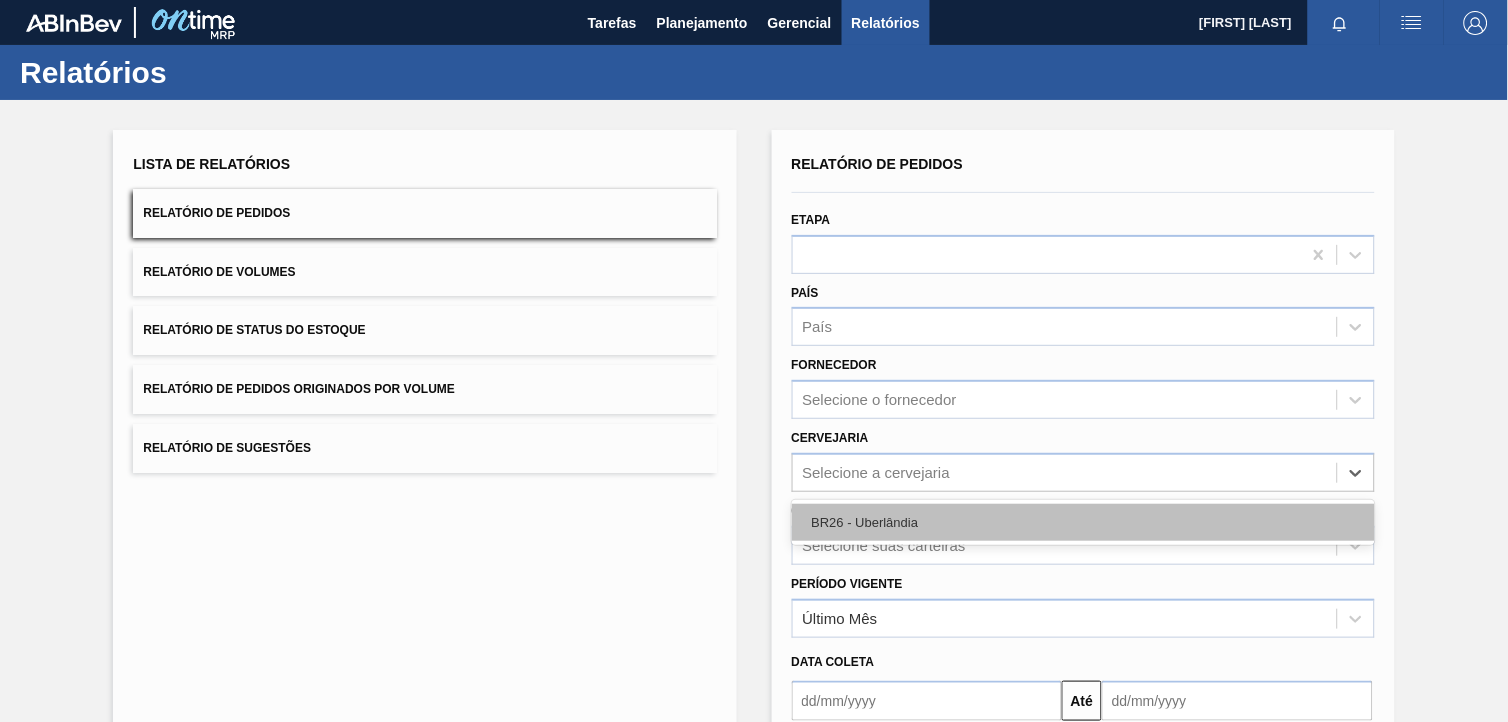 click on "BR26 - Uberlândia" at bounding box center (1083, 522) 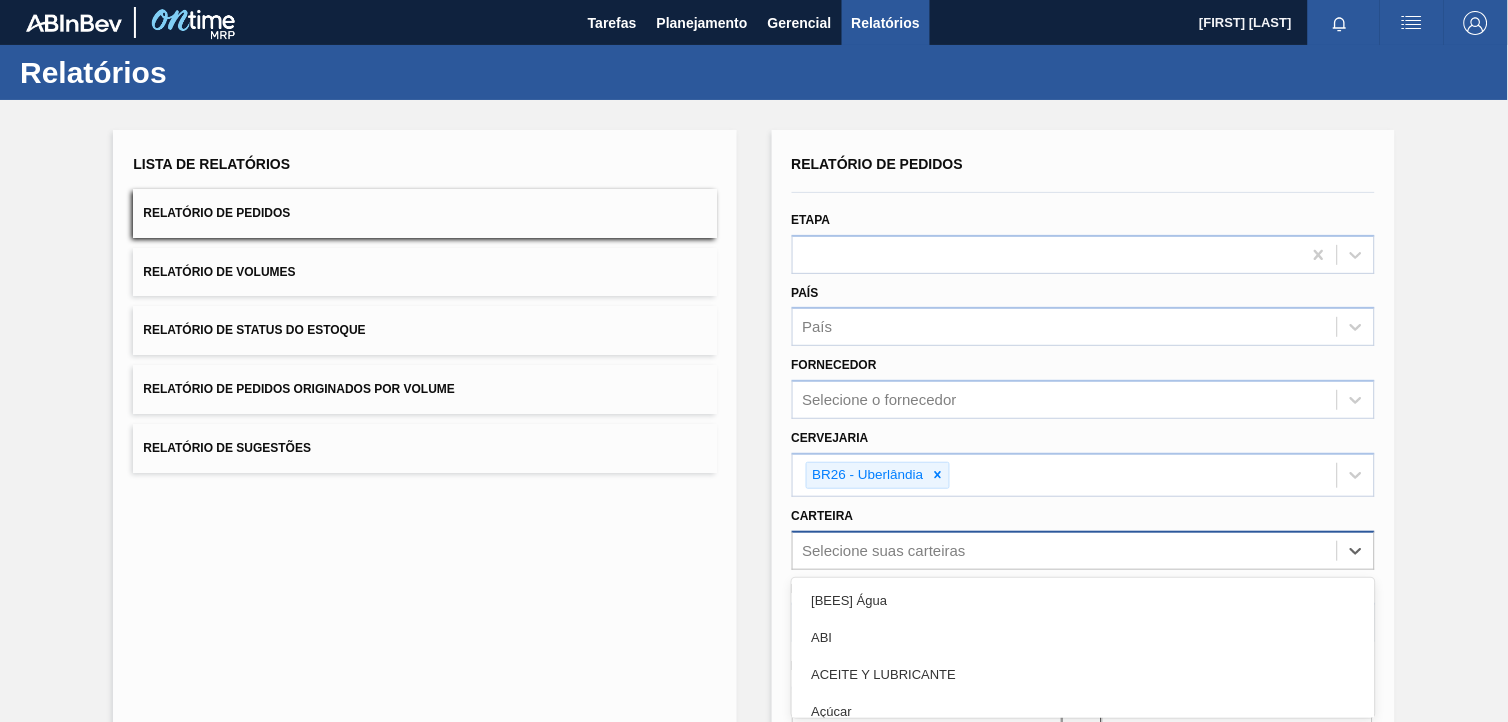 click on "option [BEES] Água focused, 1 of 101. 101 results available. Use Up and Down to choose options, press Enter to select the currently focused option, press Escape to exit the menu, press Tab to select the option and exit the menu. Selecione suas carteiras [BEES] Água ABI ACEITE Y LUBRICANTE Açúcar Açúcar Líquido Açúcar Mascavo ADITIVO, TINTA Adjuntos AGENTES DE FILTRACION Air Bag Alça Alcool Etil Antioxidante Areia Aroma Aromas Aveia Azúcar Azúcar BO AZUCAR PY Bag in Box Bananada BARNIZ Barril Base Base Alcoólica Blister Bobina Bobina Alumínio Bobina Papel BOTELLAS NO RETORNABLES Cachaça BEES Café Caixa Cartão Caixa Papelão CAJA DE CARTÓN CORRUGADO Cal Cantoneira Cantoneira Papelão Canudo CARAMELO & COLORANTE Cartonado CARTUCHOS Carvão Mineral Casca de Laranja Chapa Coating coco Coentro Cola Colageno COLORANTE Composto Vedante Concentrado Concentrado alcoólico CONCENTRADOS Container IBC Corante Corda CORRUGADOS CUERPO DE LATA Encarte Enzima ENZIMAS Etiqueta Etiqueta Autoadesiva Externo Gin" at bounding box center (1083, 550) 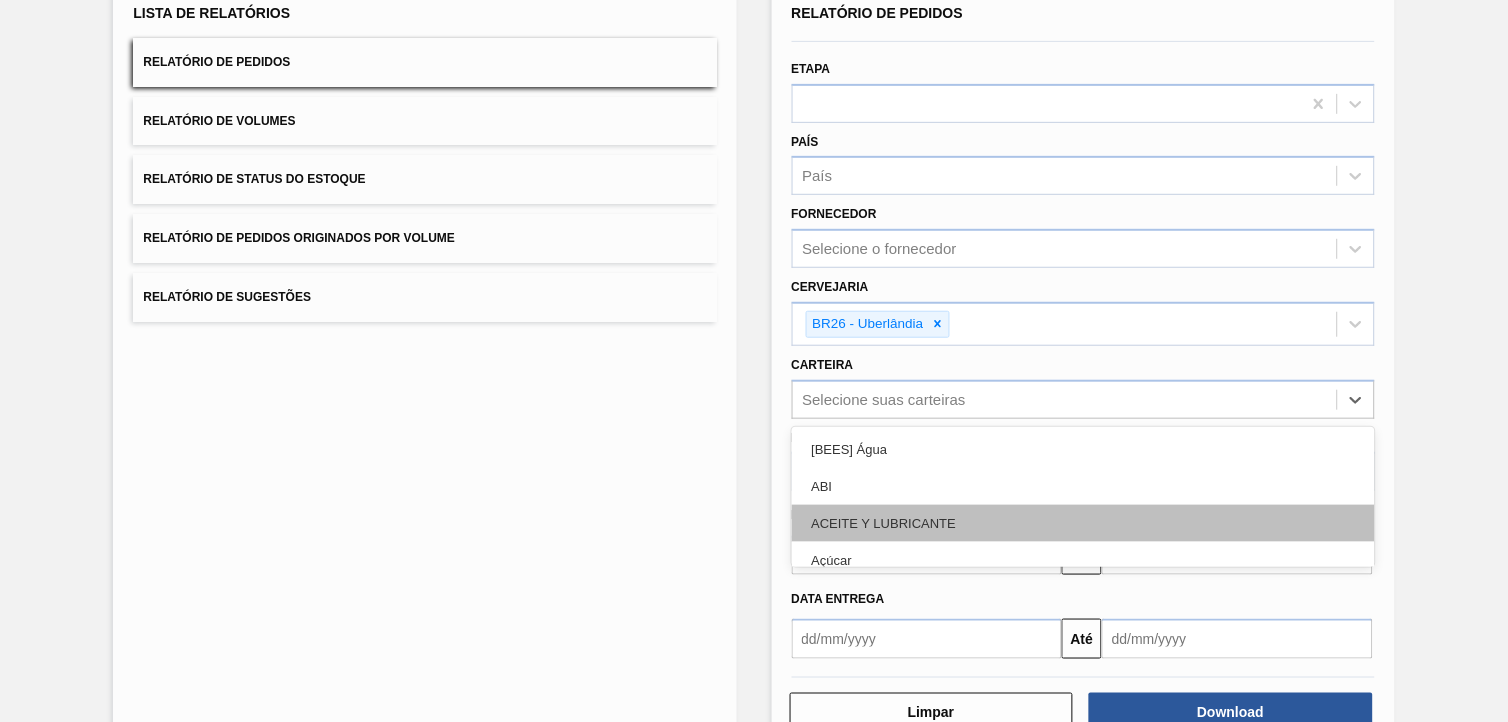 scroll, scrollTop: 160, scrollLeft: 0, axis: vertical 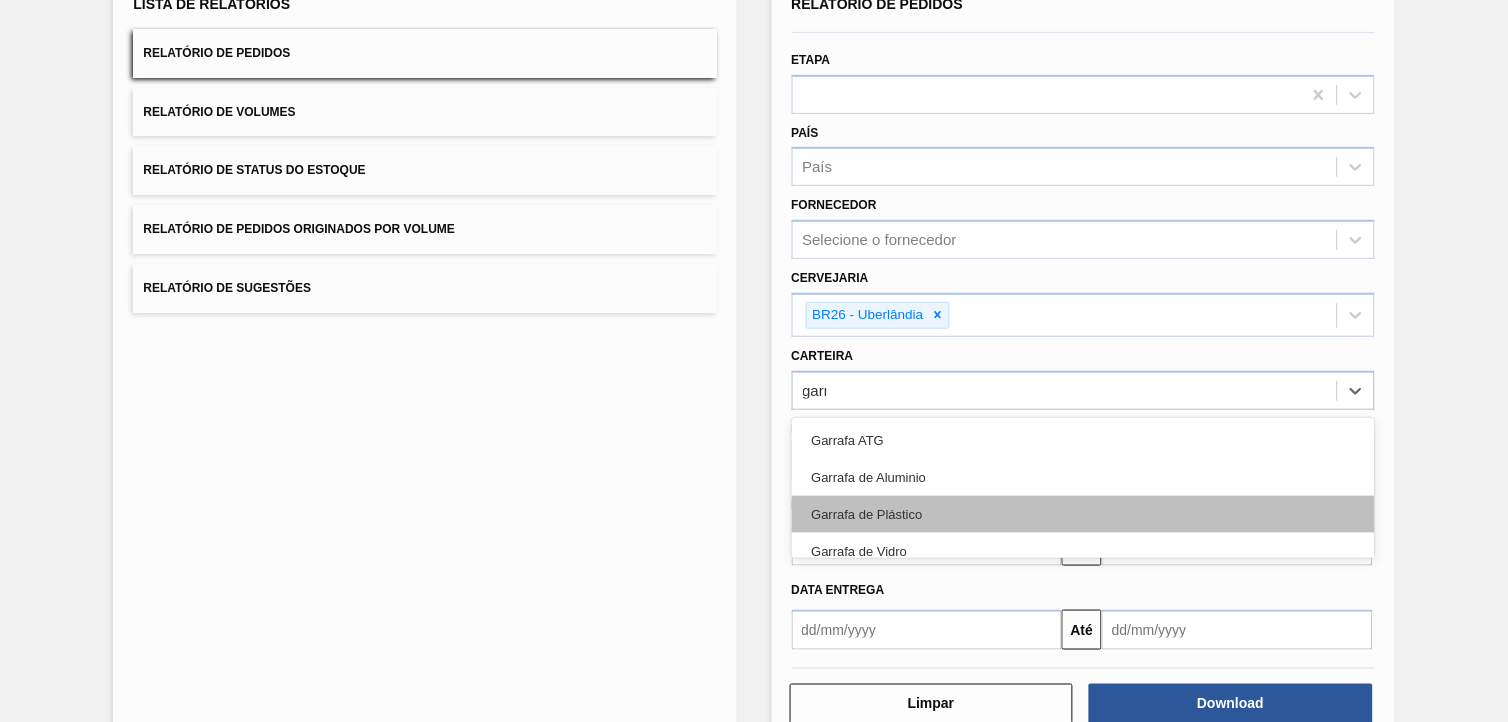 type on "garra" 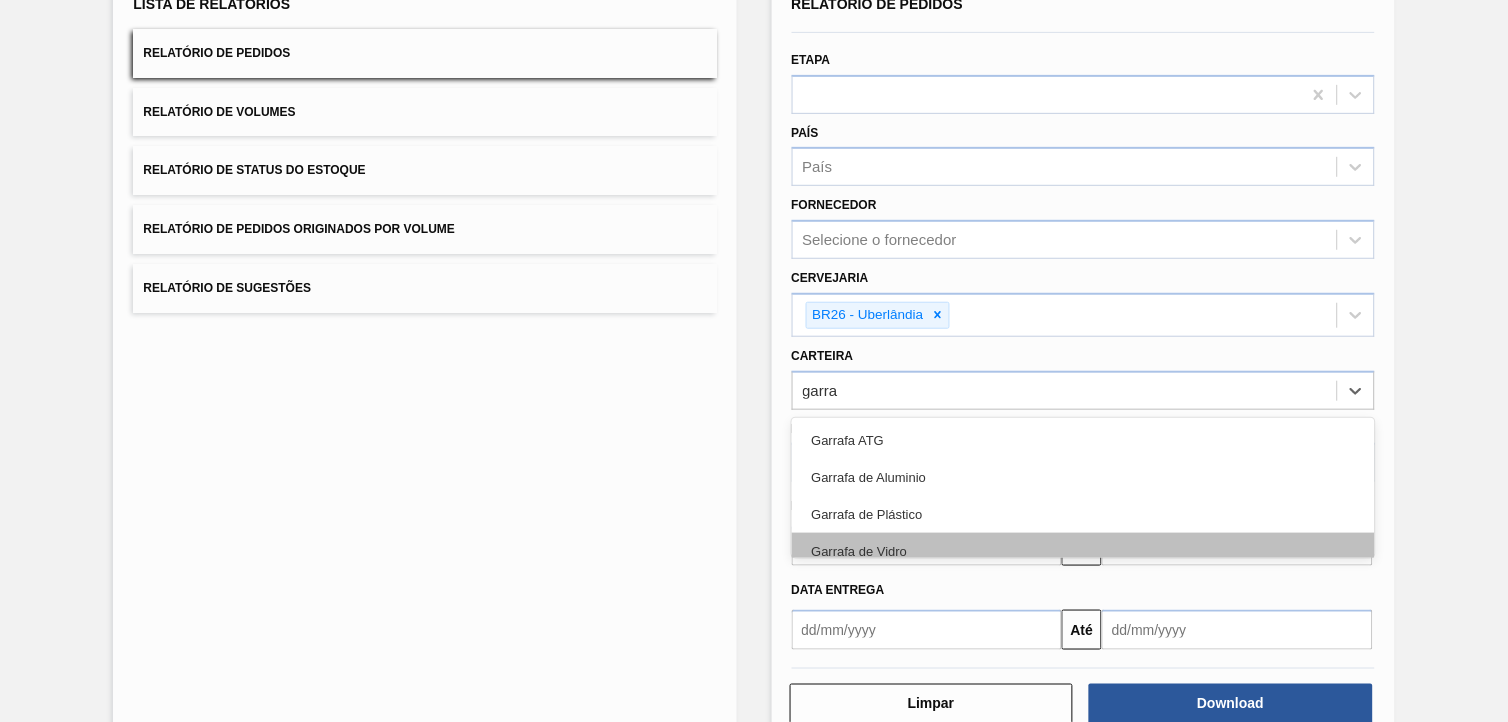 click on "Garrafa de Vidro" at bounding box center [1083, 551] 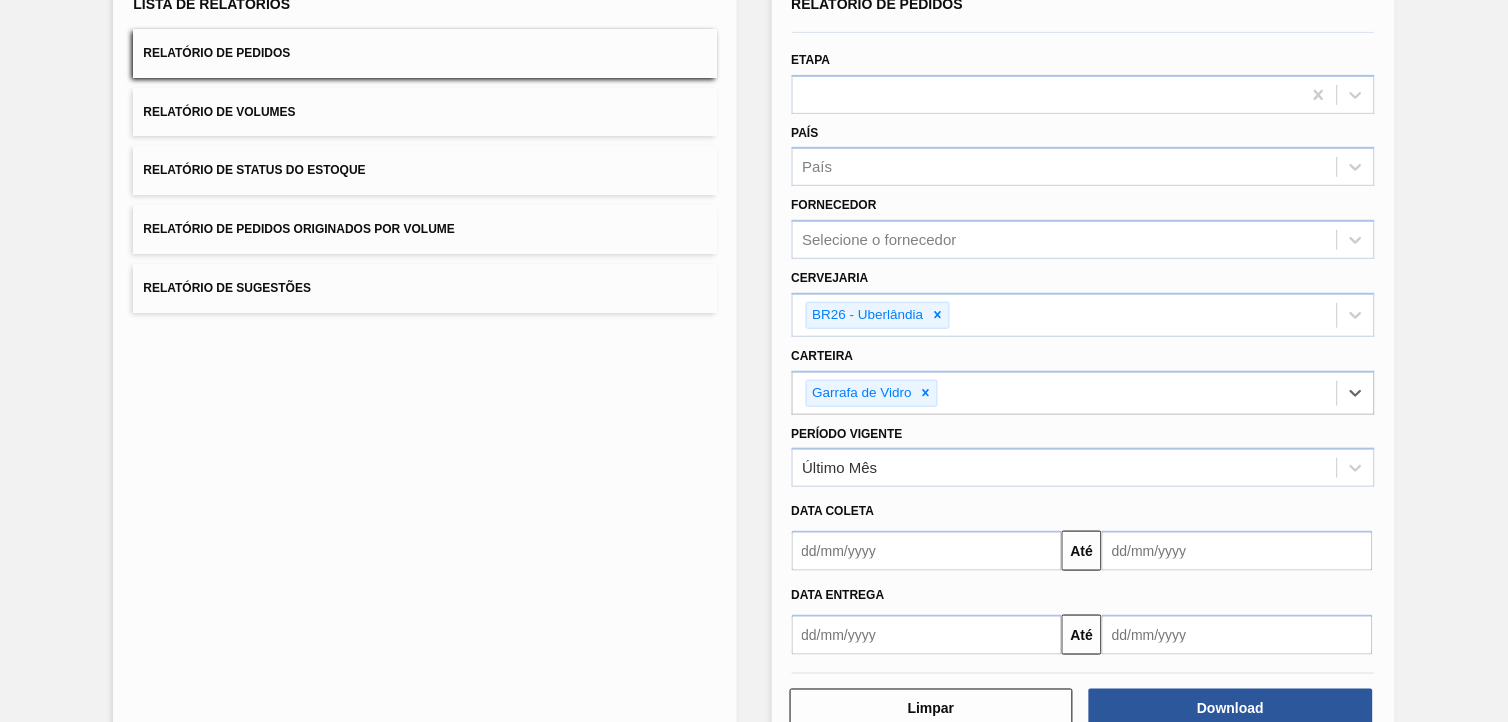 click at bounding box center (927, 551) 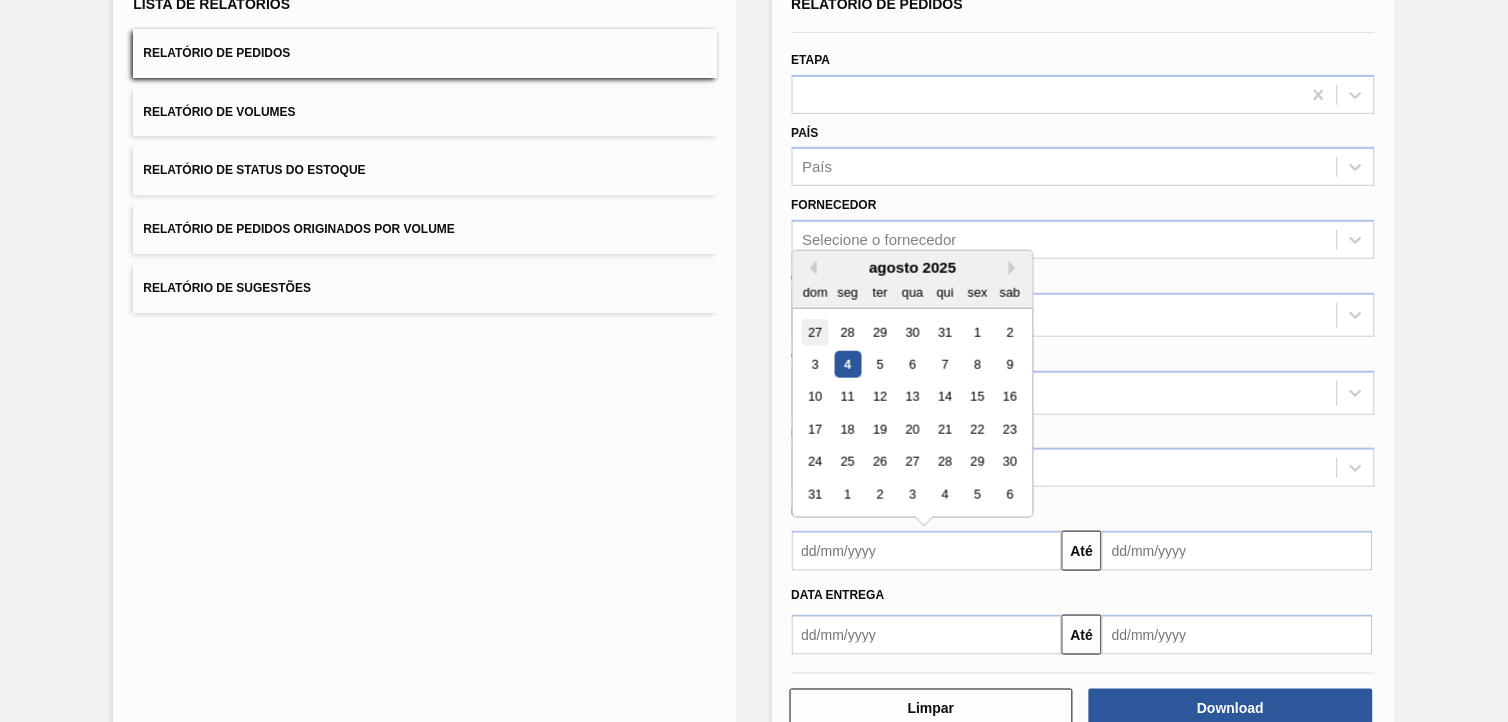 click on "27" at bounding box center [815, 332] 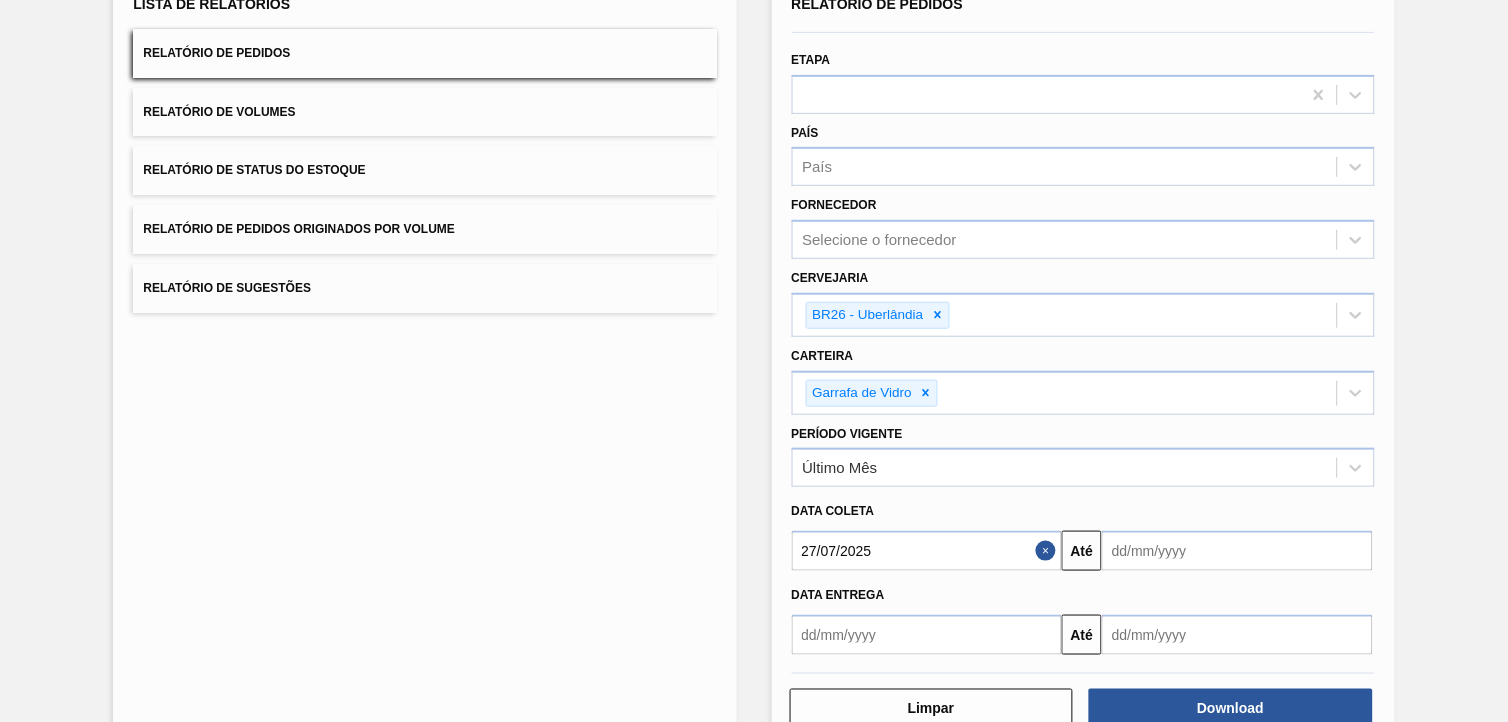 click at bounding box center [1237, 551] 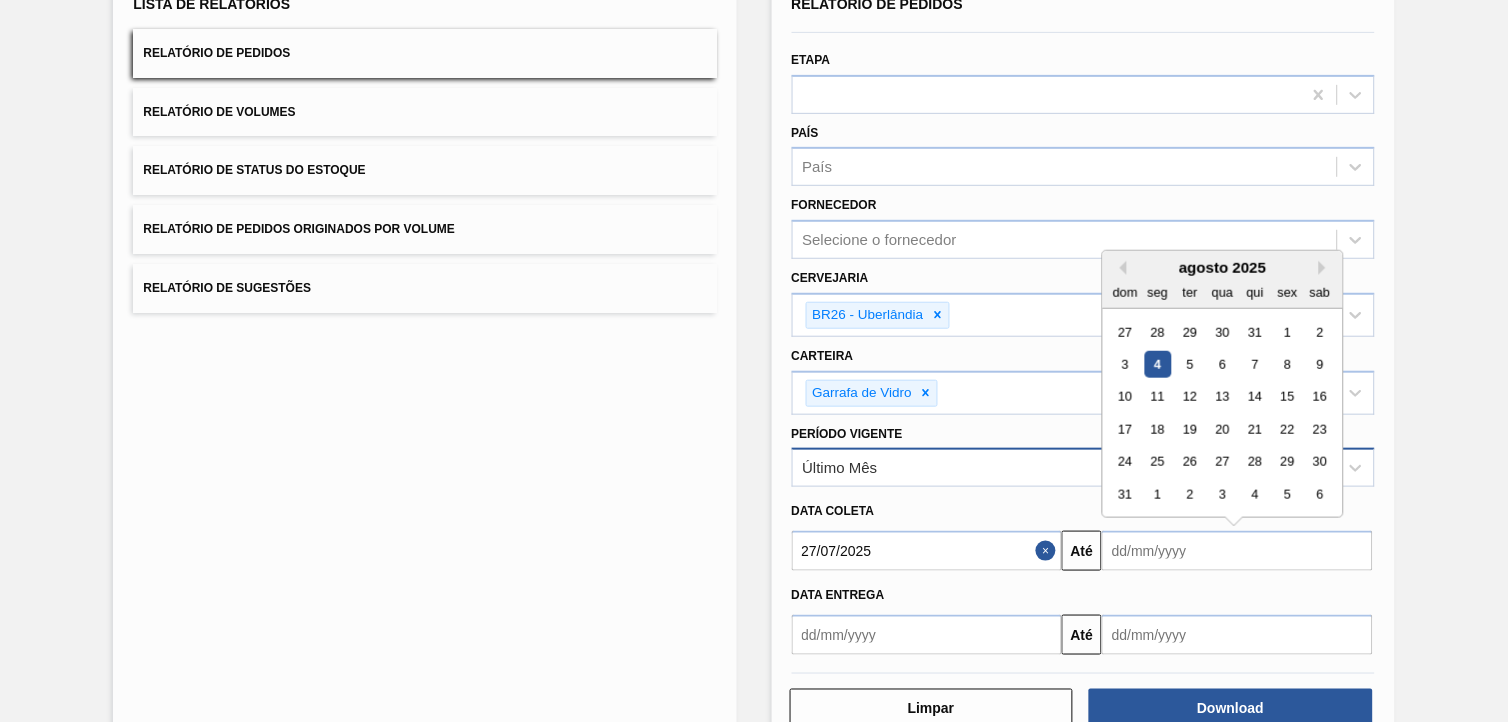 click on "30" at bounding box center [1320, 462] 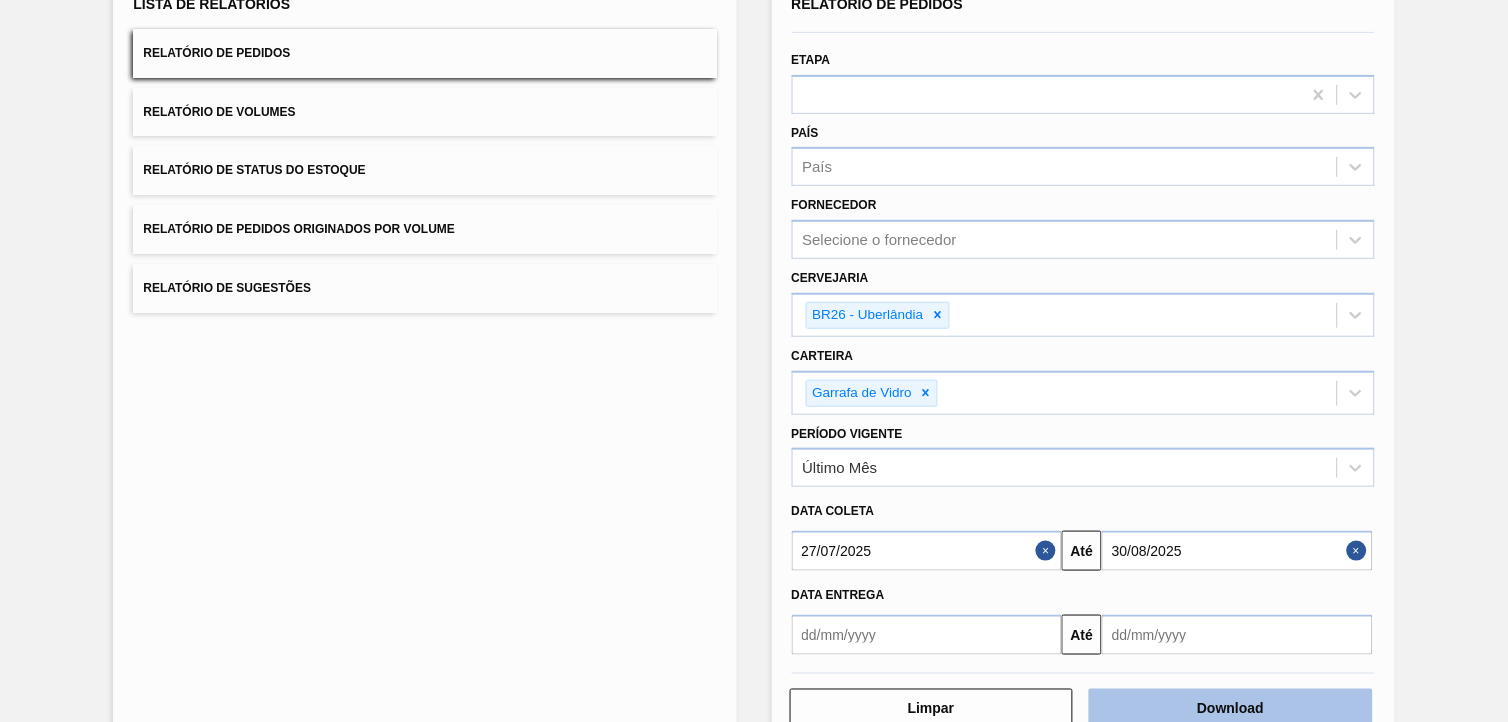 click on "Download" at bounding box center [1231, 709] 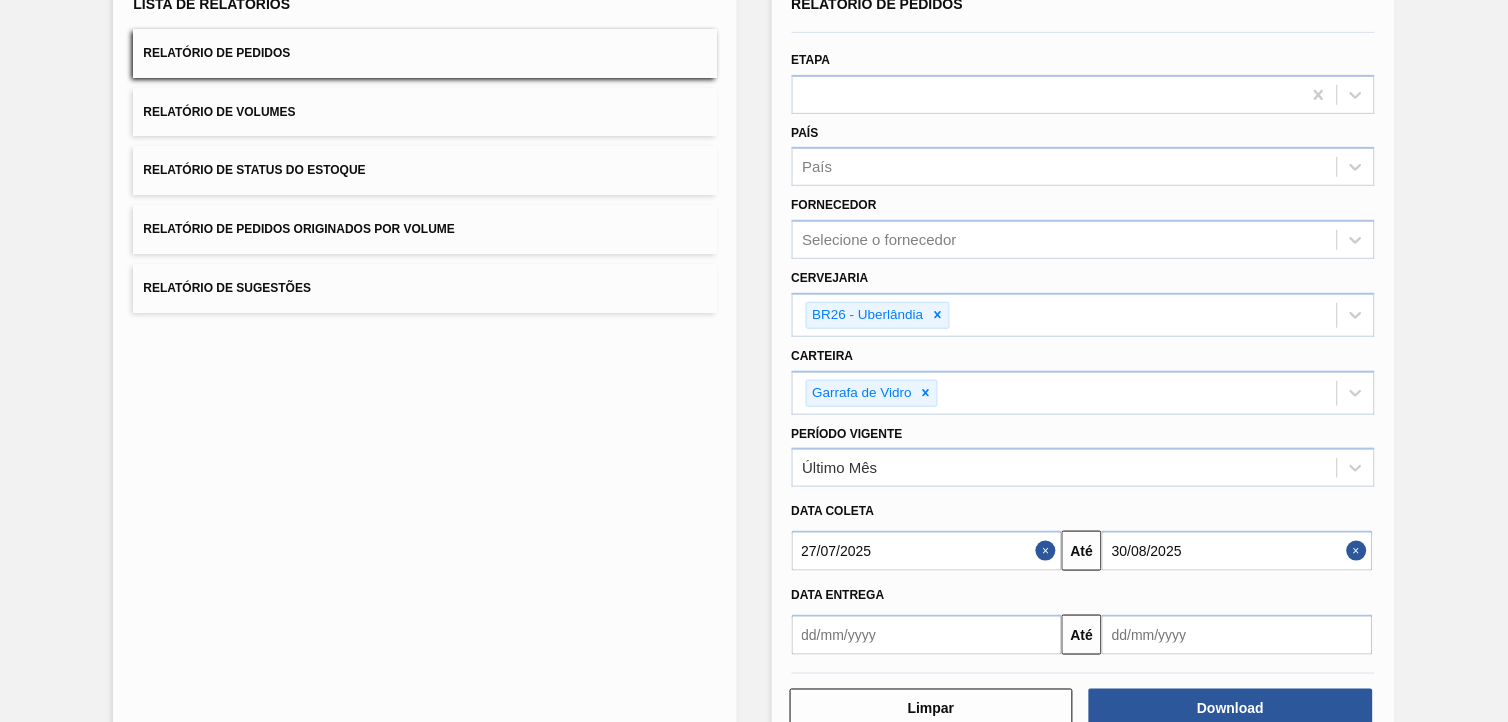 scroll, scrollTop: 0, scrollLeft: 0, axis: both 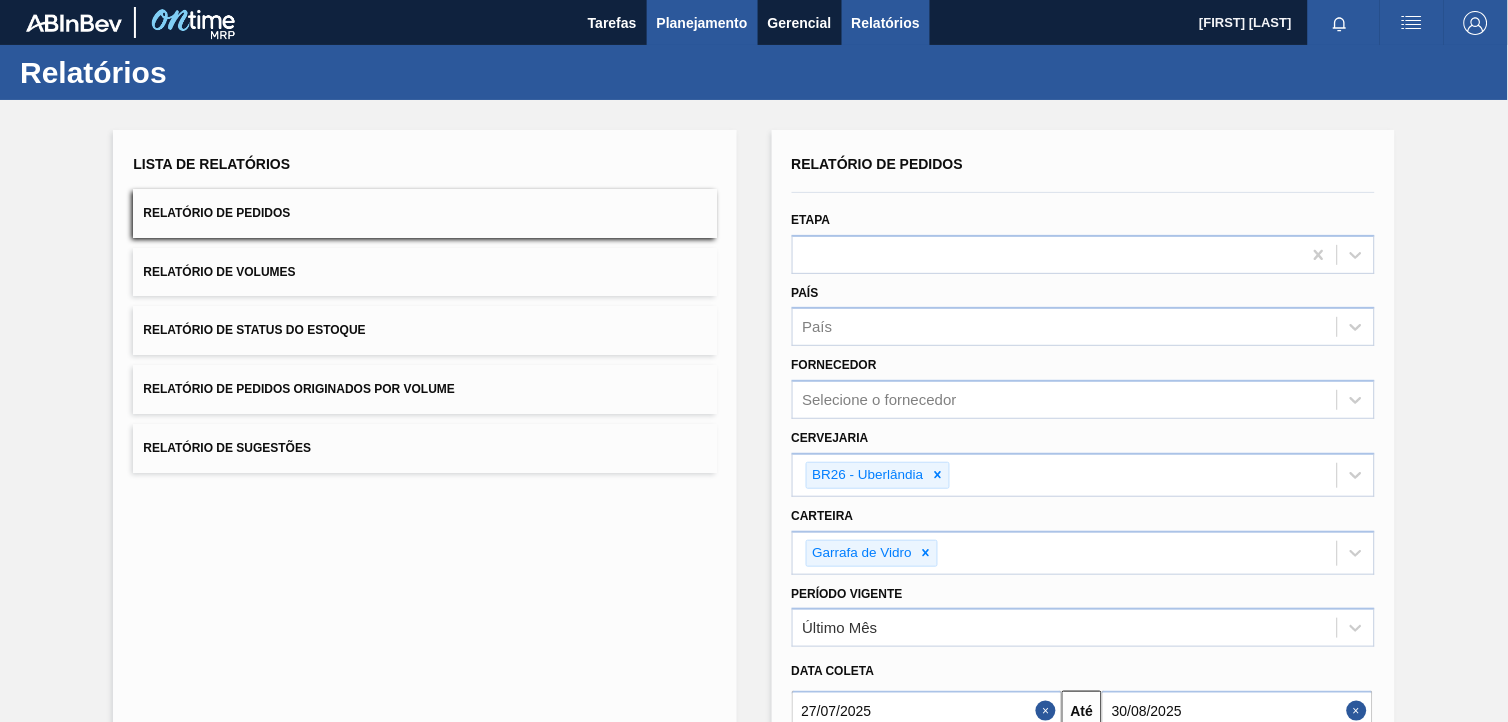click on "Planejamento" at bounding box center (702, 23) 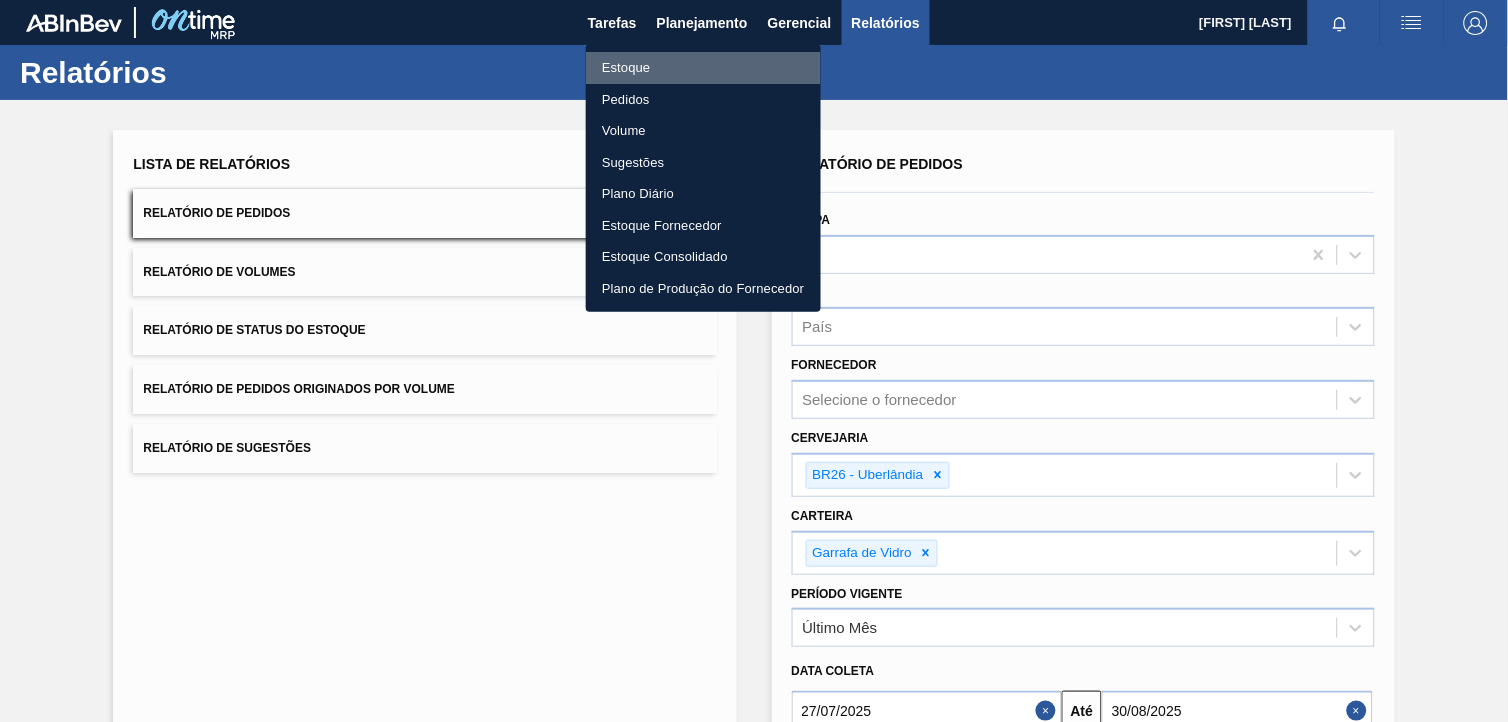 click on "Estoque" at bounding box center [703, 68] 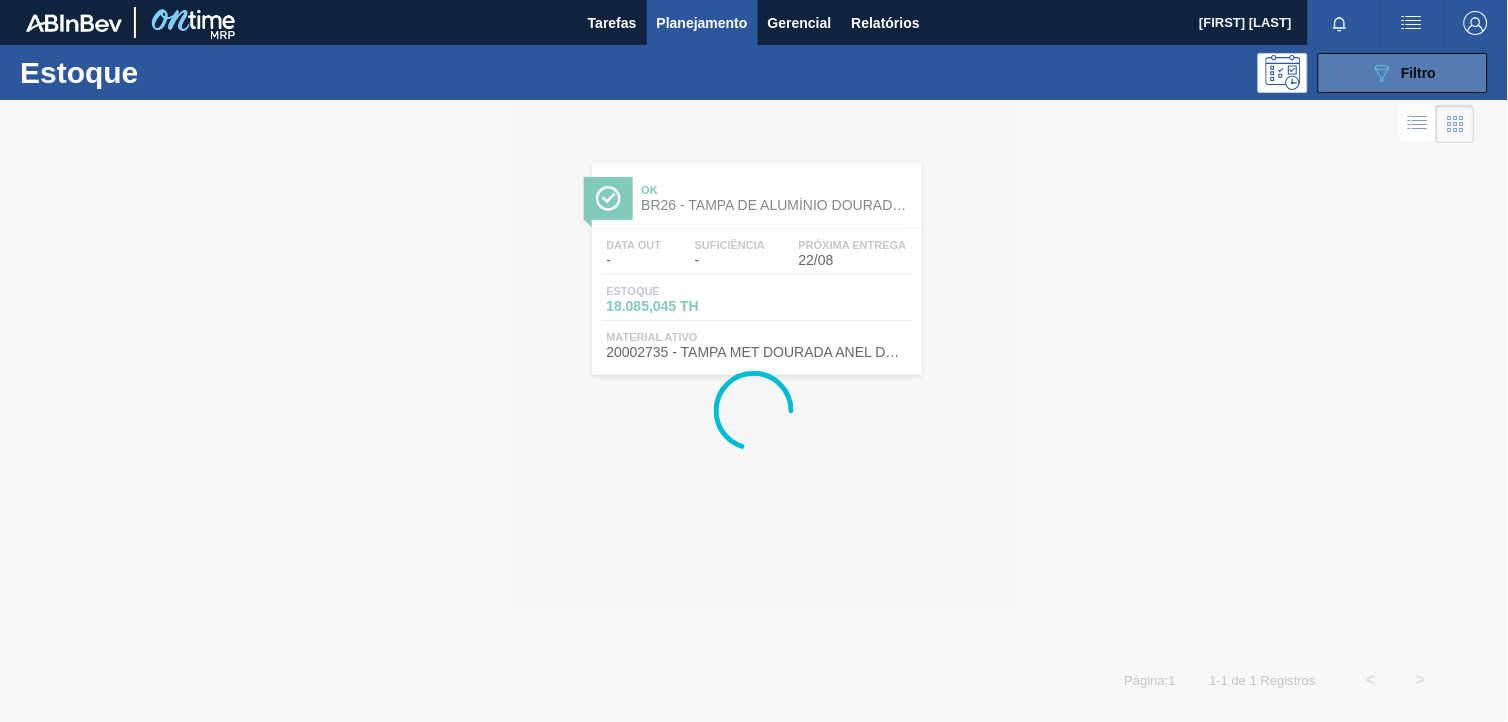 click on "089F7B8B-B2A5-4AFE-B5C0-19BA573D28AC Filtro" at bounding box center (1403, 73) 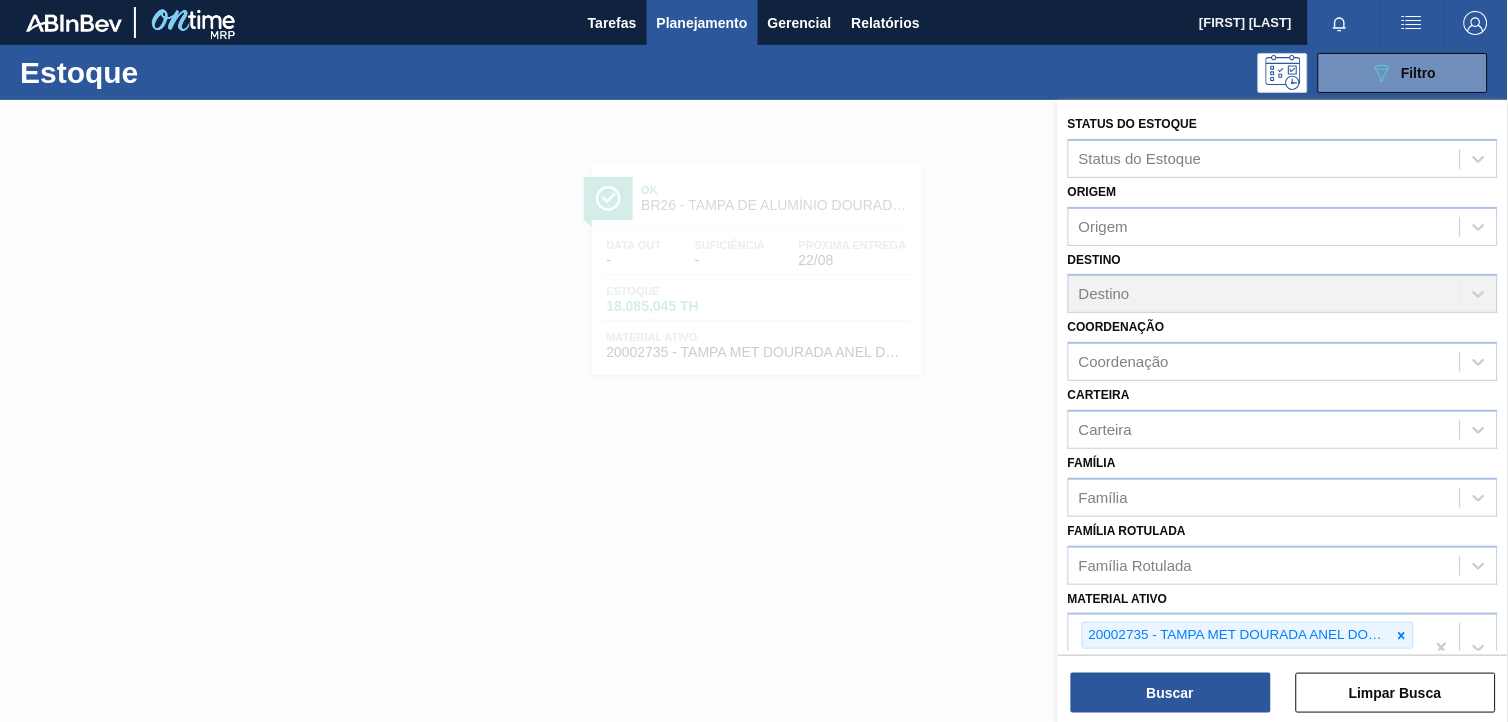 scroll, scrollTop: 111, scrollLeft: 0, axis: vertical 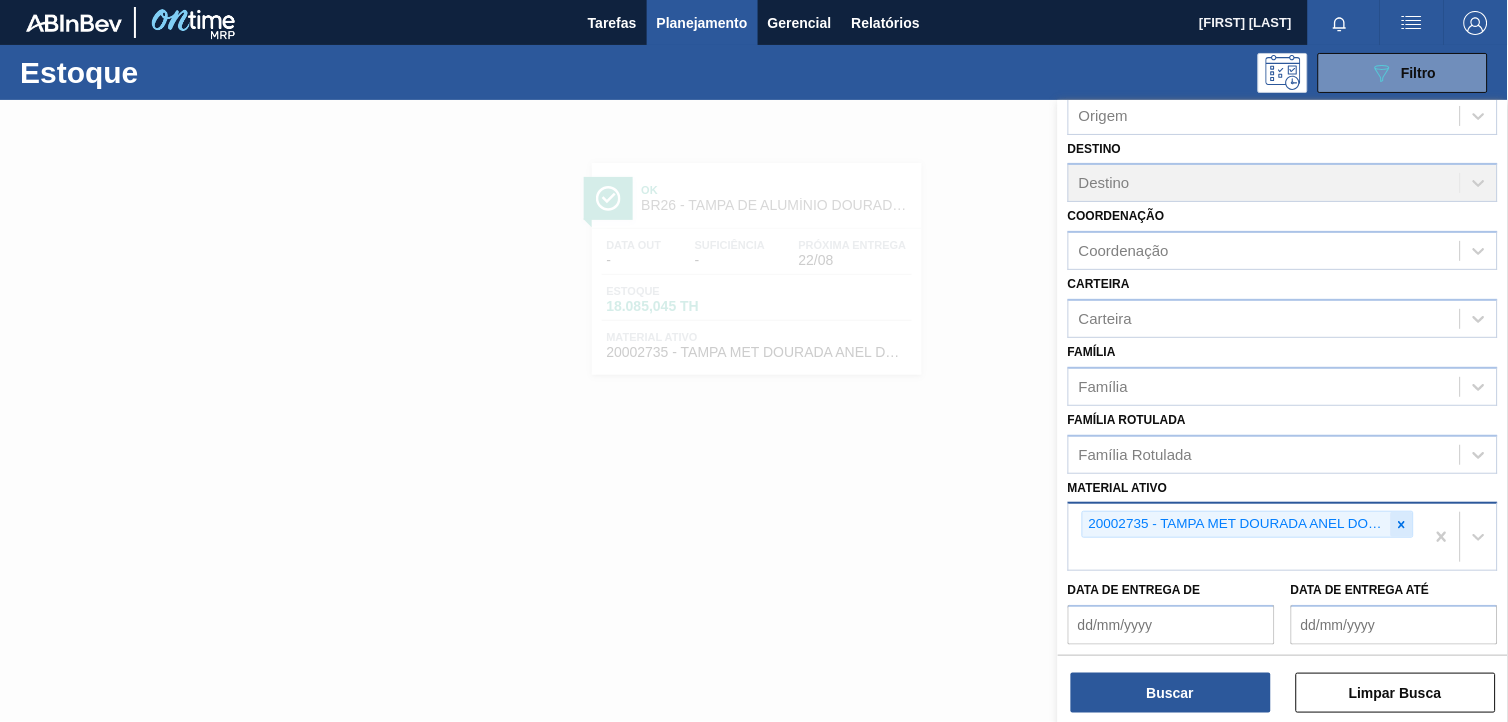 click 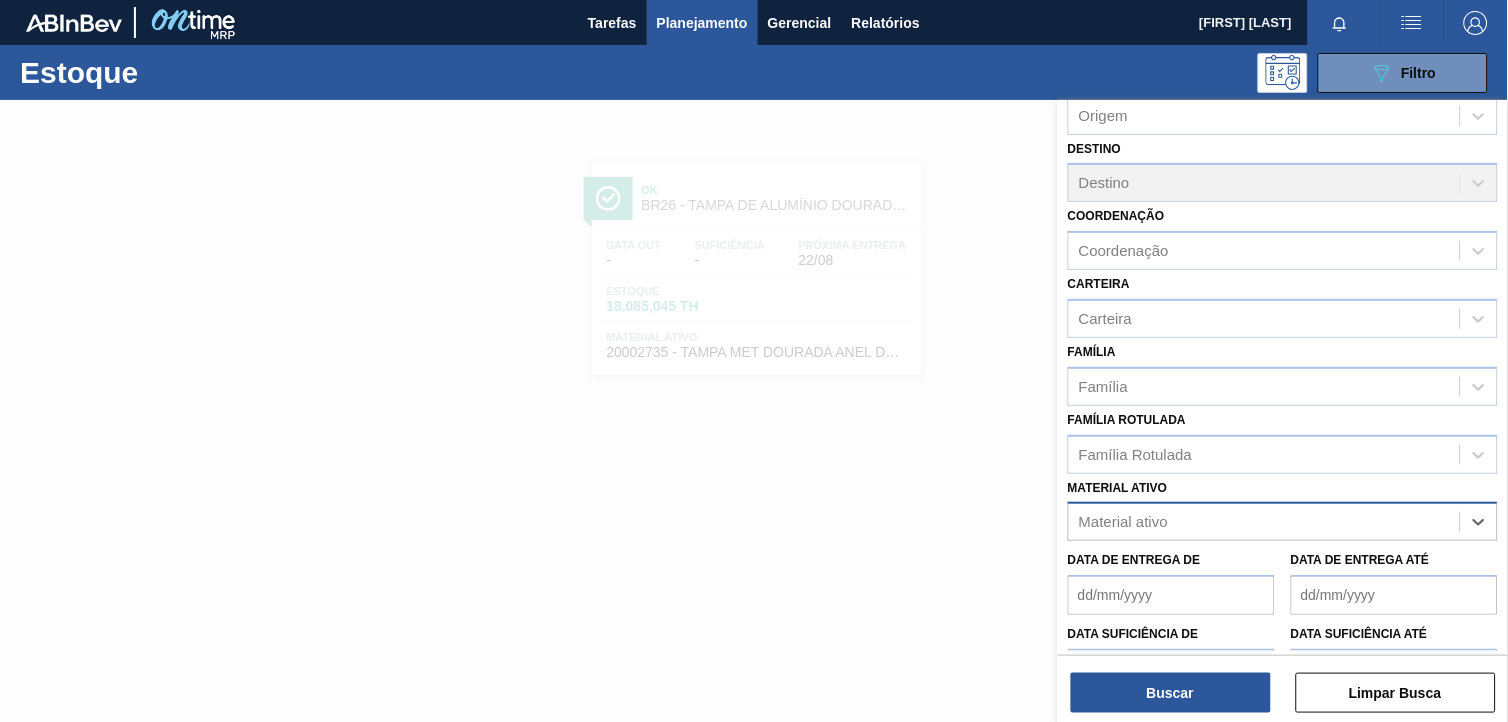 paste on "[NUMBER]" 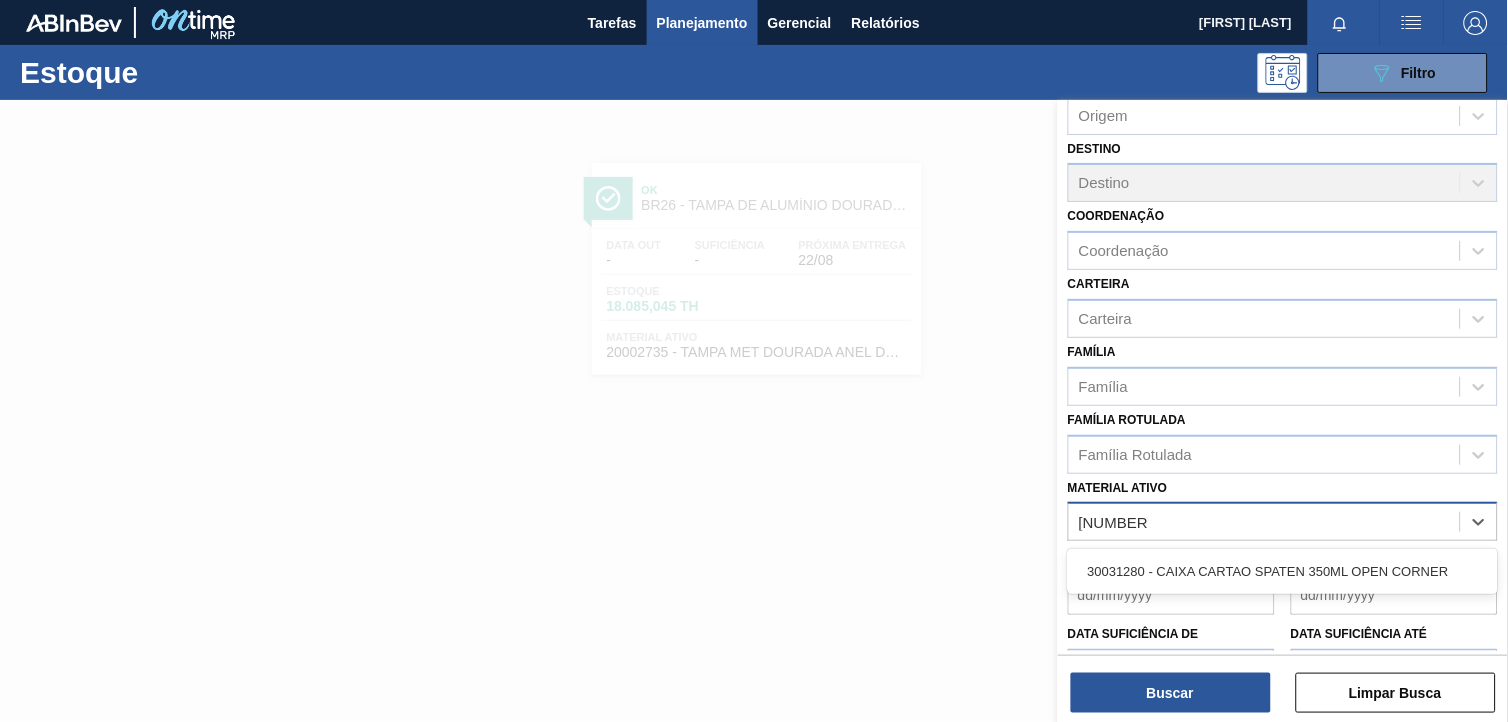 type 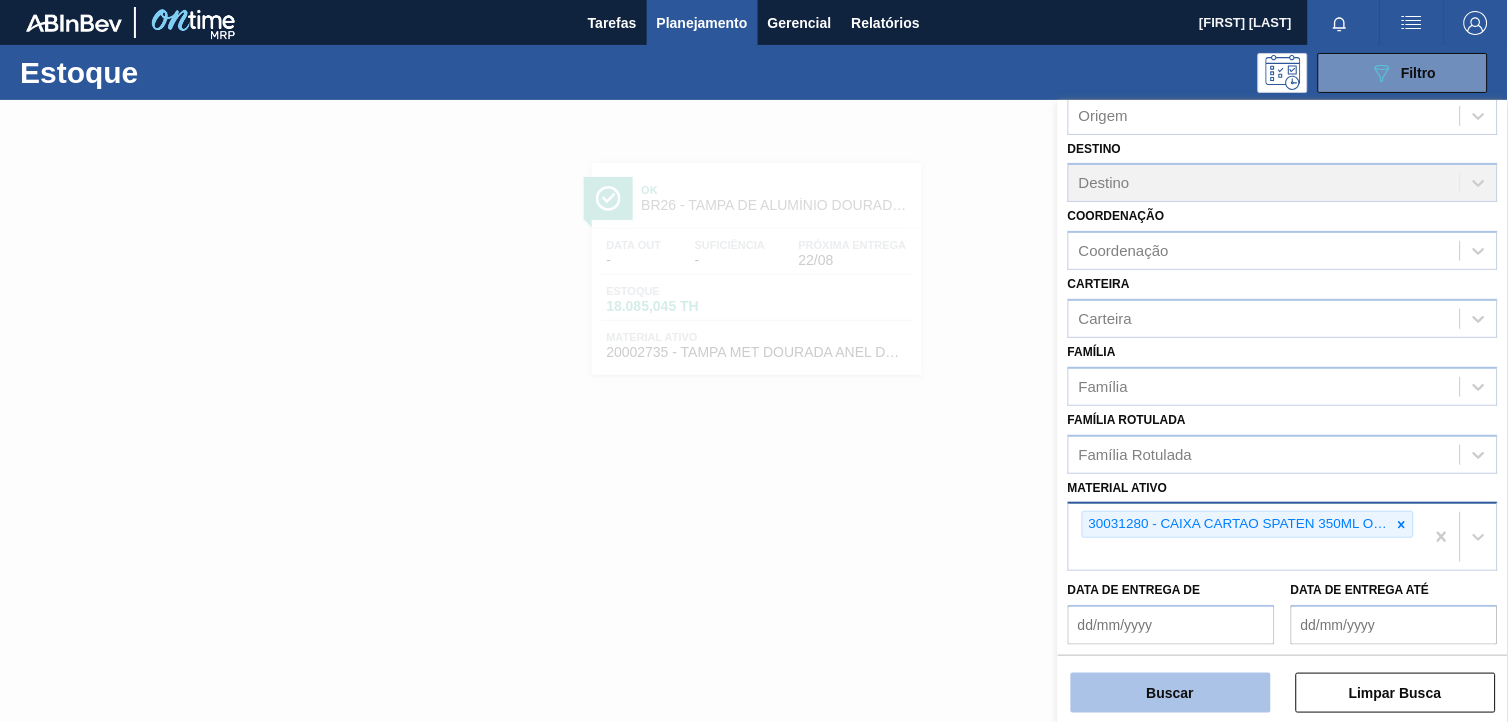 click on "Buscar" at bounding box center [1171, 693] 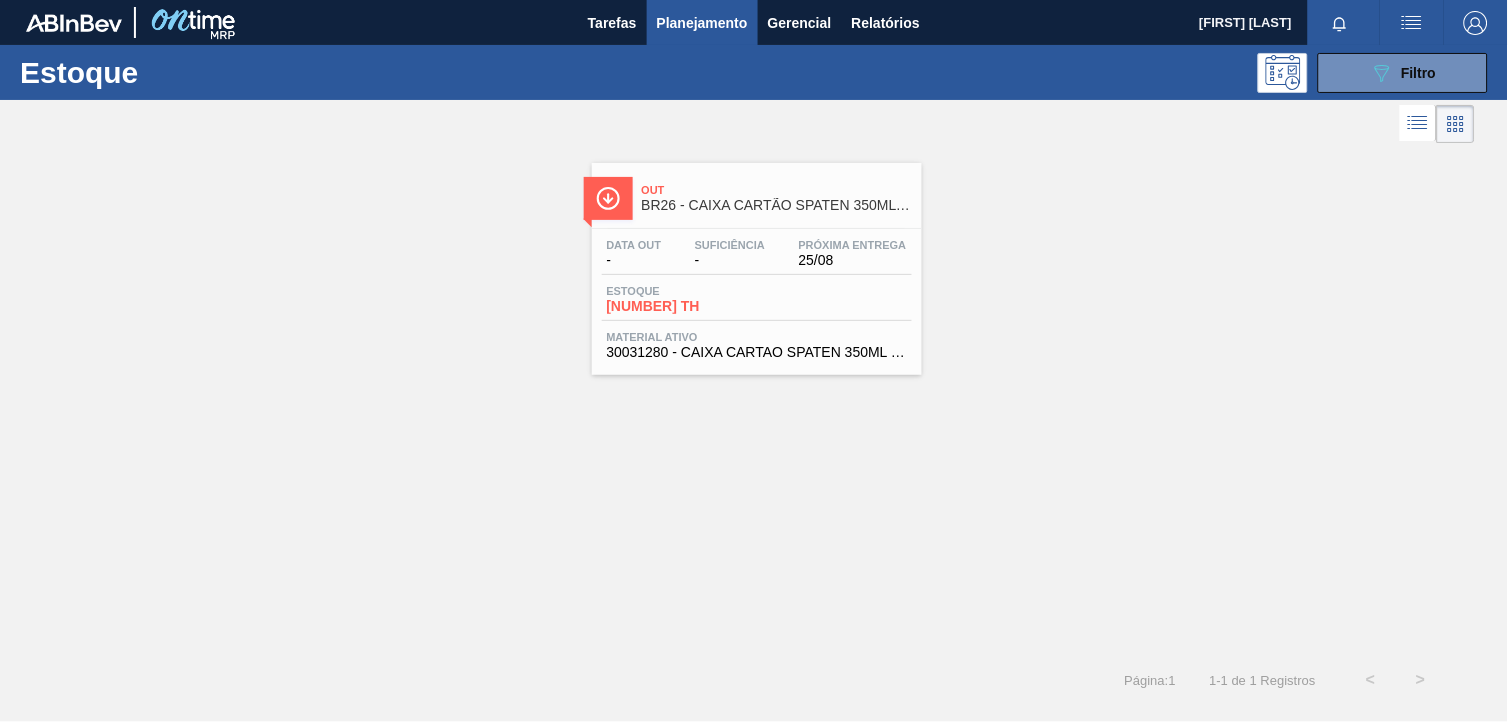click on "Estoque [NUMBER] TH" at bounding box center (757, 303) 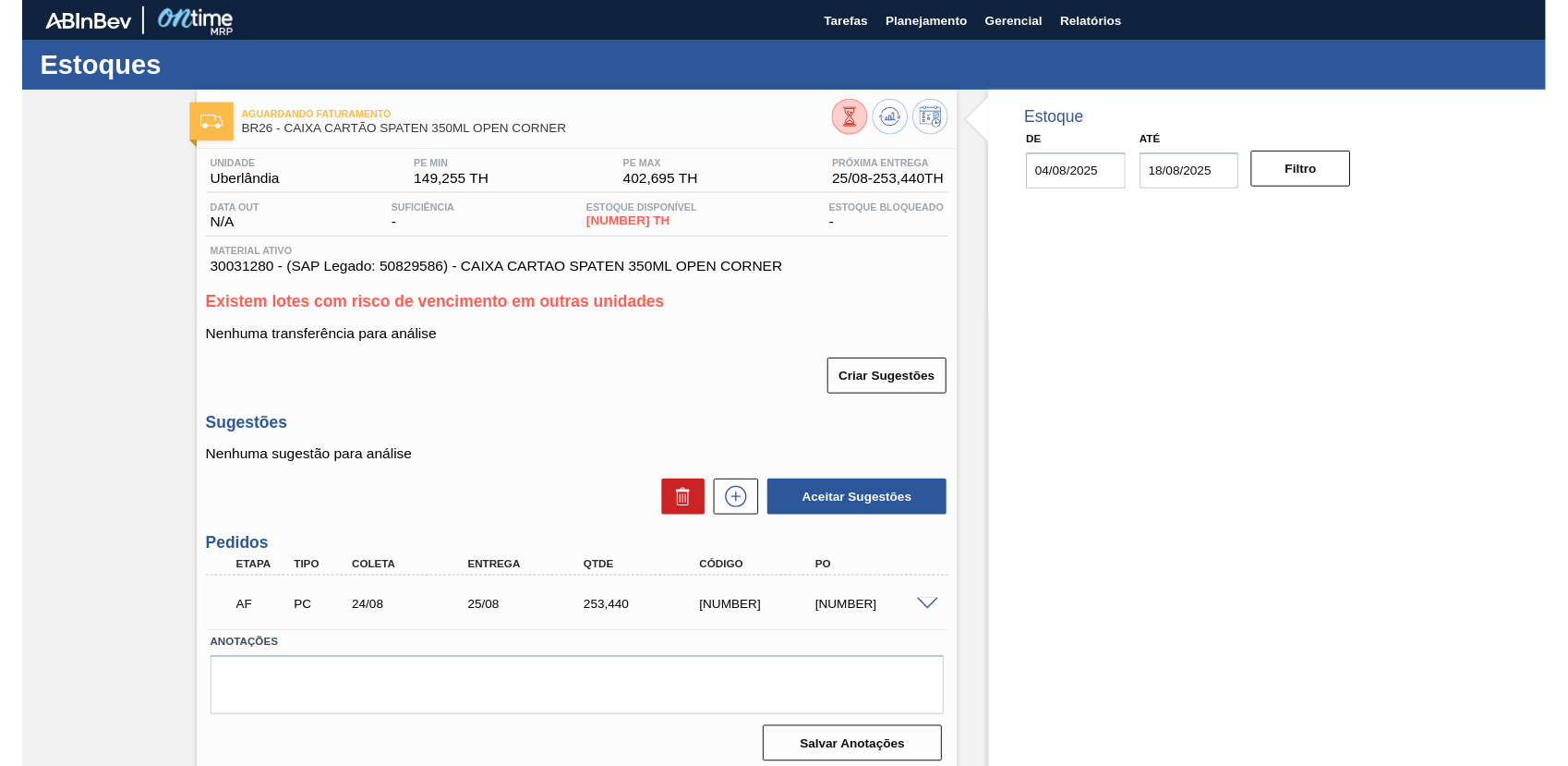 scroll, scrollTop: 0, scrollLeft: 0, axis: both 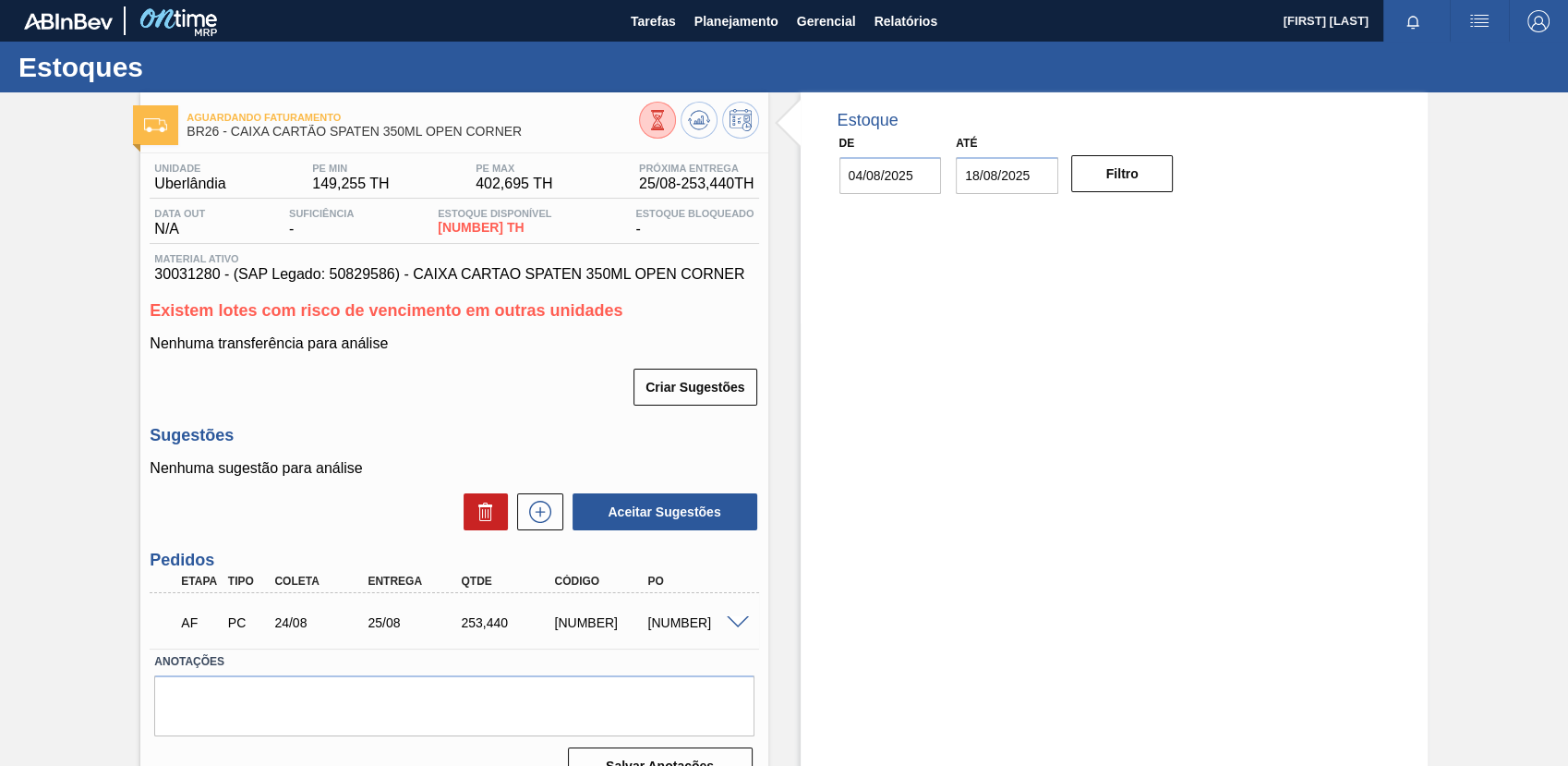 click on "Estoque De 04/08/2025 Até 18/08/2025 Filtro" at bounding box center [1114, 446] 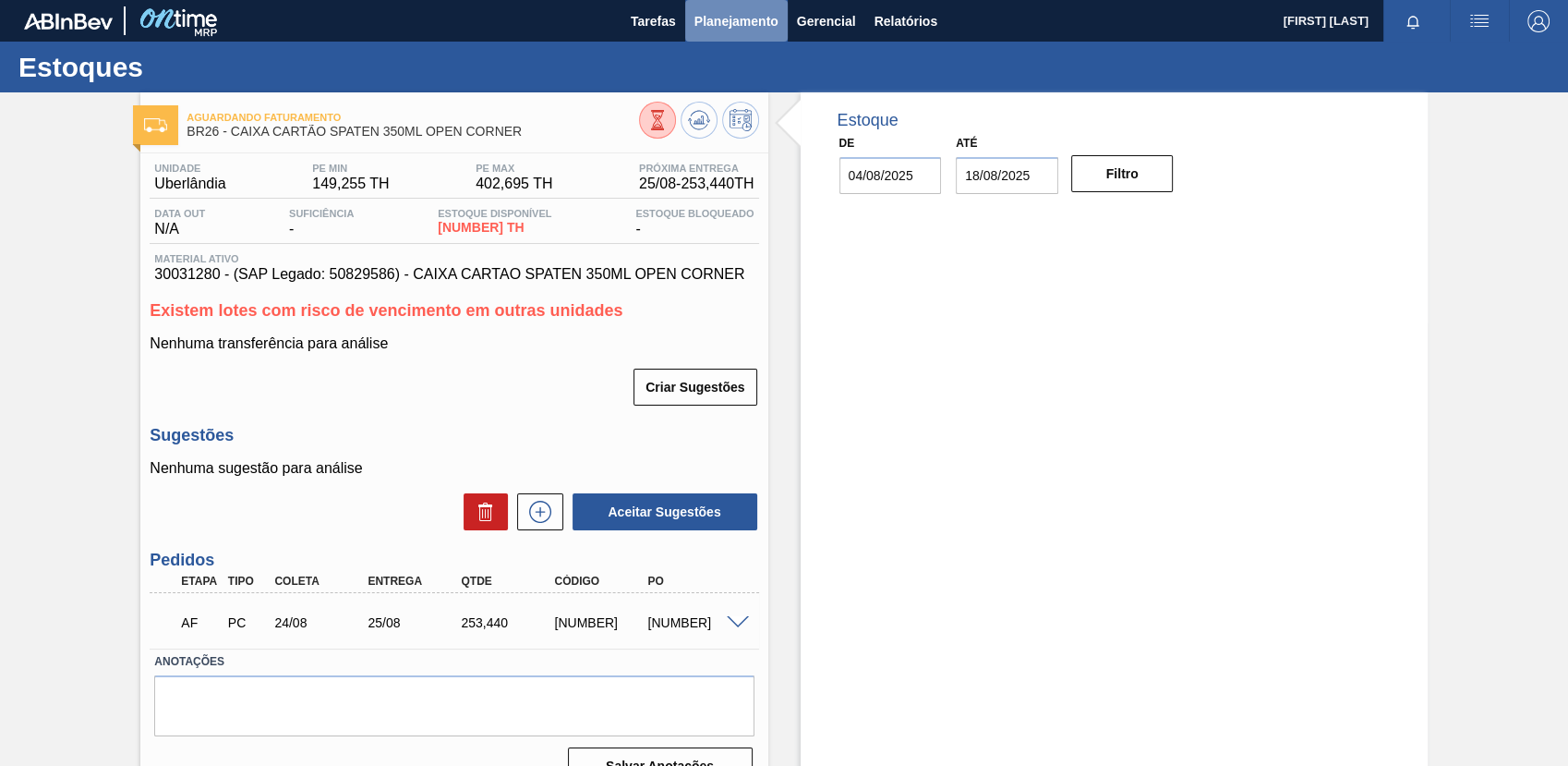 click on "Planejamento" at bounding box center (736, 21) 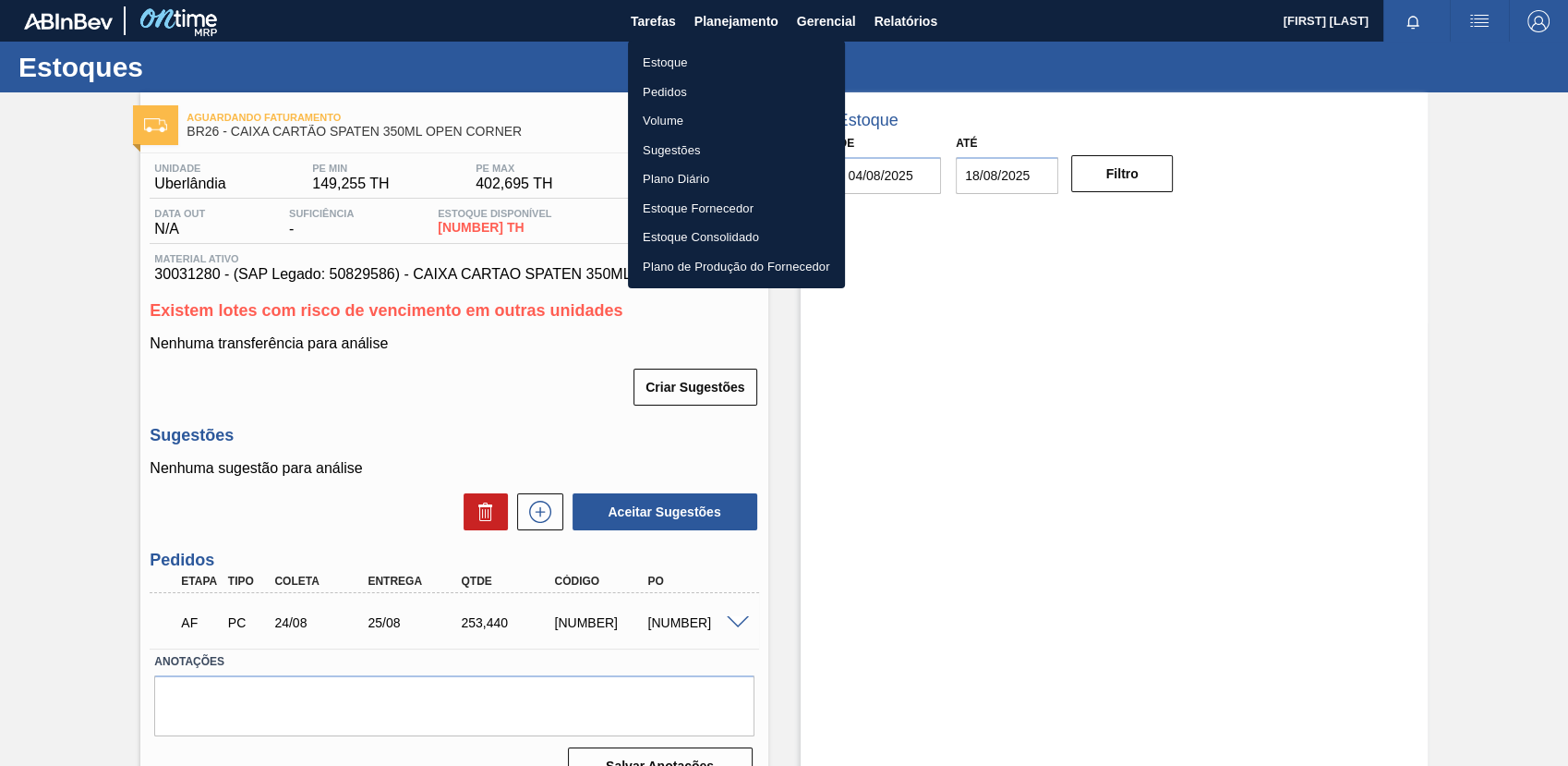 click on "Estoque" at bounding box center (736, 63) 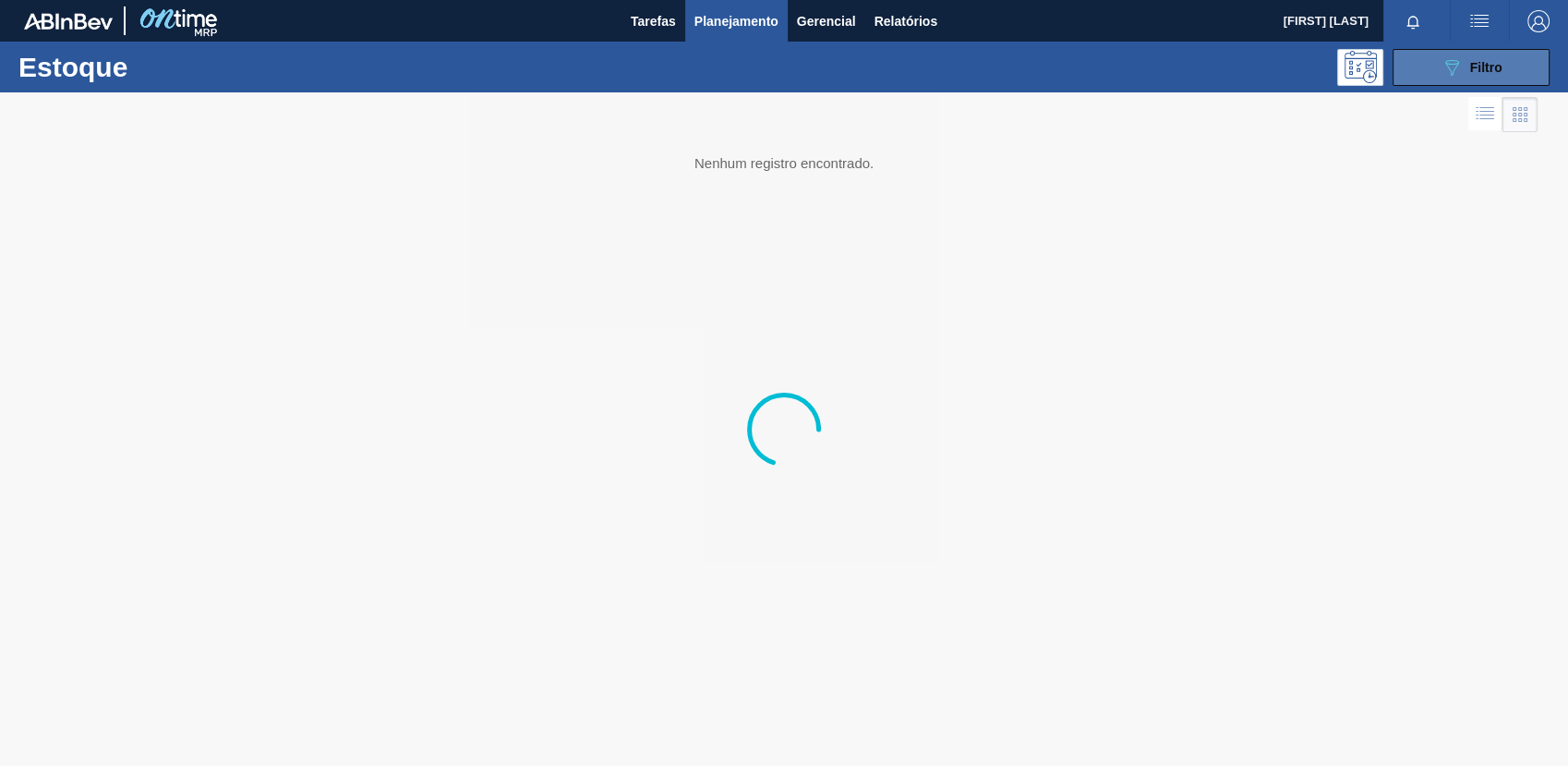 click on "089F7B8B-B2A5-4AFE-B5C0-19BA573D28AC Filtro" at bounding box center (1471, 67) 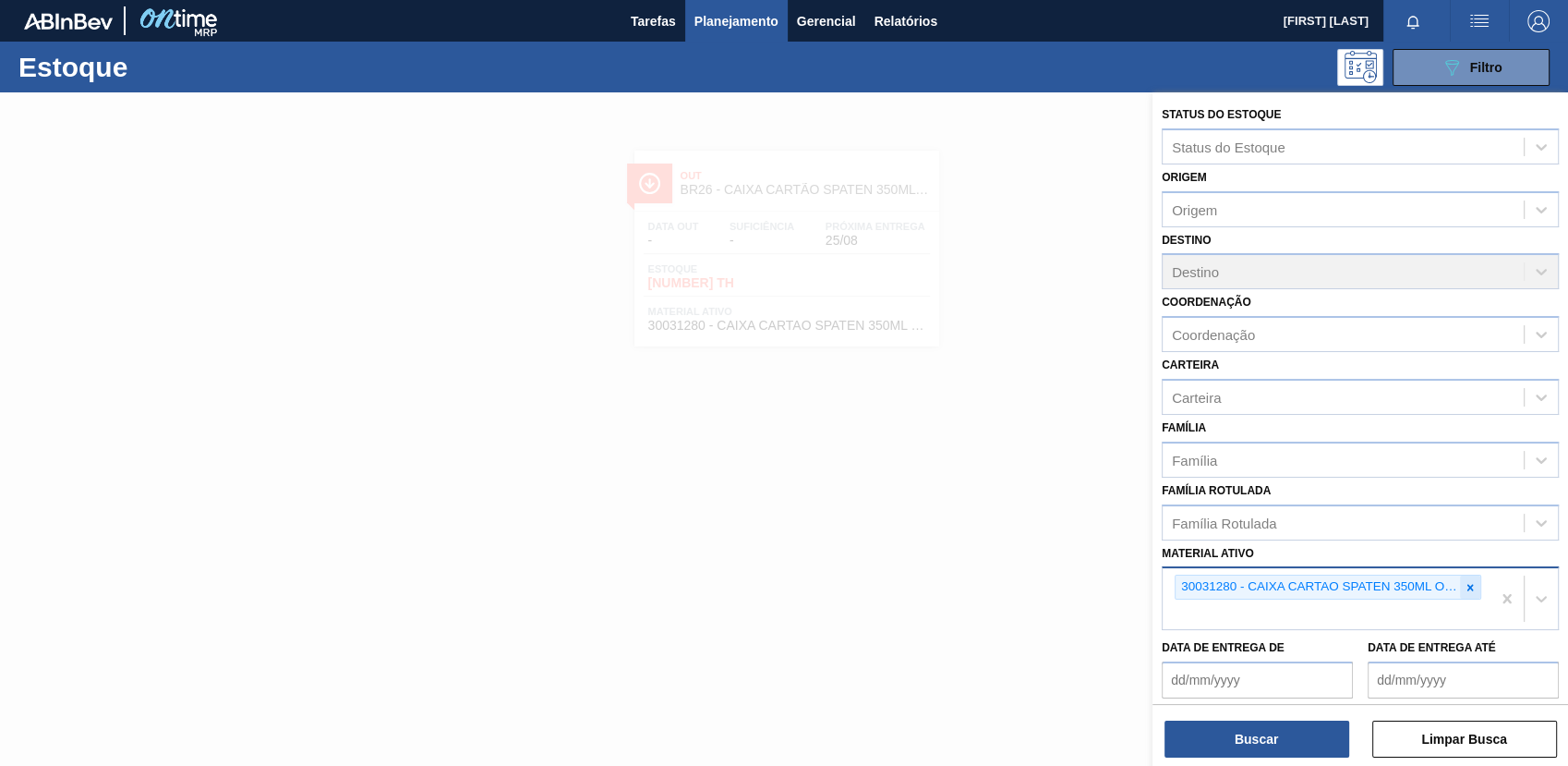 click 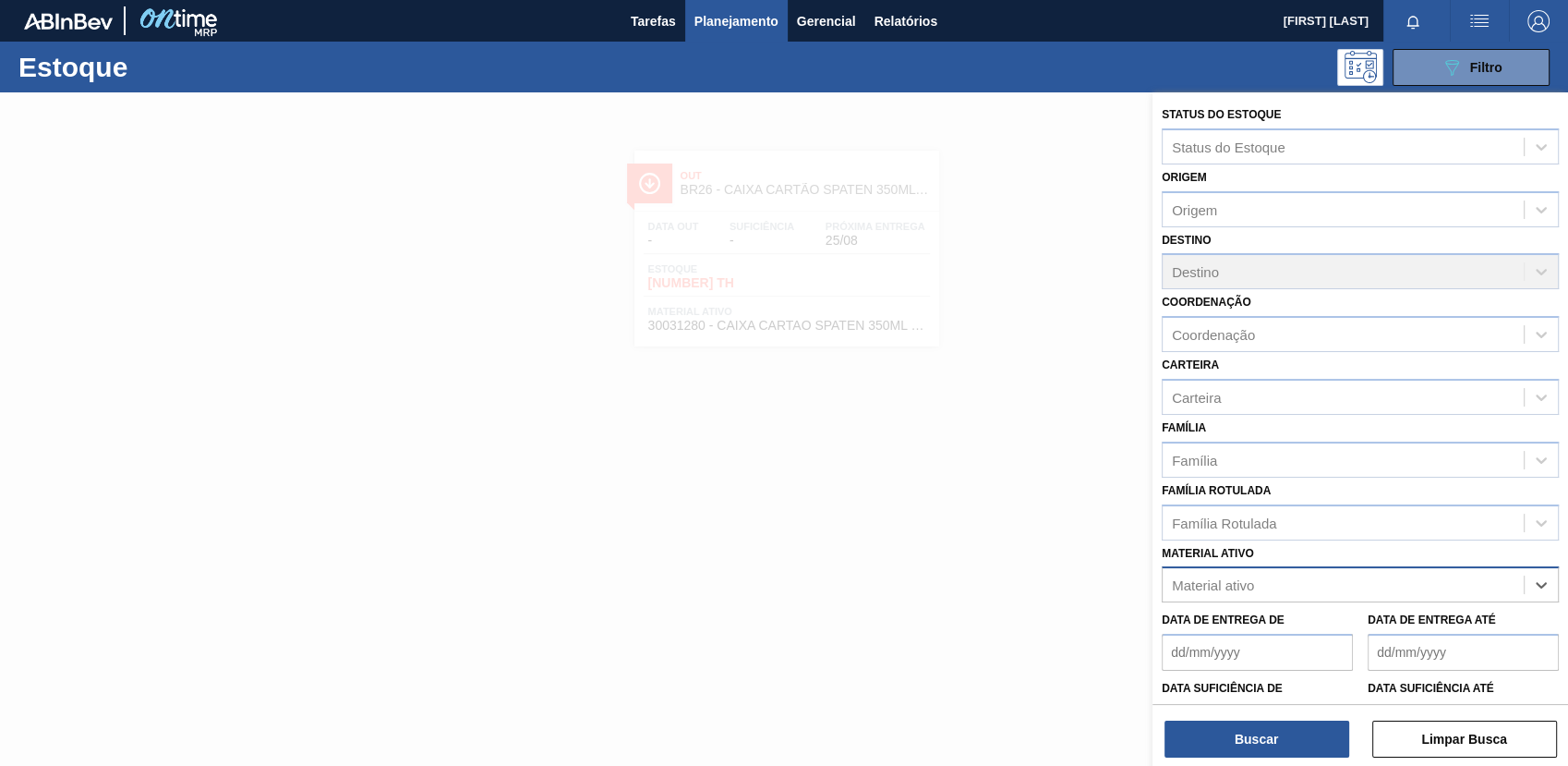paste on "[NUMBER]" 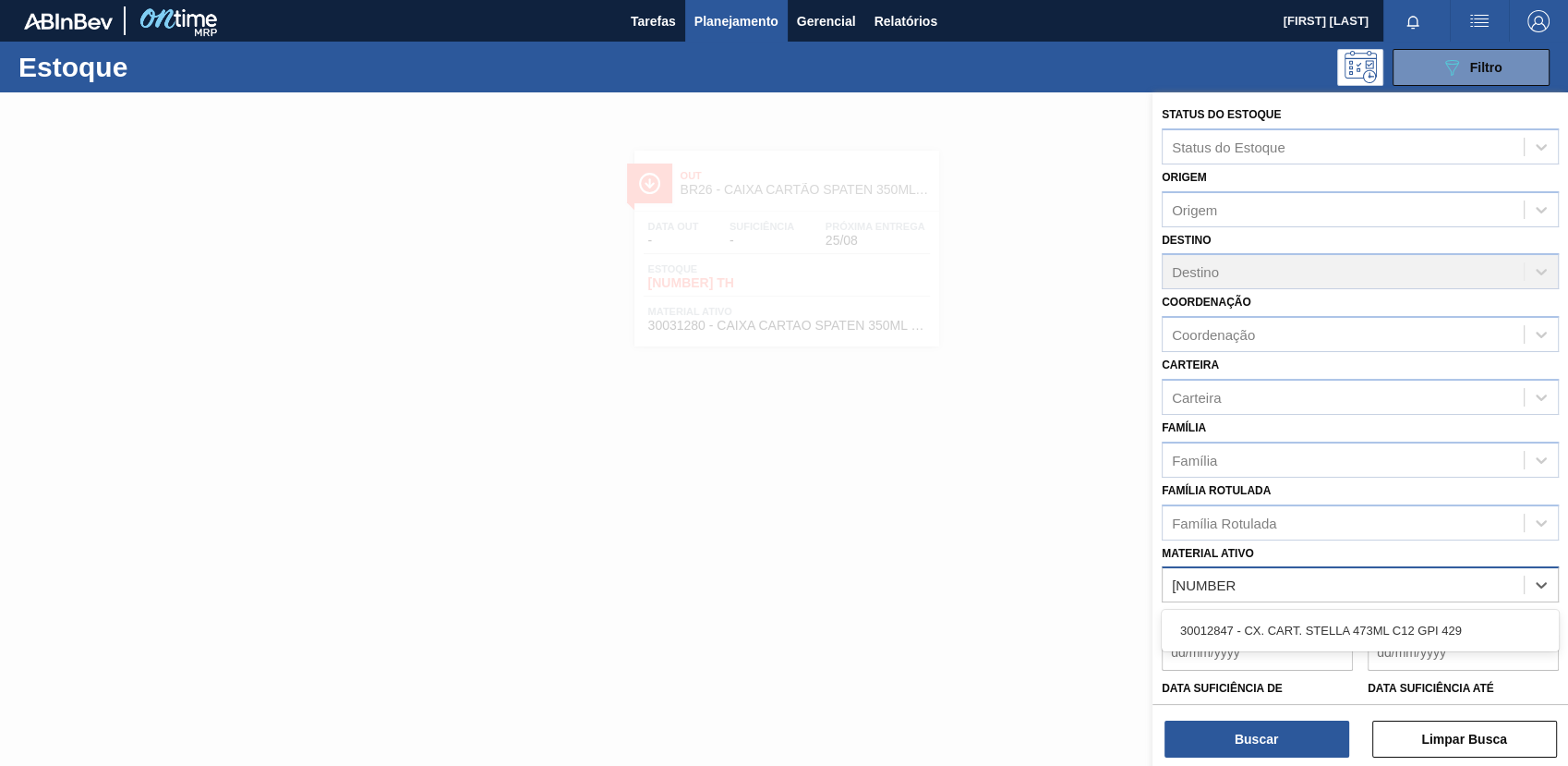 type 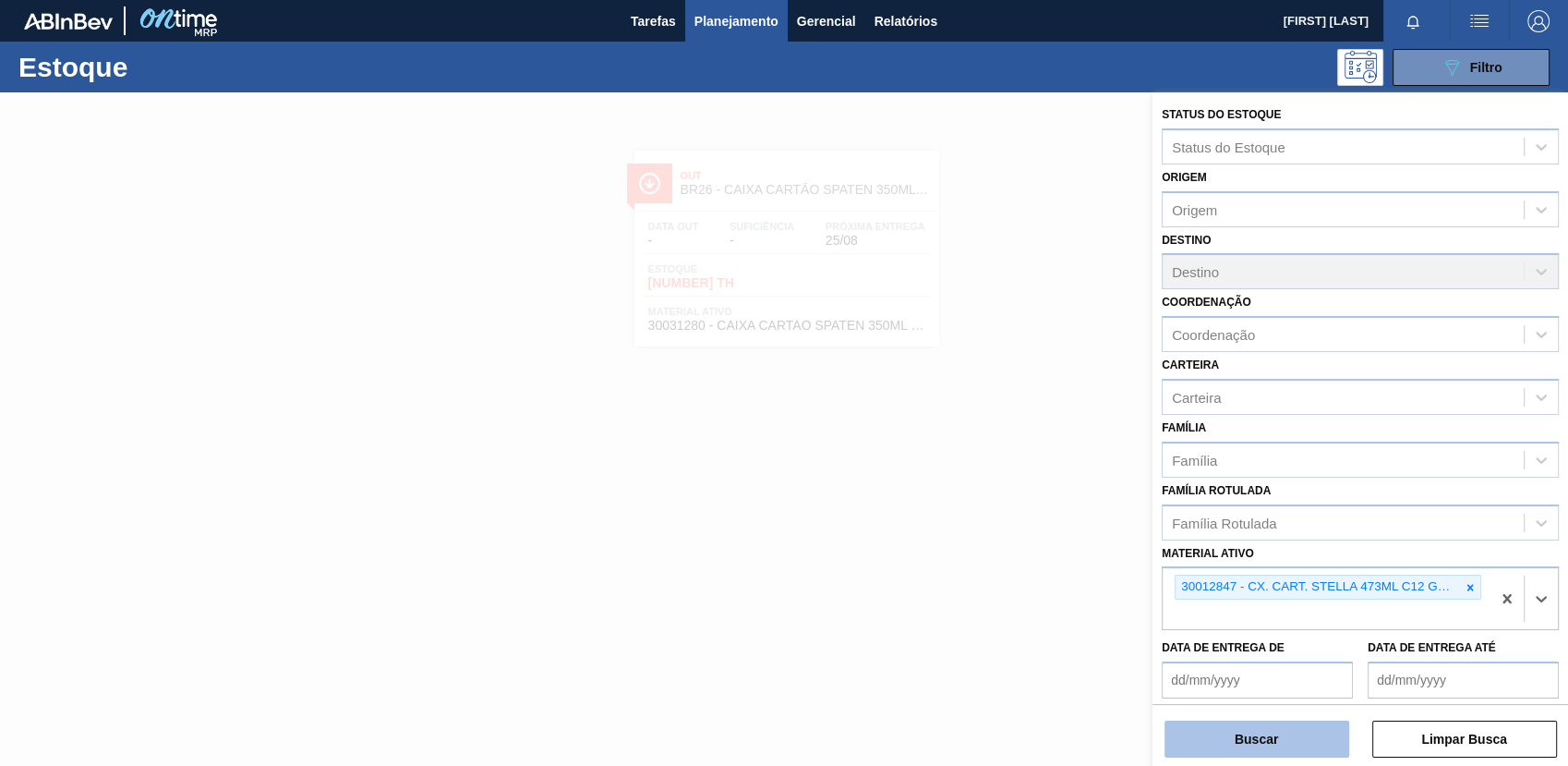 click on "Buscar" at bounding box center (1257, 739) 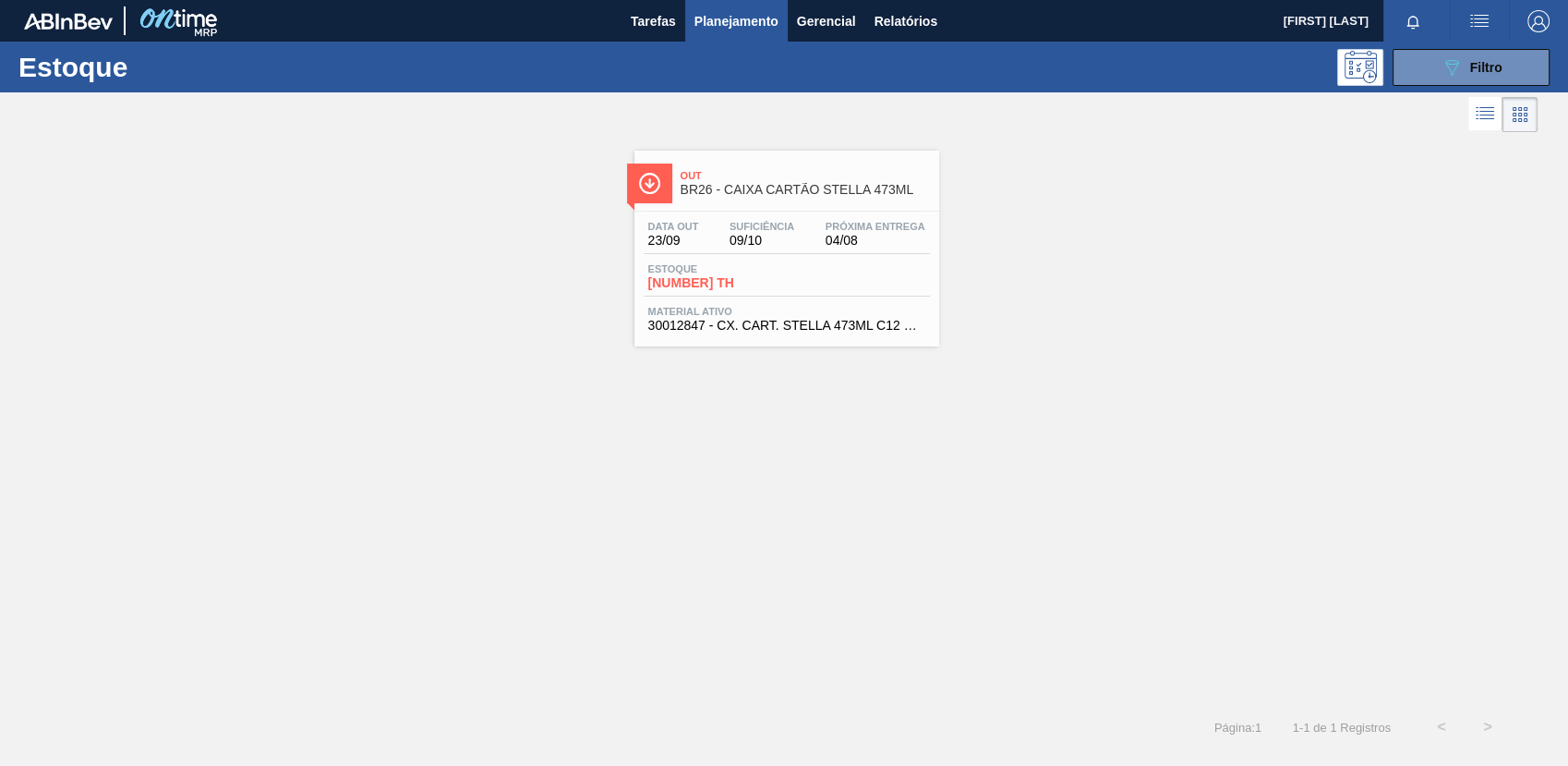 click on "Estoque [NUMBER] TH" at bounding box center [787, 280] 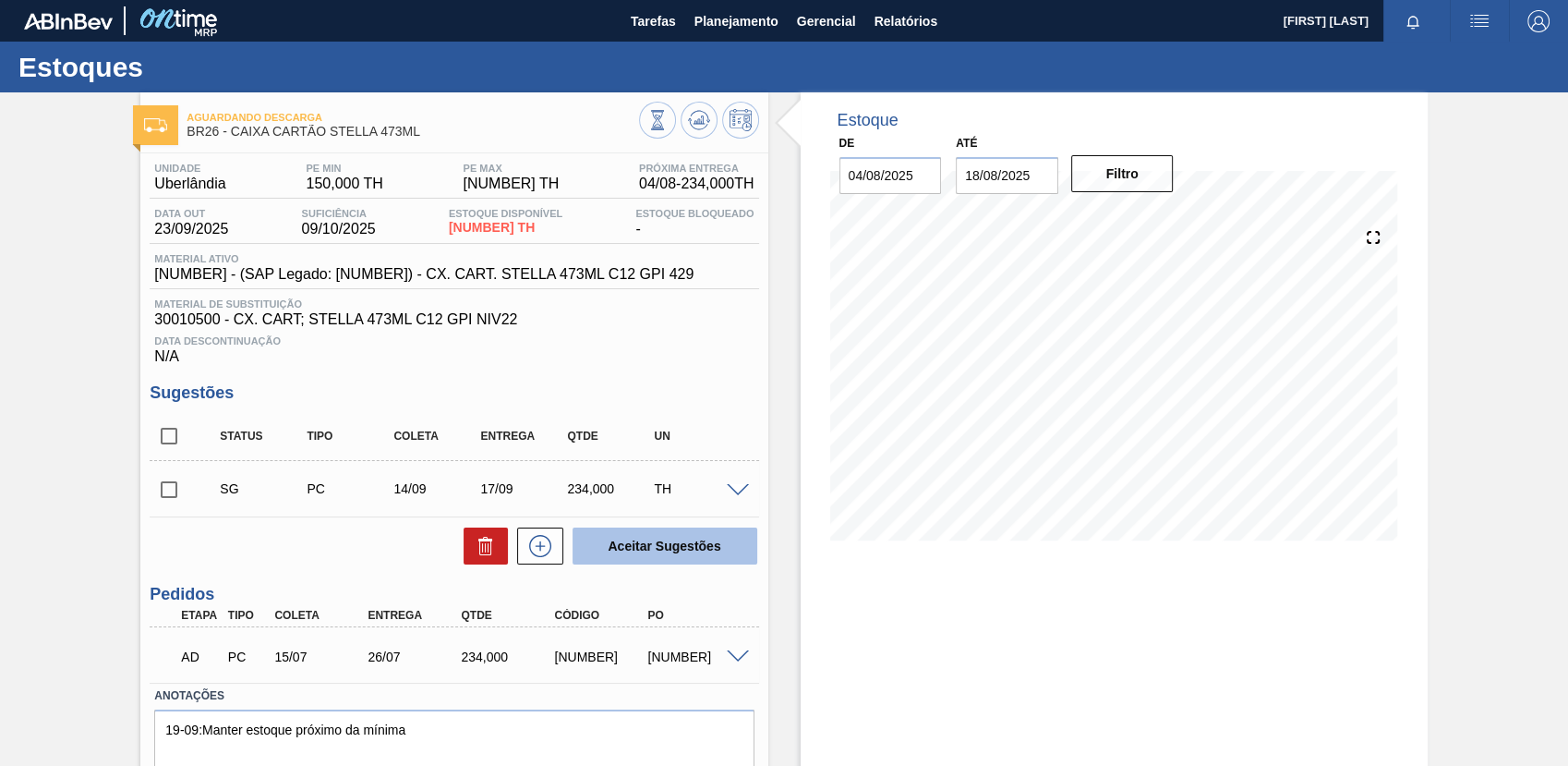 scroll, scrollTop: 70, scrollLeft: 0, axis: vertical 